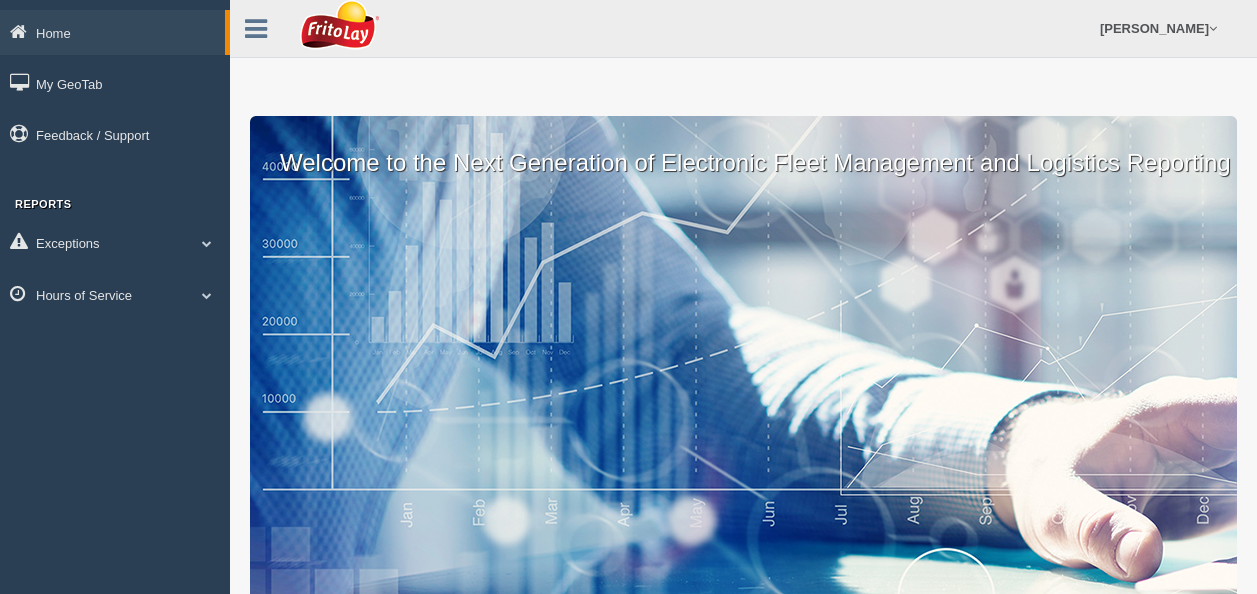 scroll, scrollTop: 0, scrollLeft: 0, axis: both 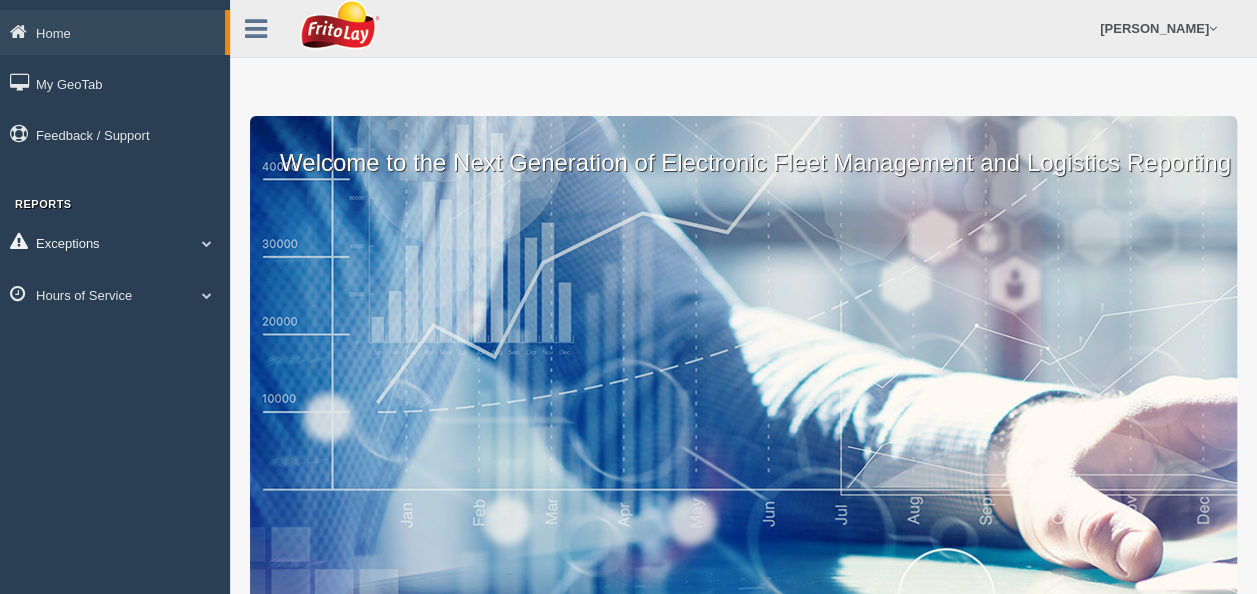 click on "Exceptions" at bounding box center [115, 242] 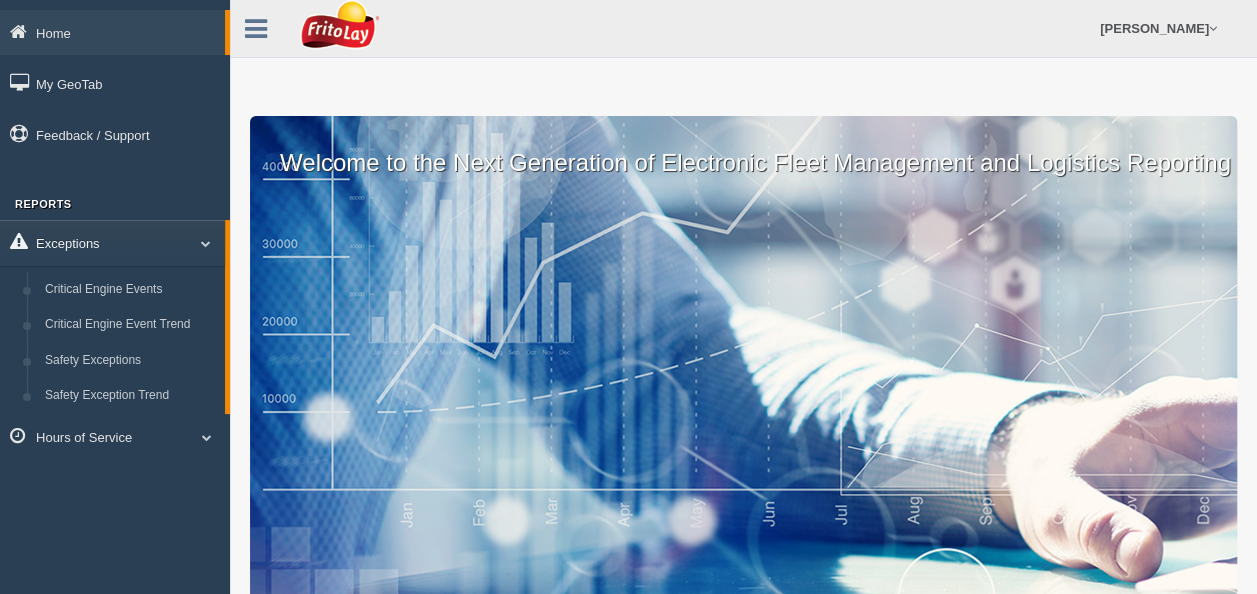 click on "Exceptions" at bounding box center [112, 242] 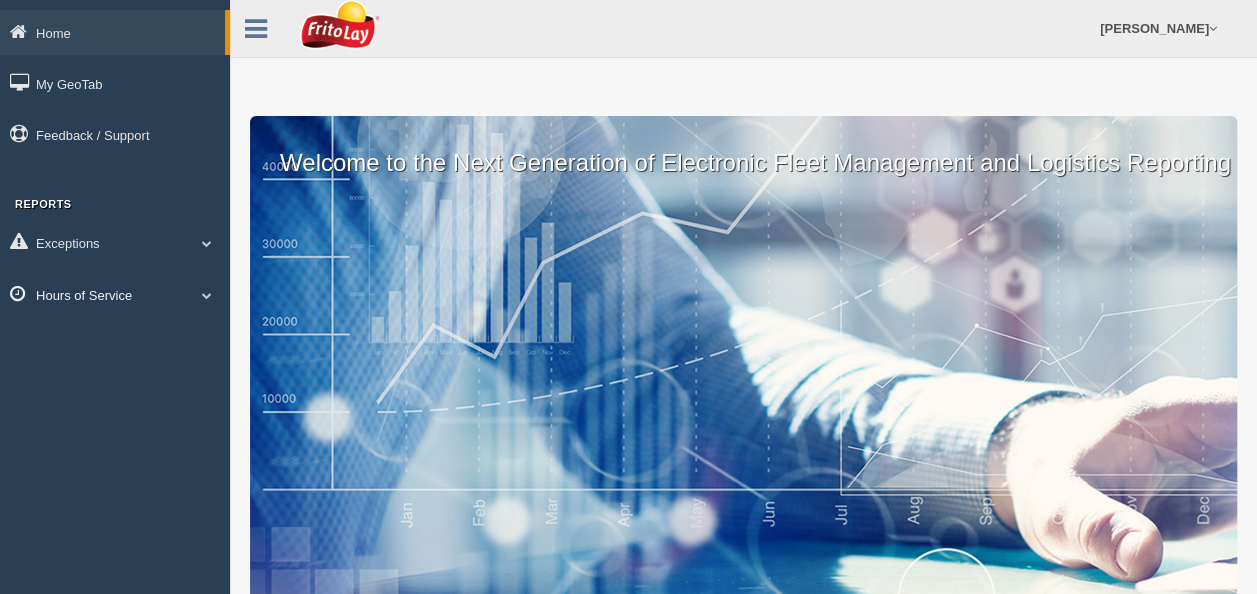 click on "Hours of Service" at bounding box center (115, 294) 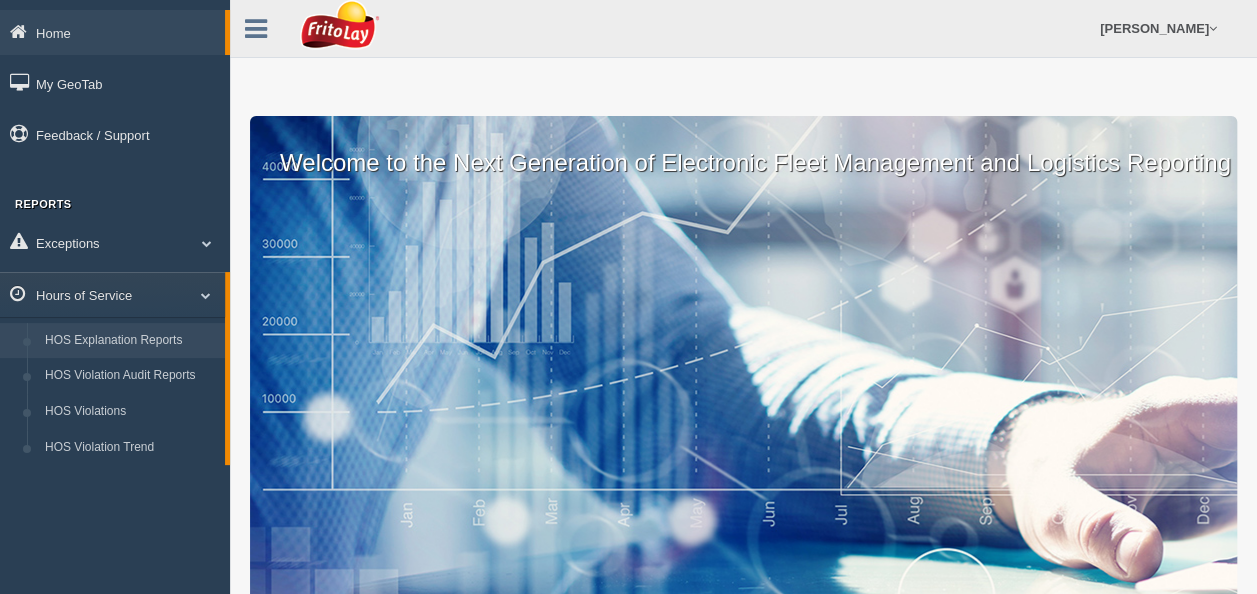 click on "HOS Explanation Reports" at bounding box center [130, 341] 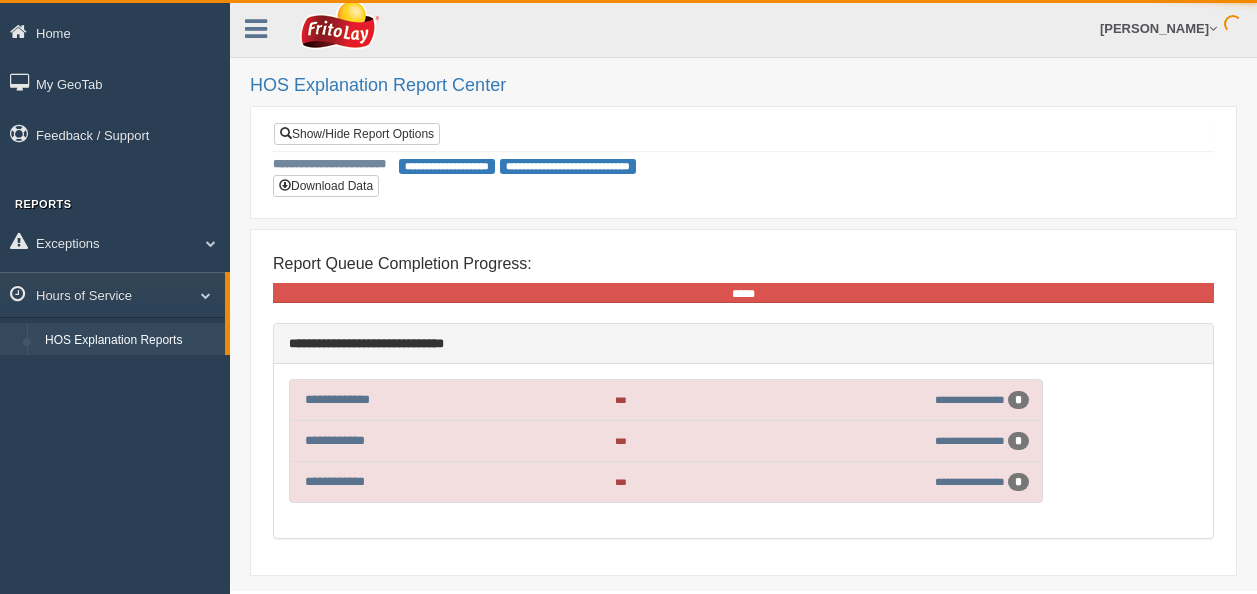 scroll, scrollTop: 0, scrollLeft: 0, axis: both 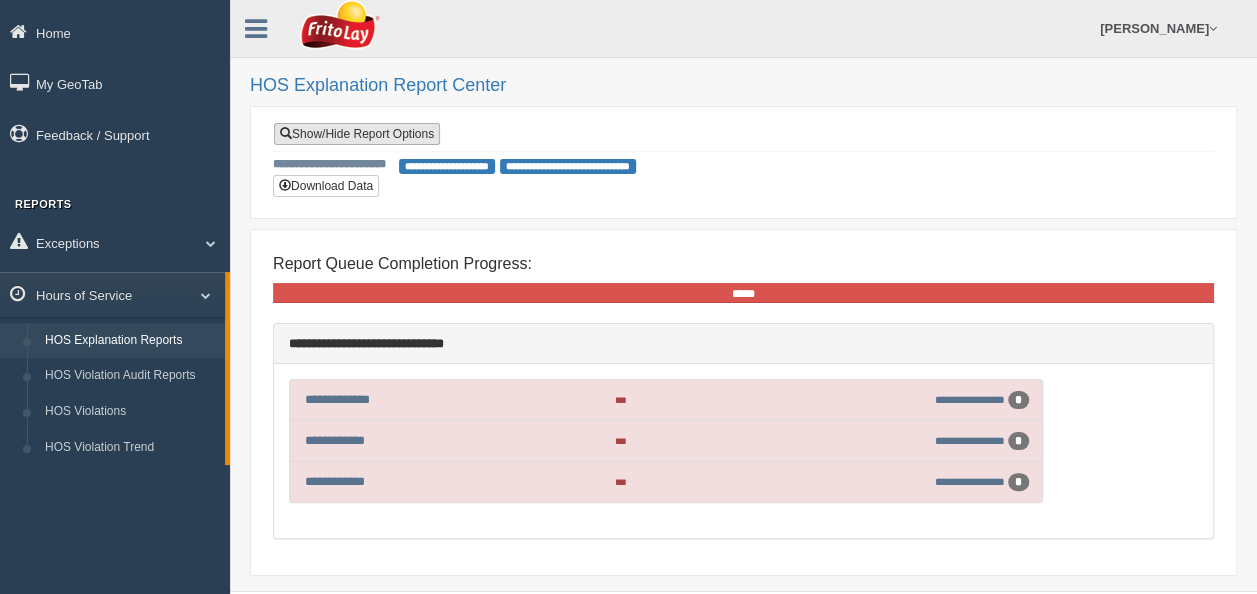 click on "Show/Hide Report Options" at bounding box center [357, 134] 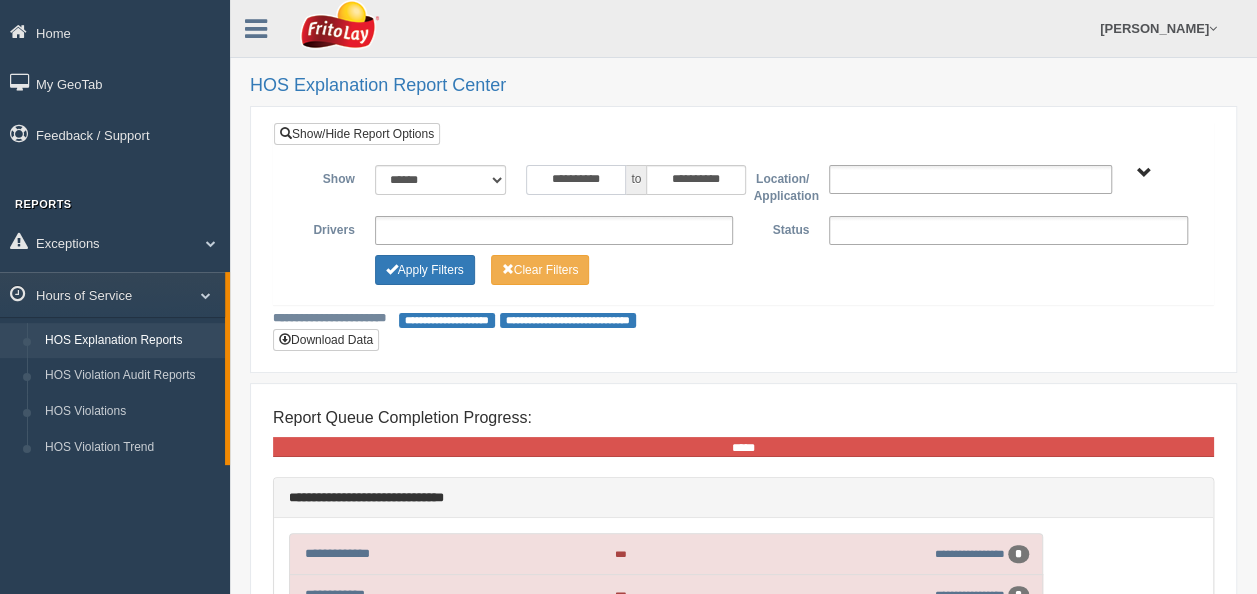 click on "**********" at bounding box center (576, 180) 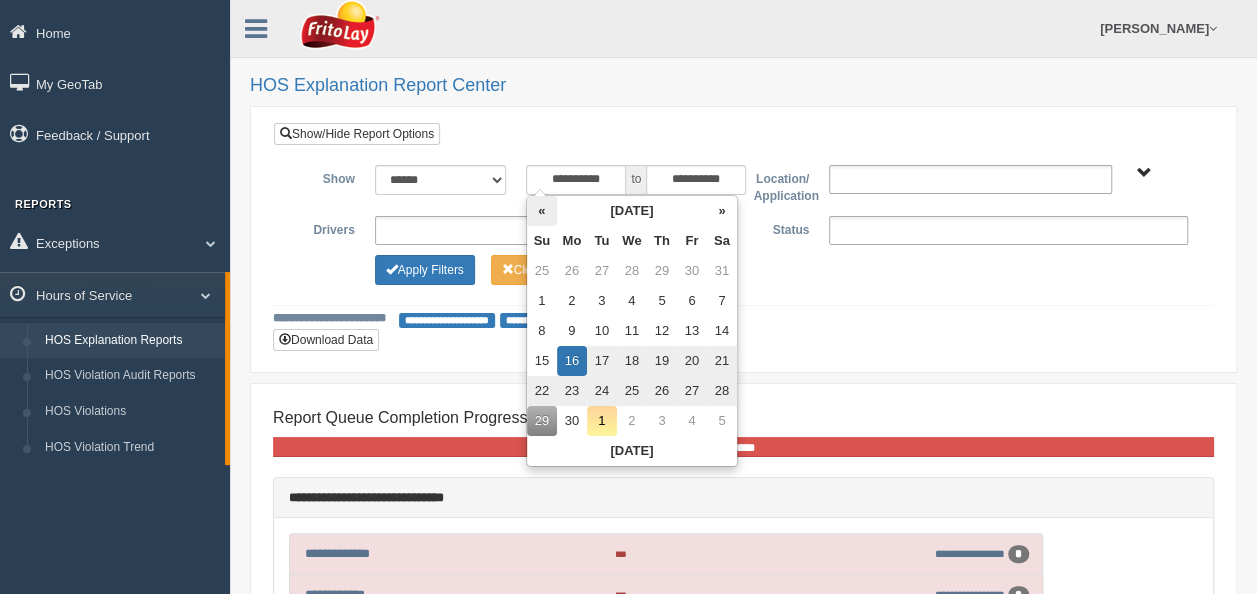 click on "«" at bounding box center [542, 211] 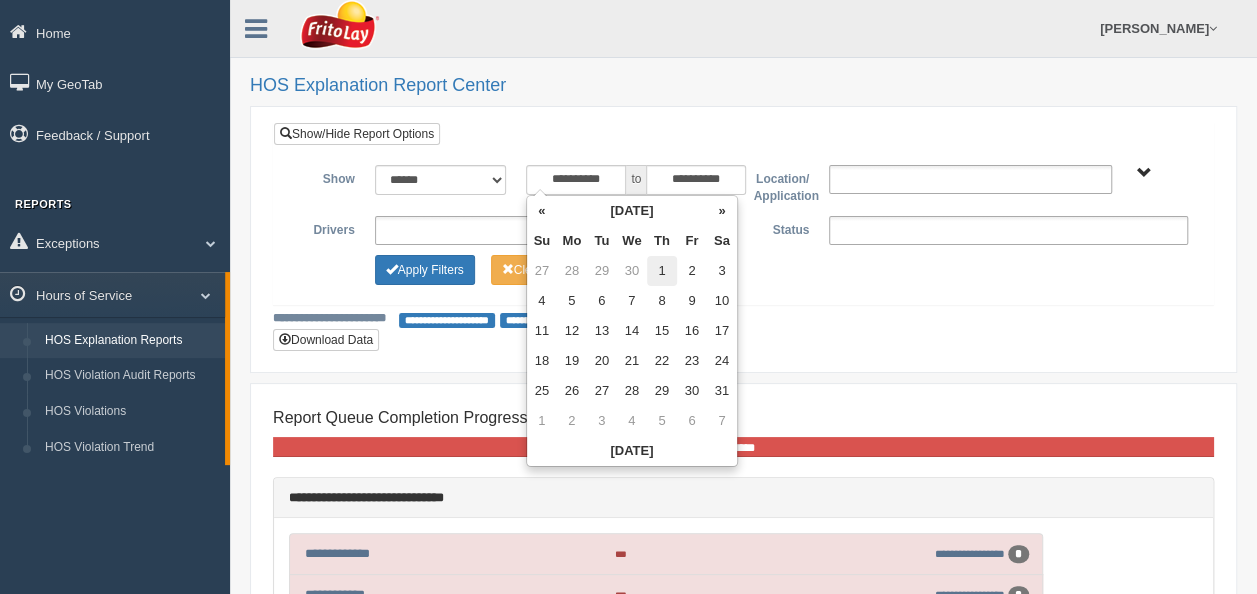 click on "1" at bounding box center [662, 271] 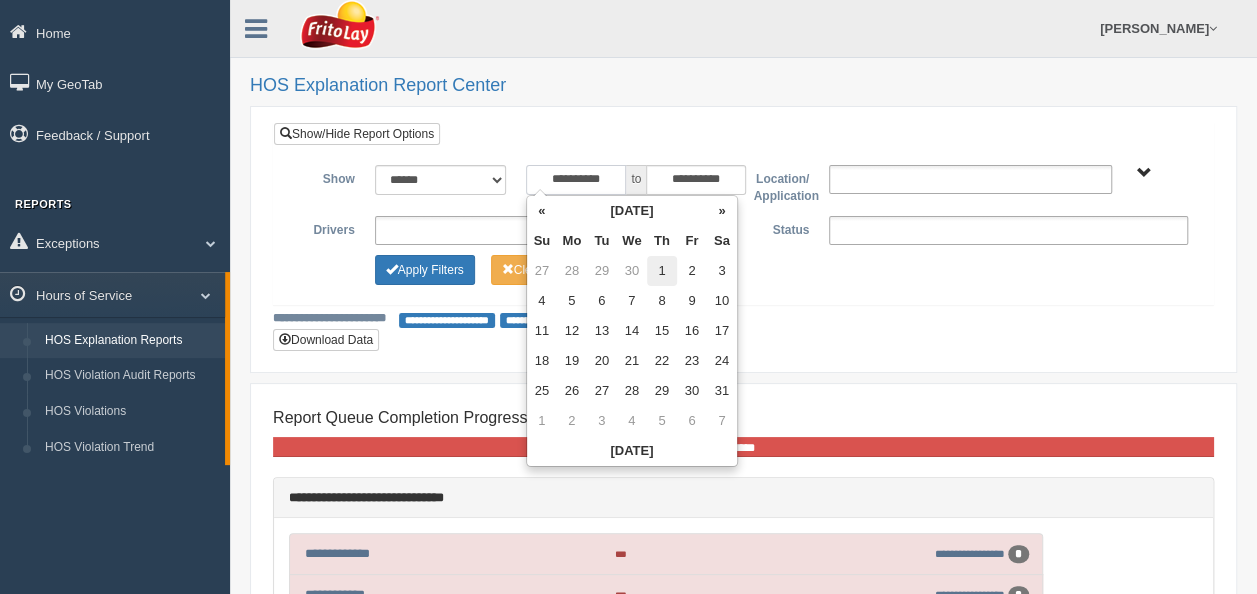 type on "**********" 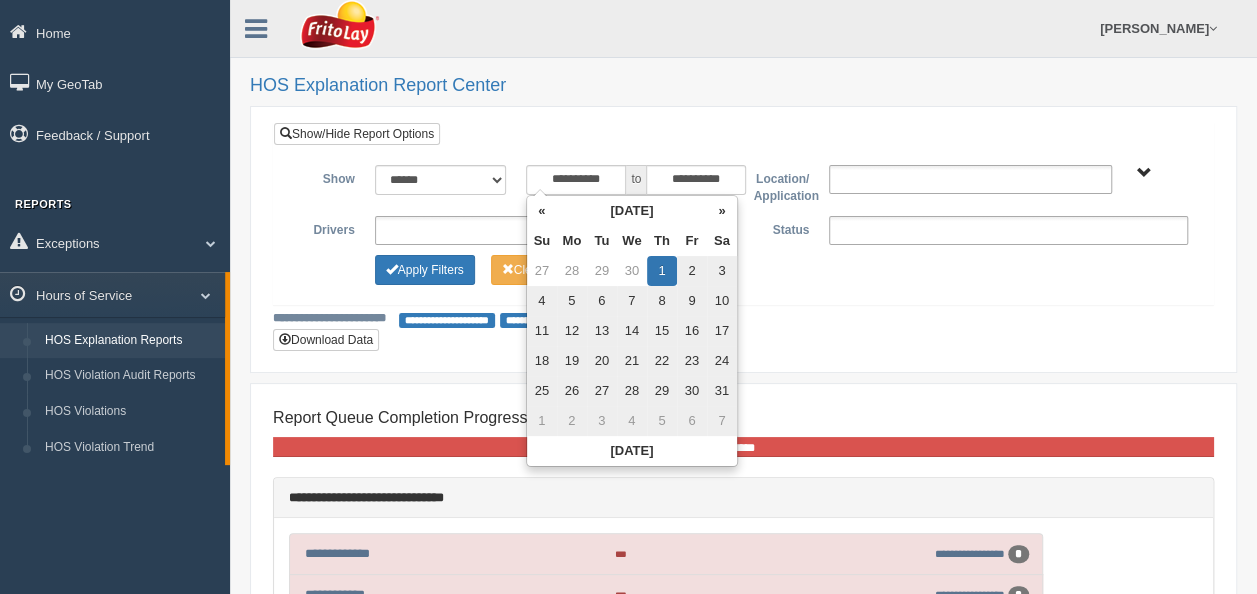 click on "**********" at bounding box center (743, 227) 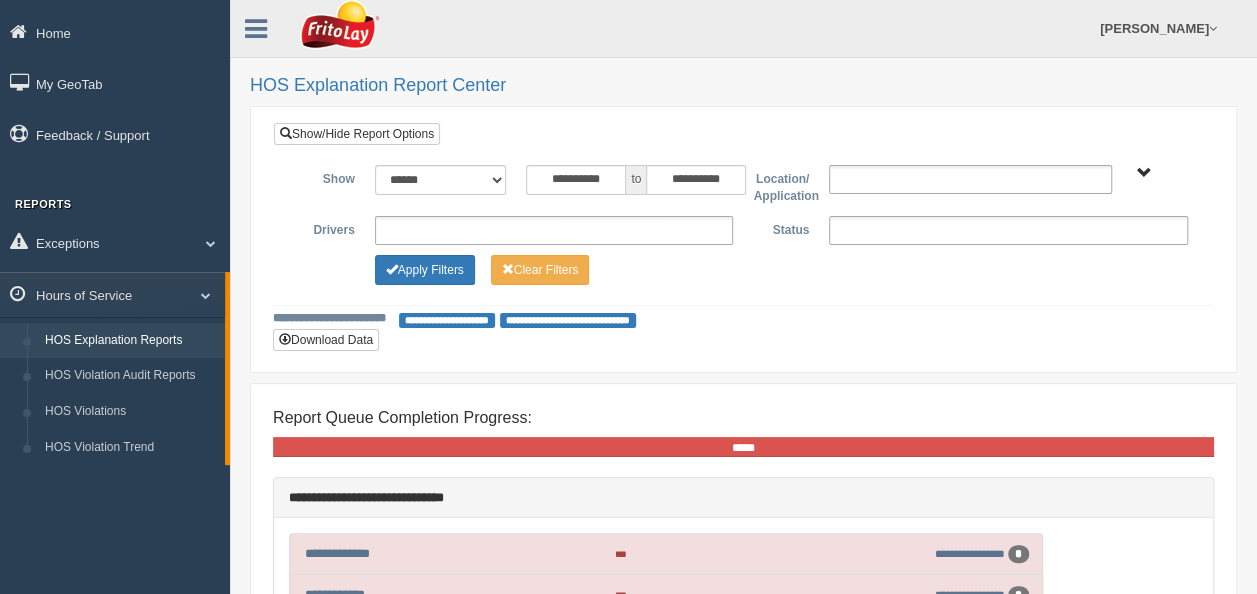 click on "**********" at bounding box center (743, 227) 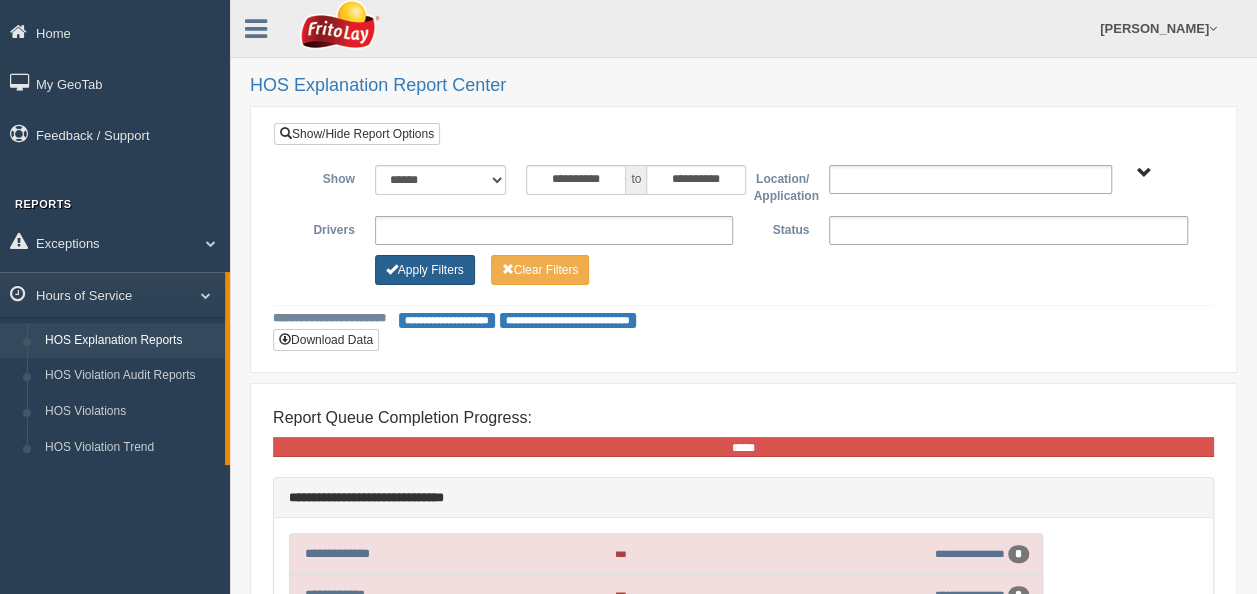 click on "Apply Filters" at bounding box center [425, 270] 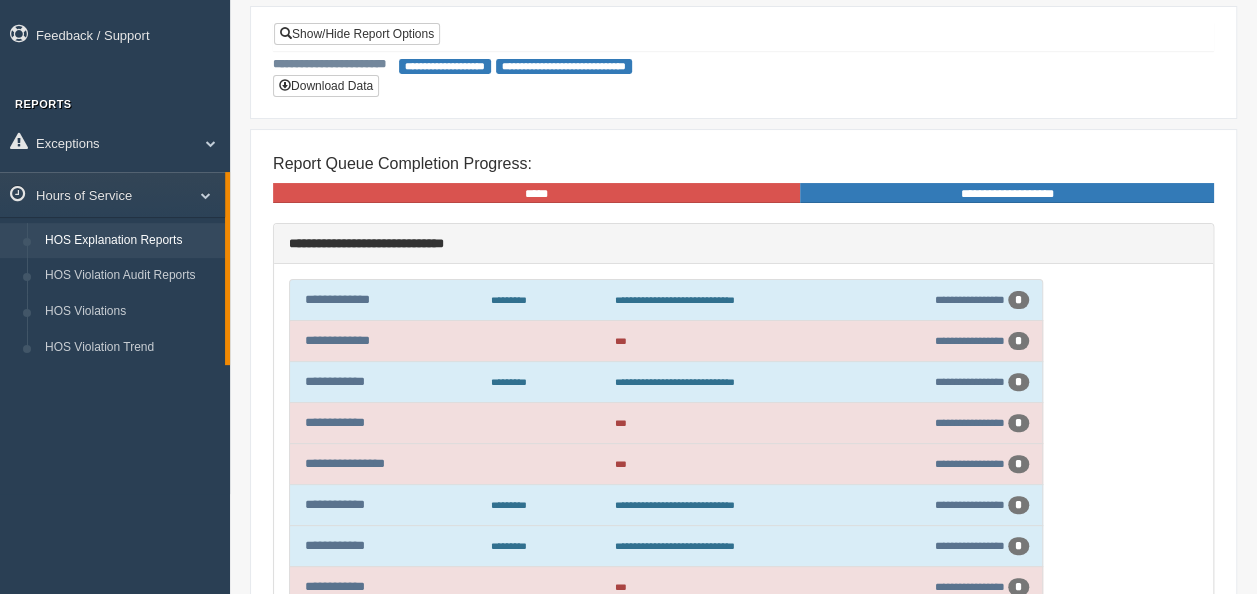 scroll, scrollTop: 0, scrollLeft: 0, axis: both 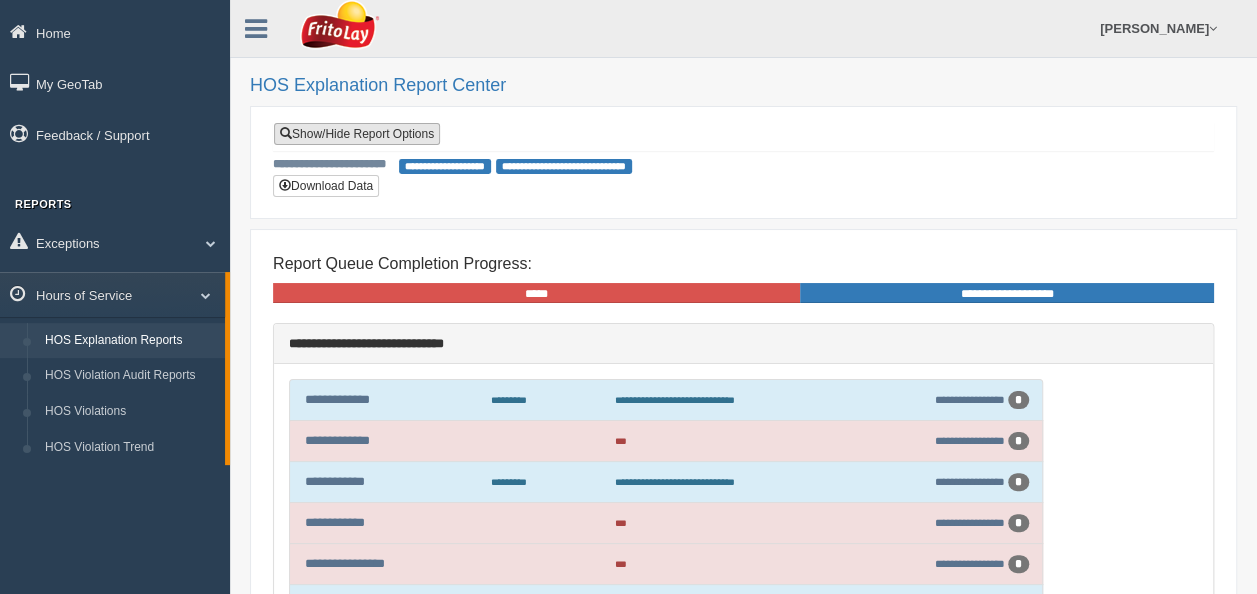 click on "Show/Hide Report Options" at bounding box center (357, 134) 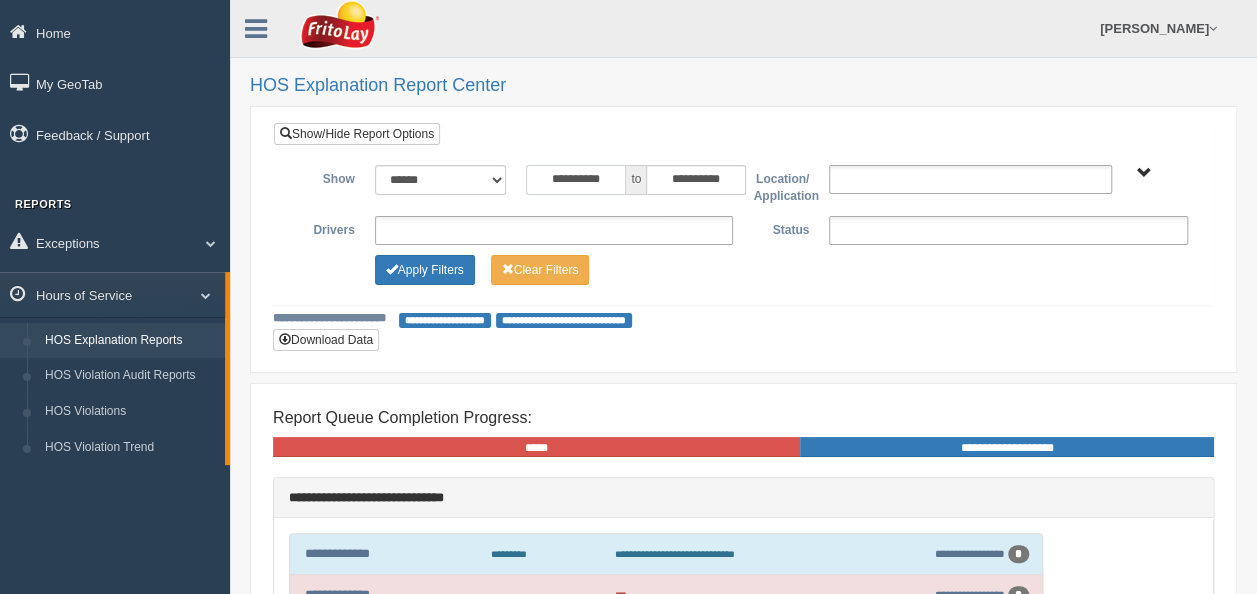 click on "**********" at bounding box center (576, 180) 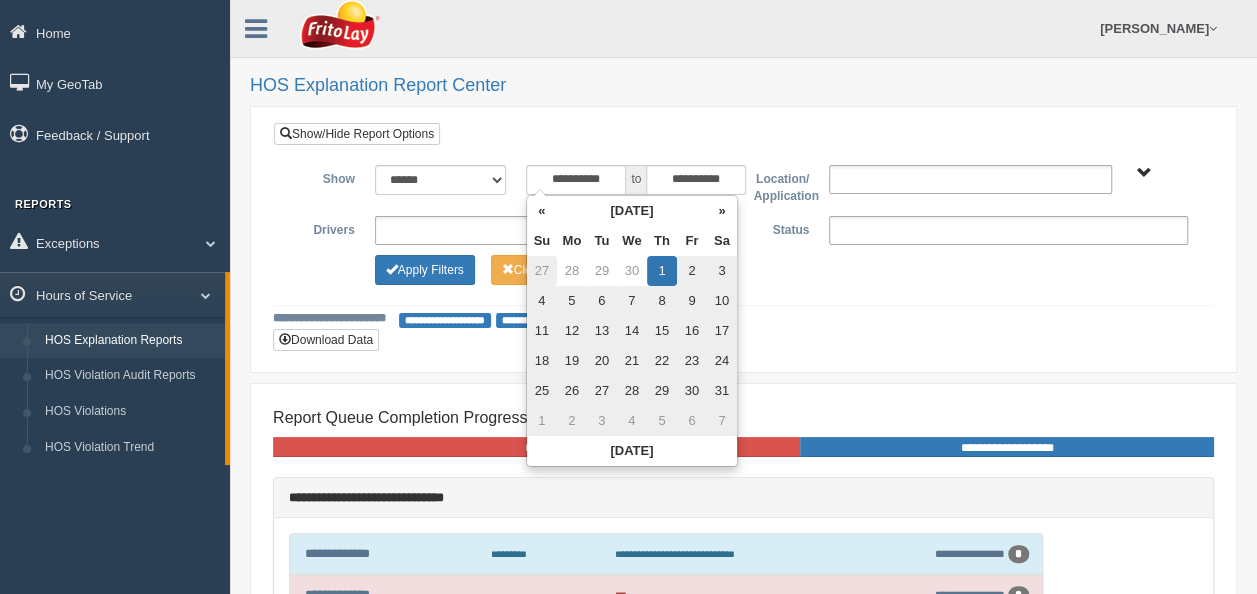 click on "27" at bounding box center [542, 271] 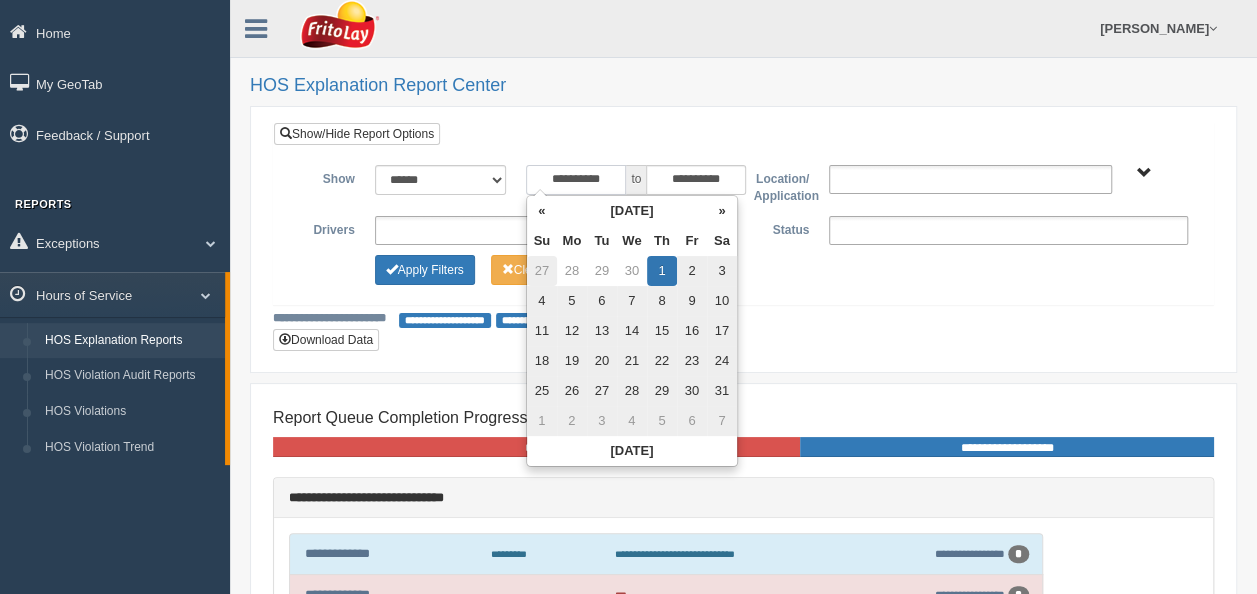 type on "**********" 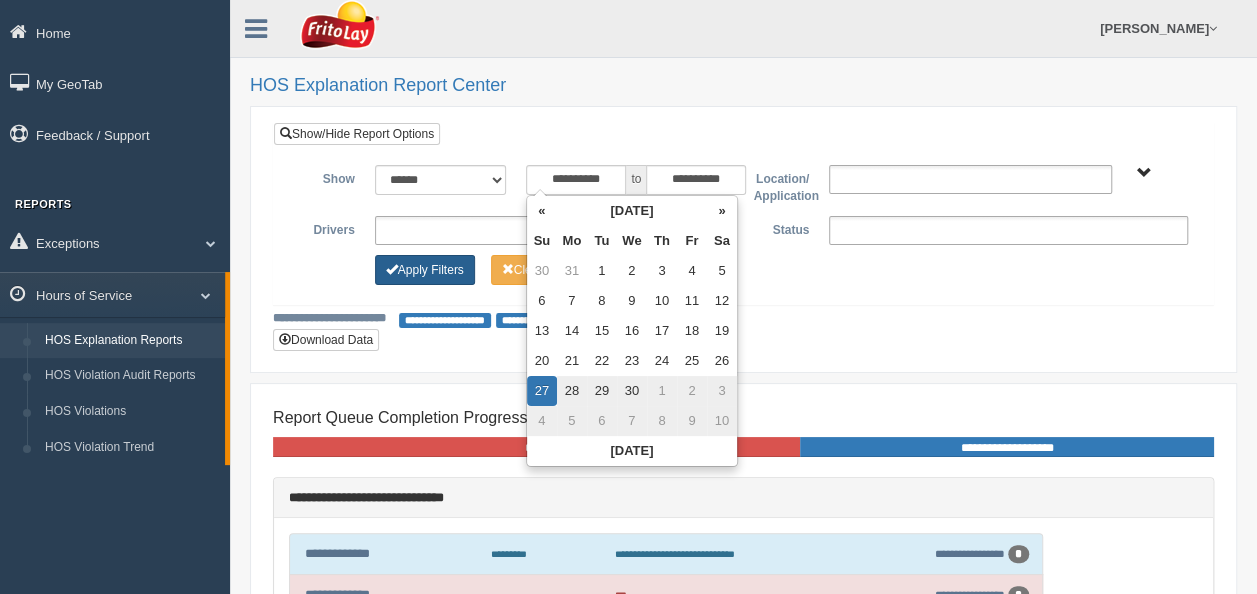 click on "Apply Filters" at bounding box center (425, 270) 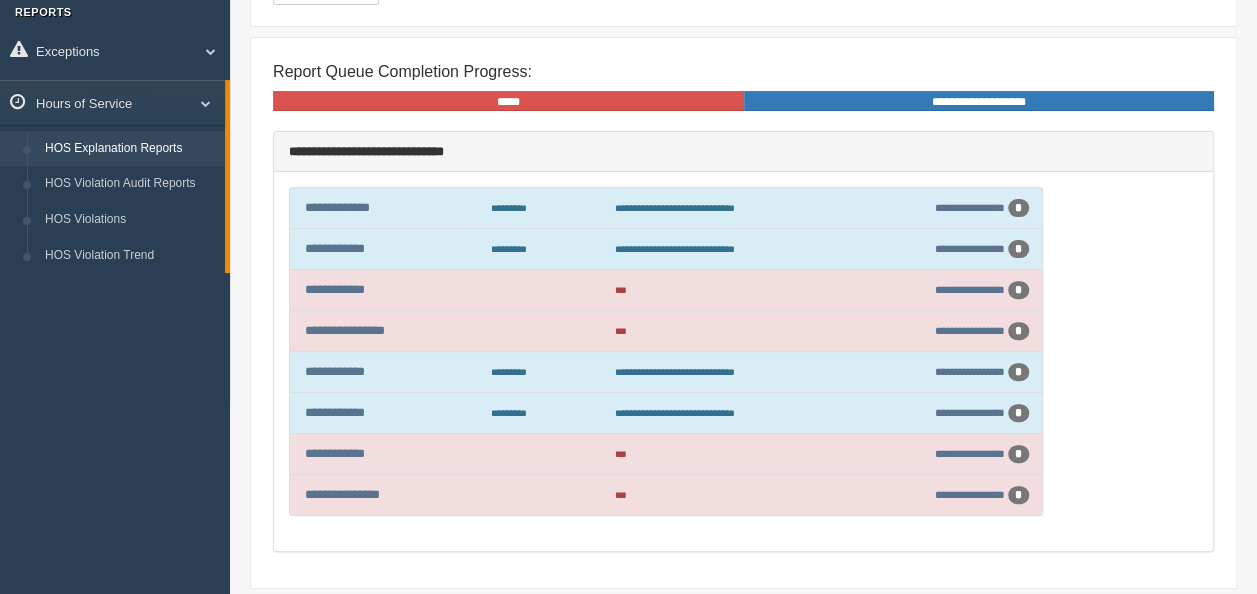 scroll, scrollTop: 162, scrollLeft: 0, axis: vertical 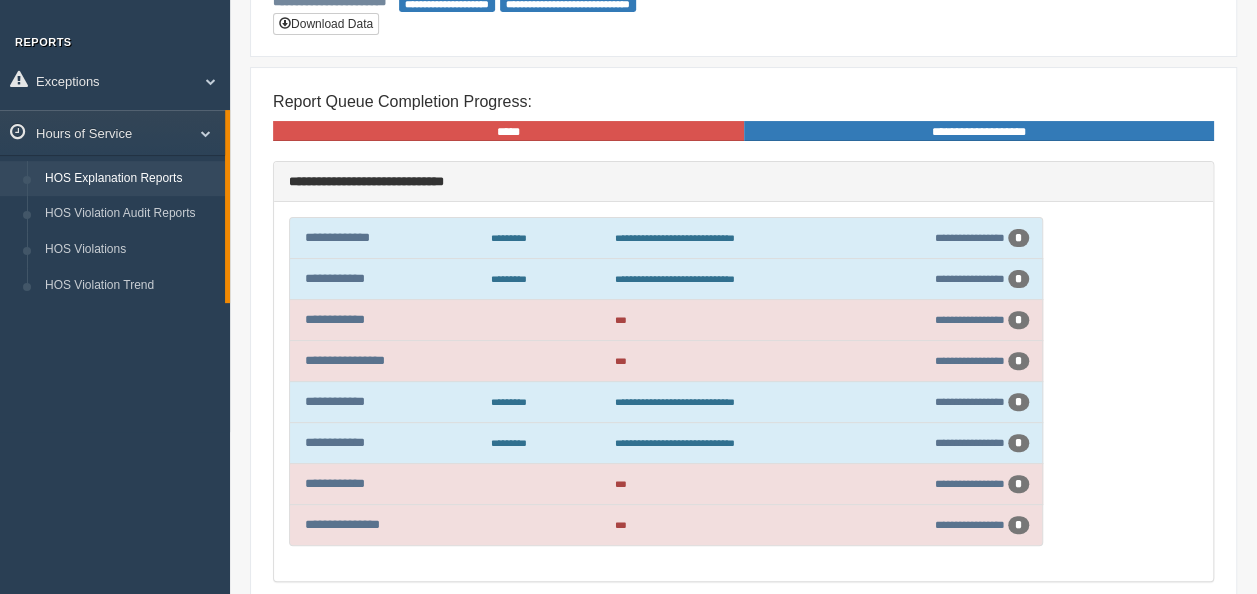 click on "**********" at bounding box center [666, 320] 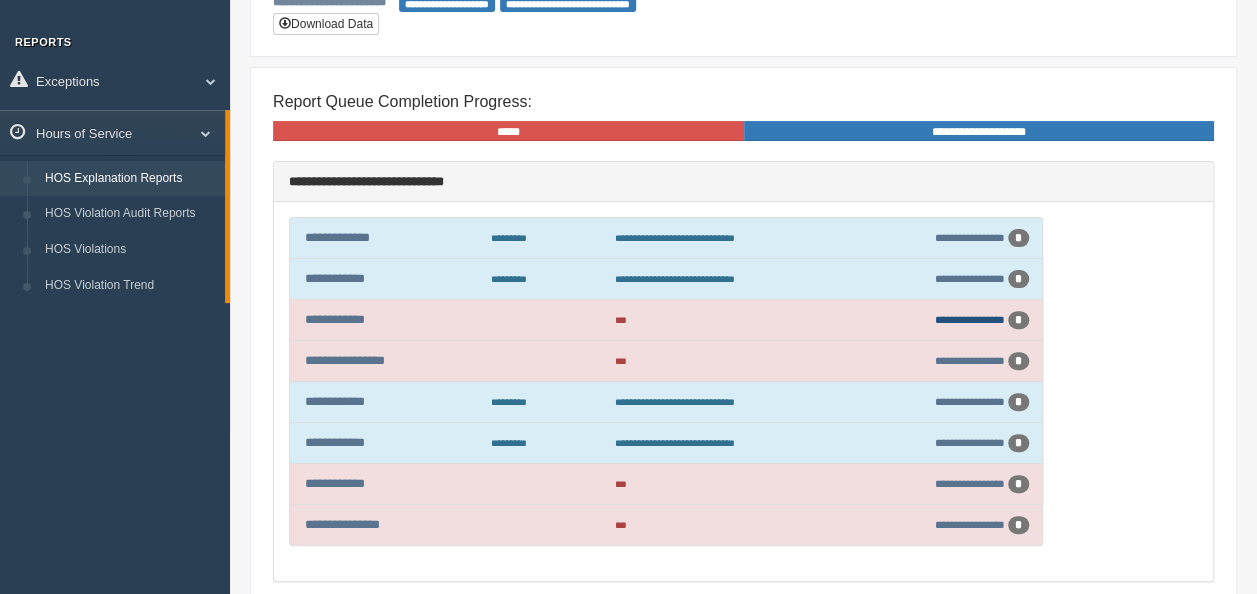 click on "**********" at bounding box center (970, 319) 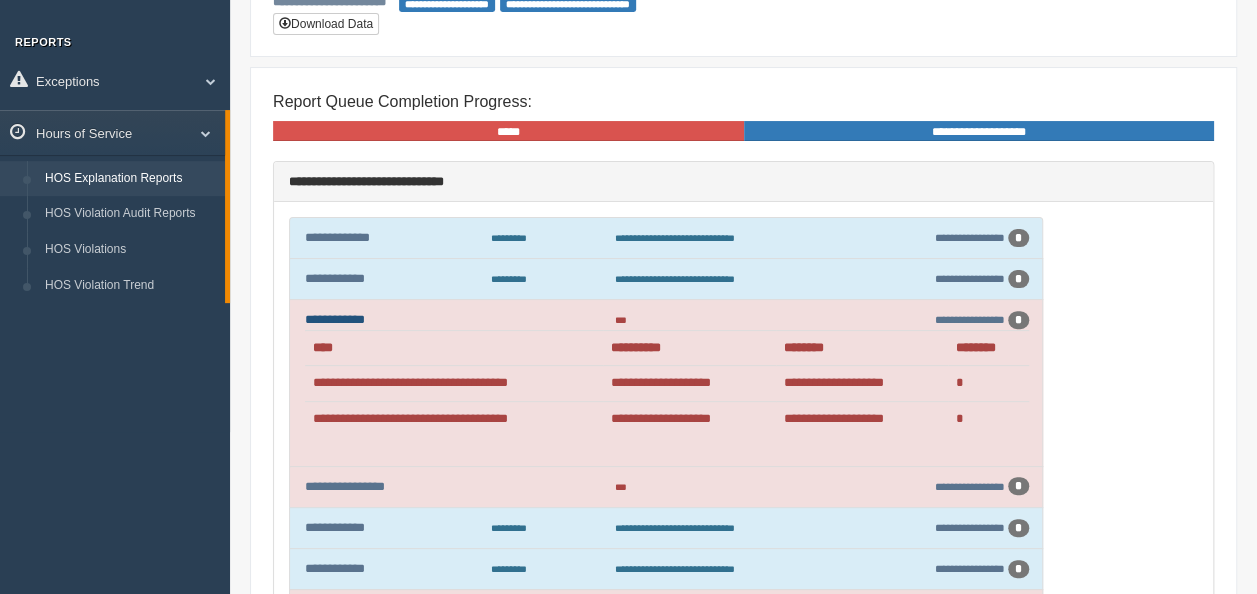 click on "**********" at bounding box center [335, 319] 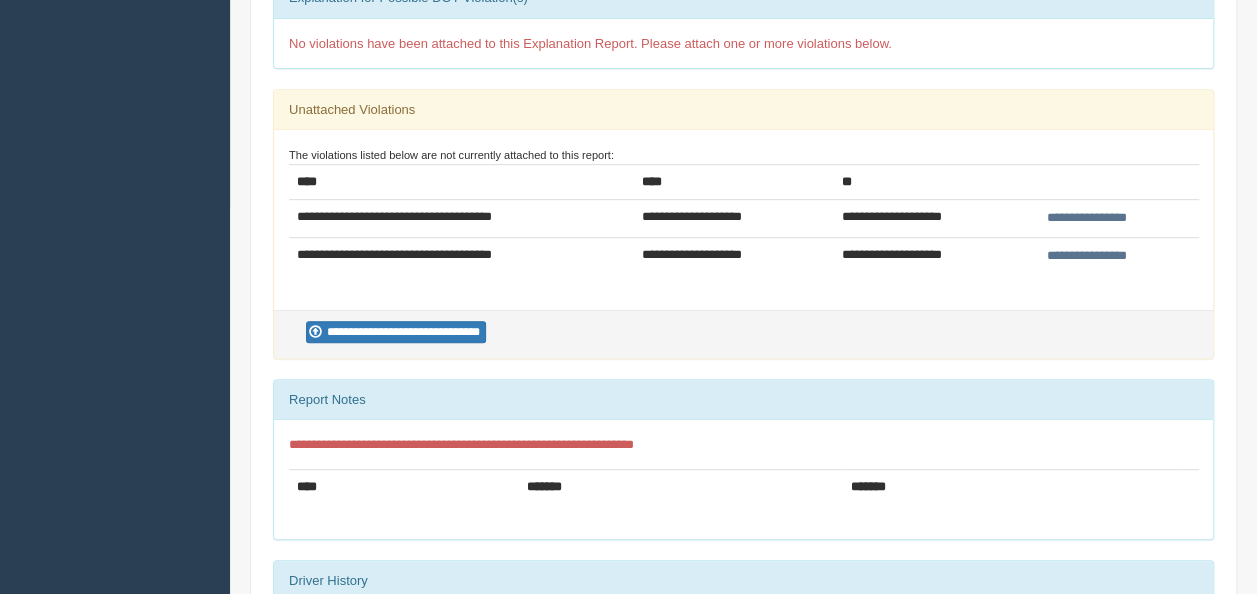 scroll, scrollTop: 400, scrollLeft: 0, axis: vertical 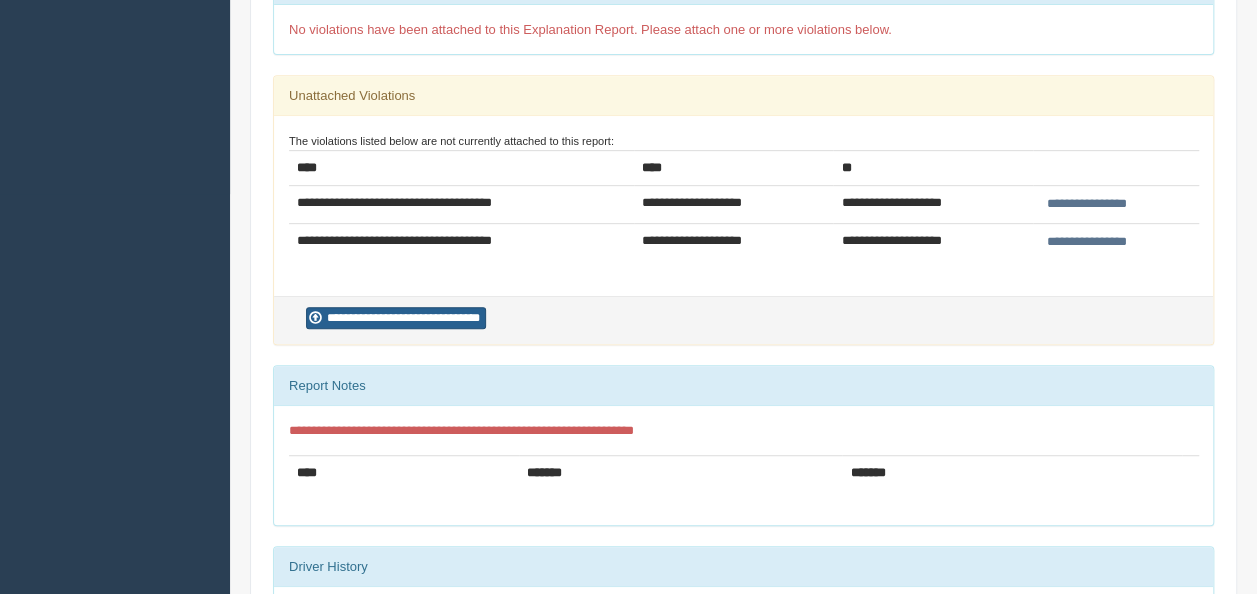 click on "**********" at bounding box center [396, 318] 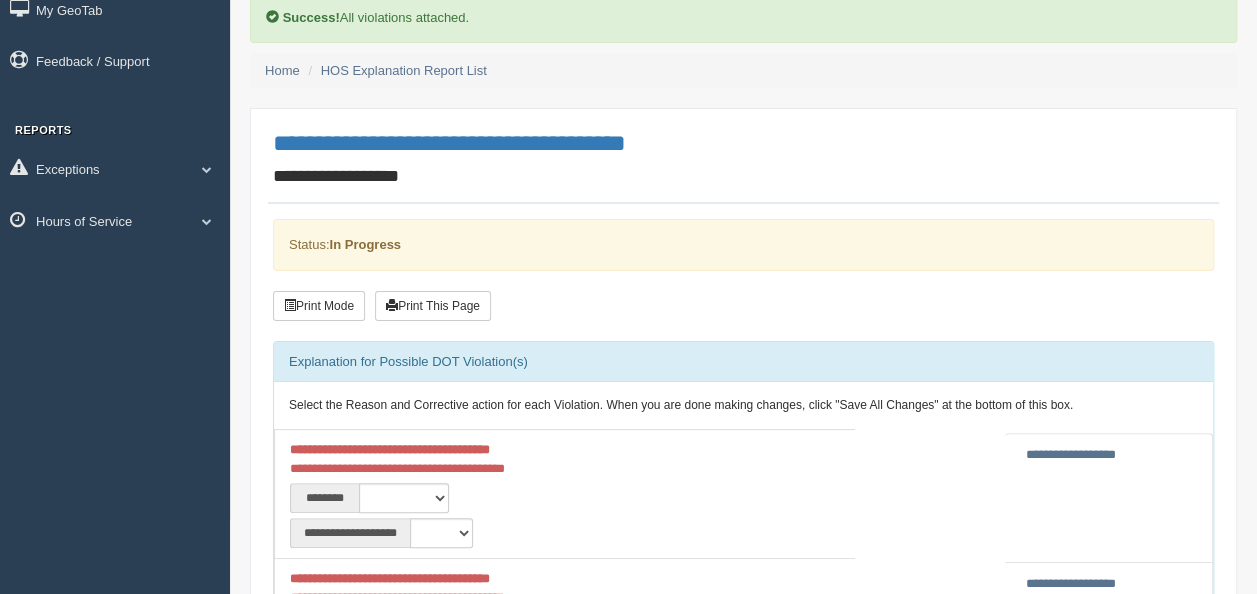 scroll, scrollTop: 200, scrollLeft: 0, axis: vertical 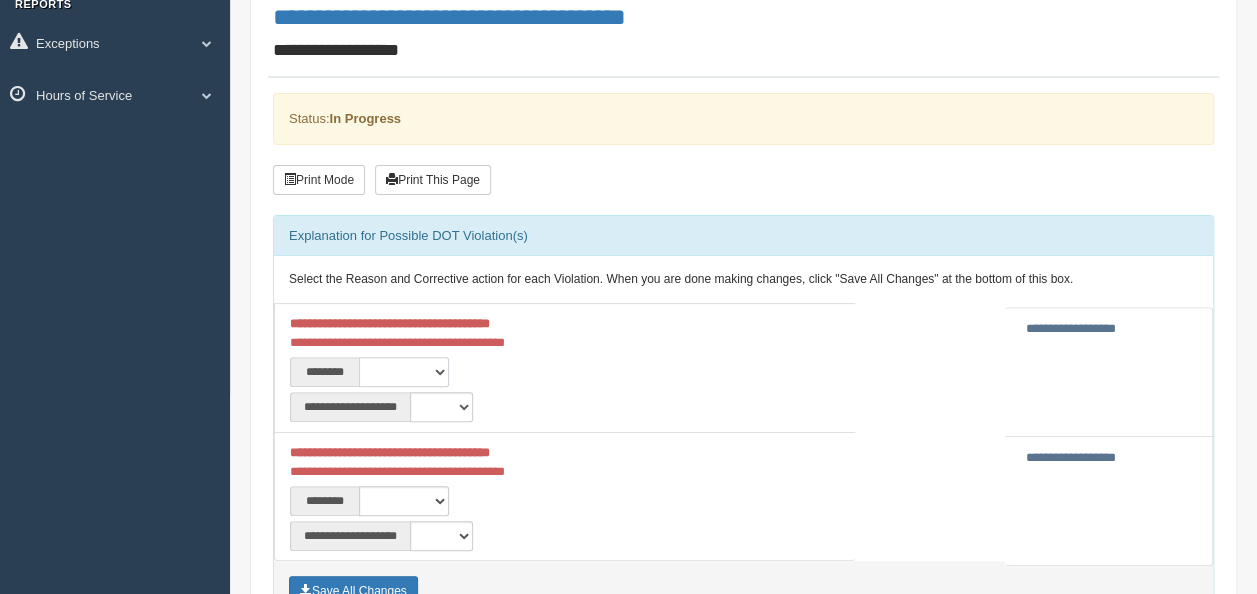 click on "**********" at bounding box center [404, 372] 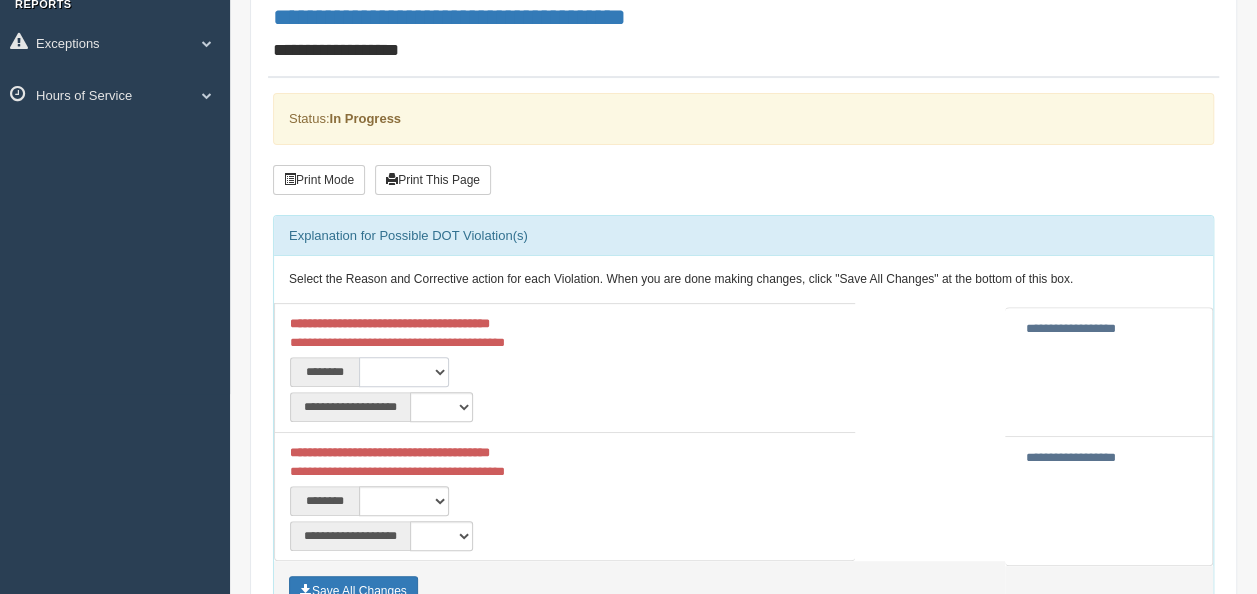 select on "****" 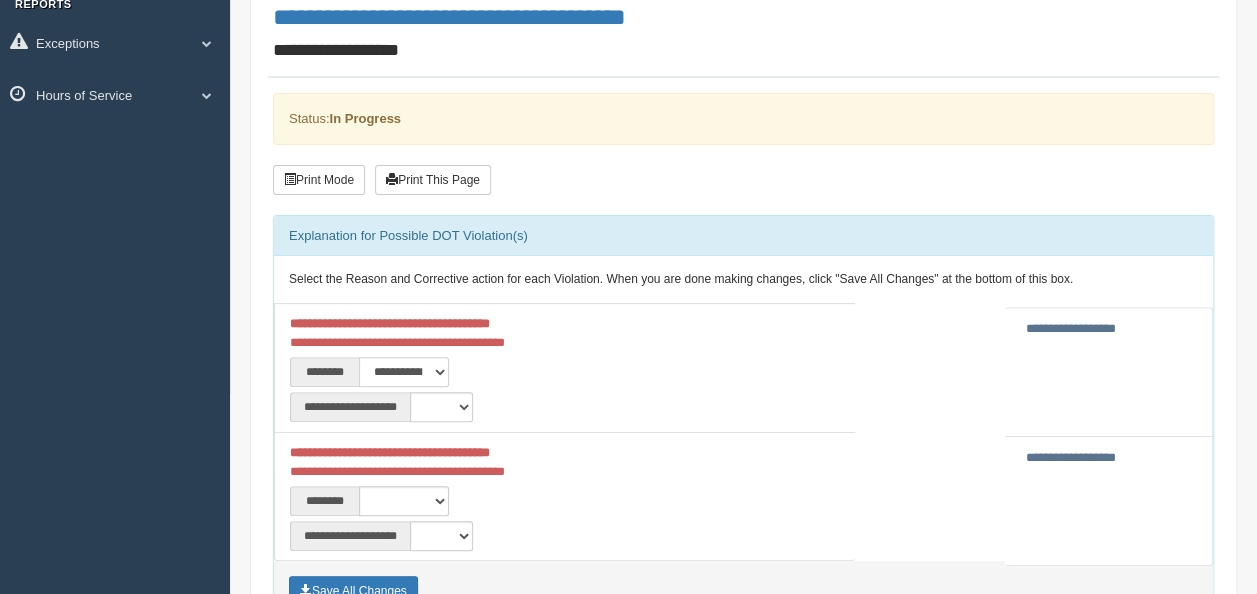 click on "**********" at bounding box center (404, 372) 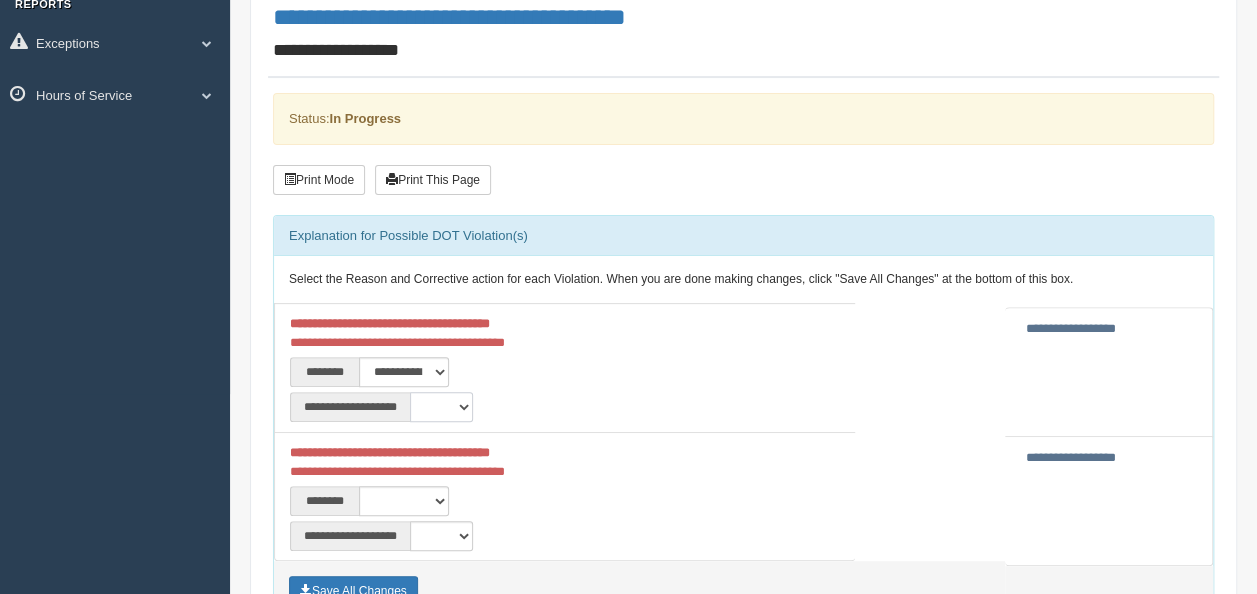 click on "**********" at bounding box center [441, 407] 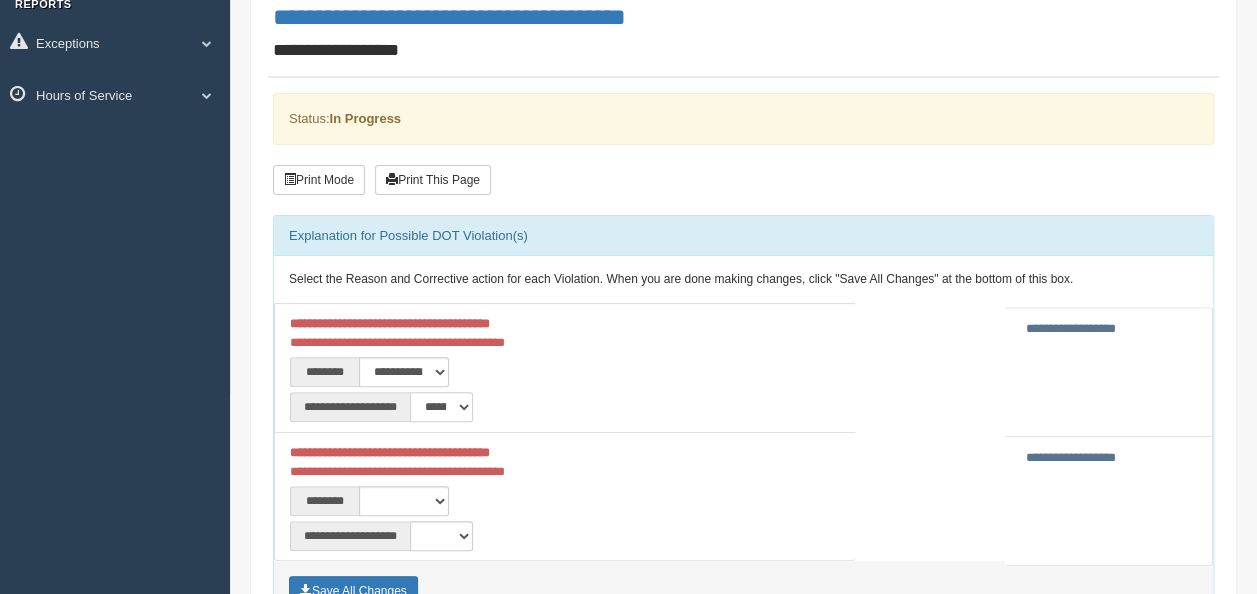 click on "**********" at bounding box center [441, 407] 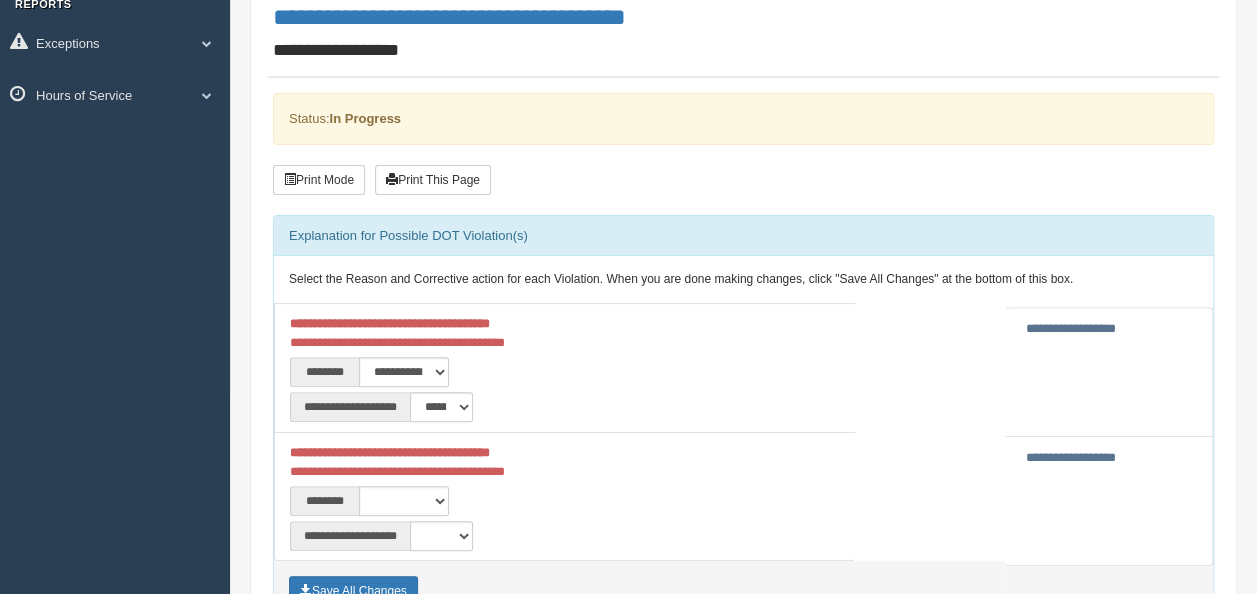click on "**********" at bounding box center (565, 498) 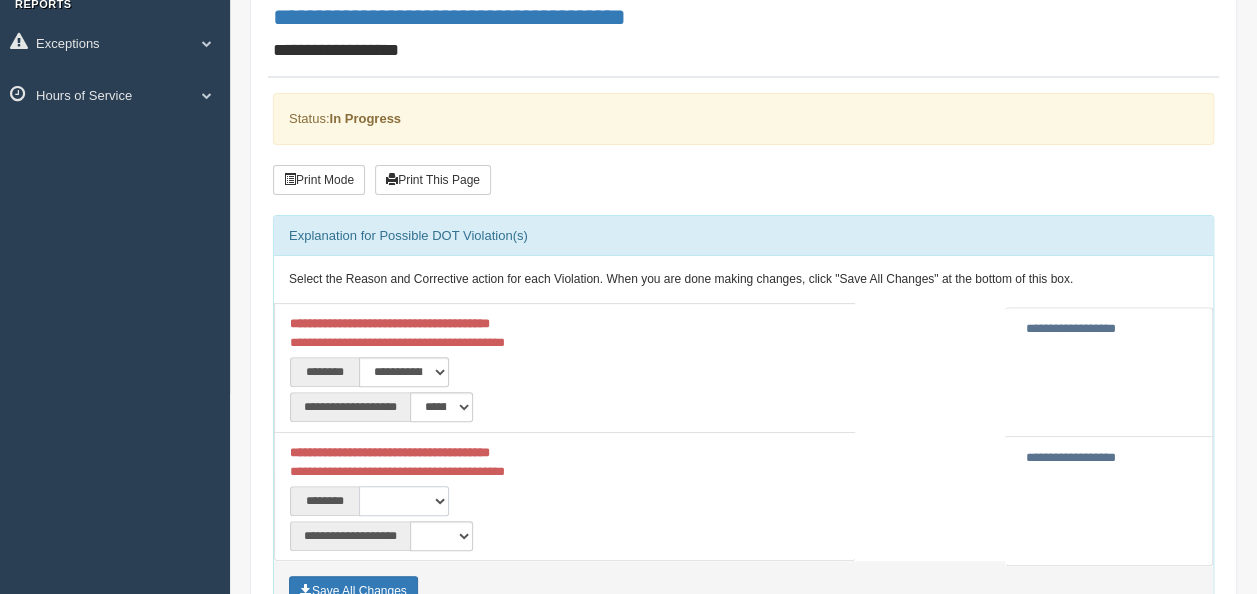 click on "**********" at bounding box center [404, 501] 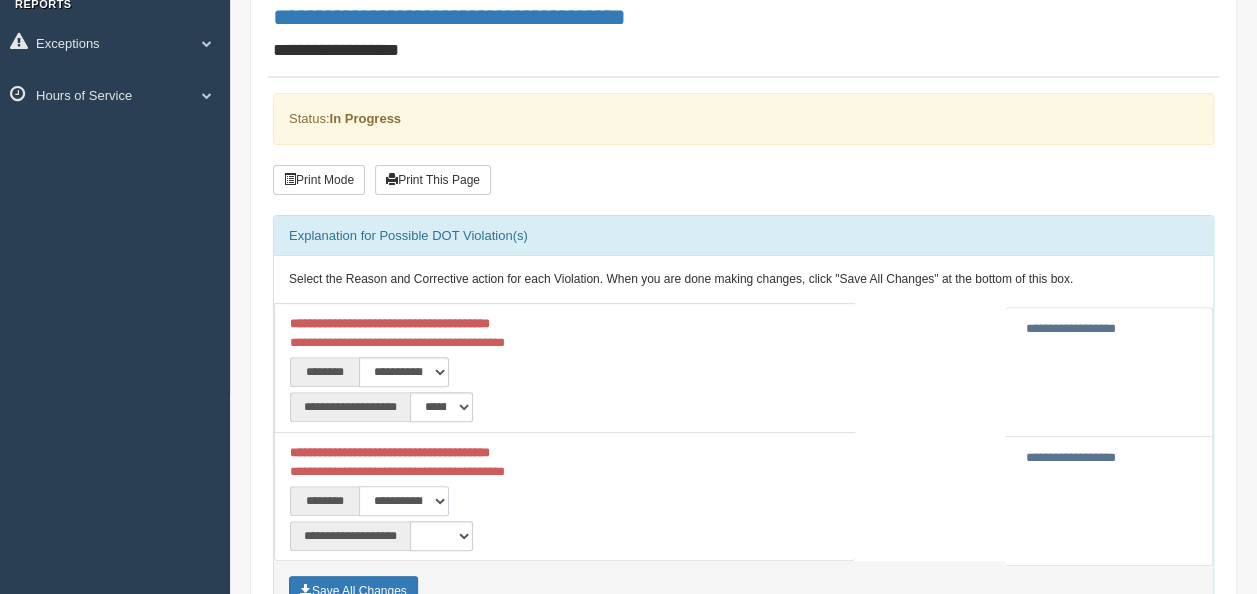 click on "**********" at bounding box center [404, 501] 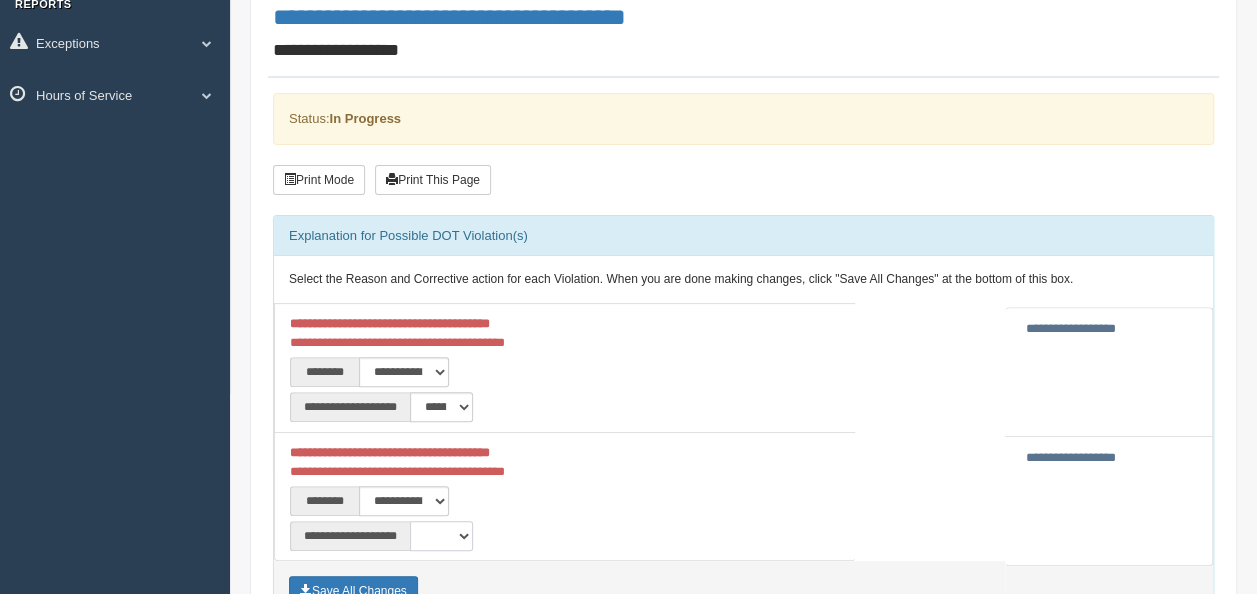 click on "**********" at bounding box center [441, 536] 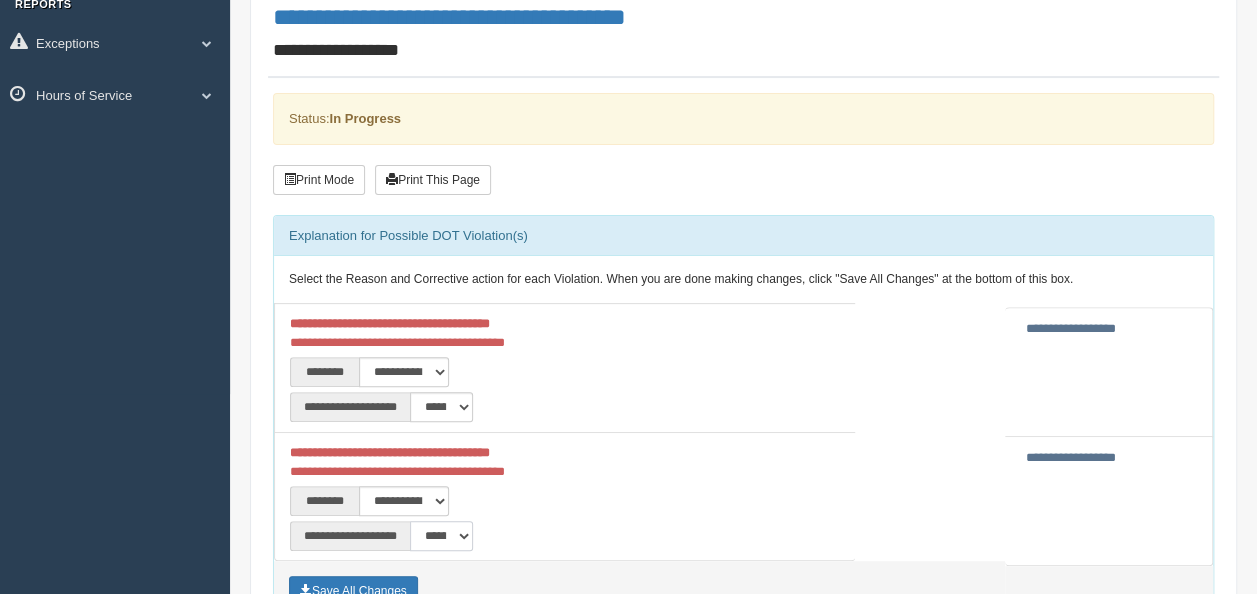 click on "**********" at bounding box center (441, 536) 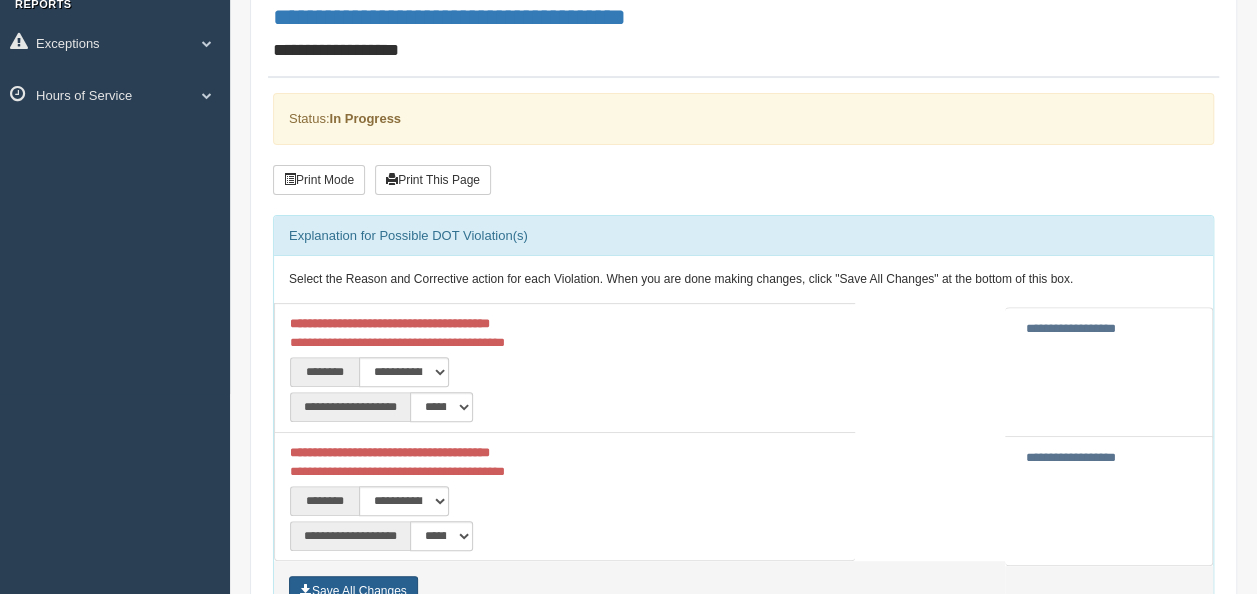 click on "Save All Changes" at bounding box center [353, 591] 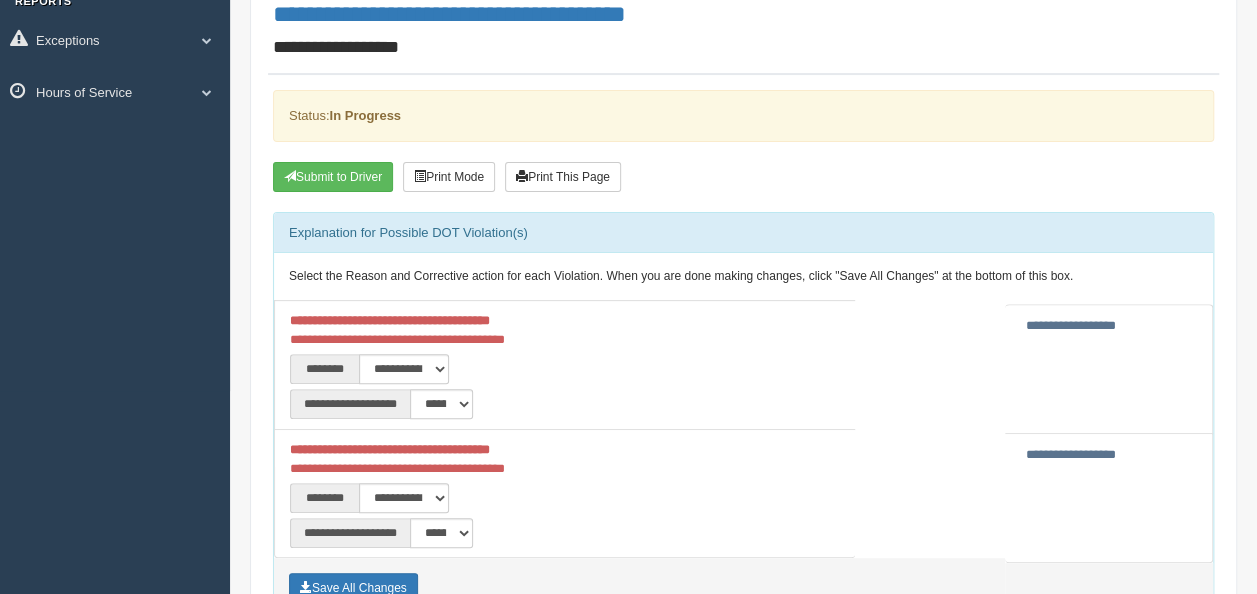 scroll, scrollTop: 200, scrollLeft: 0, axis: vertical 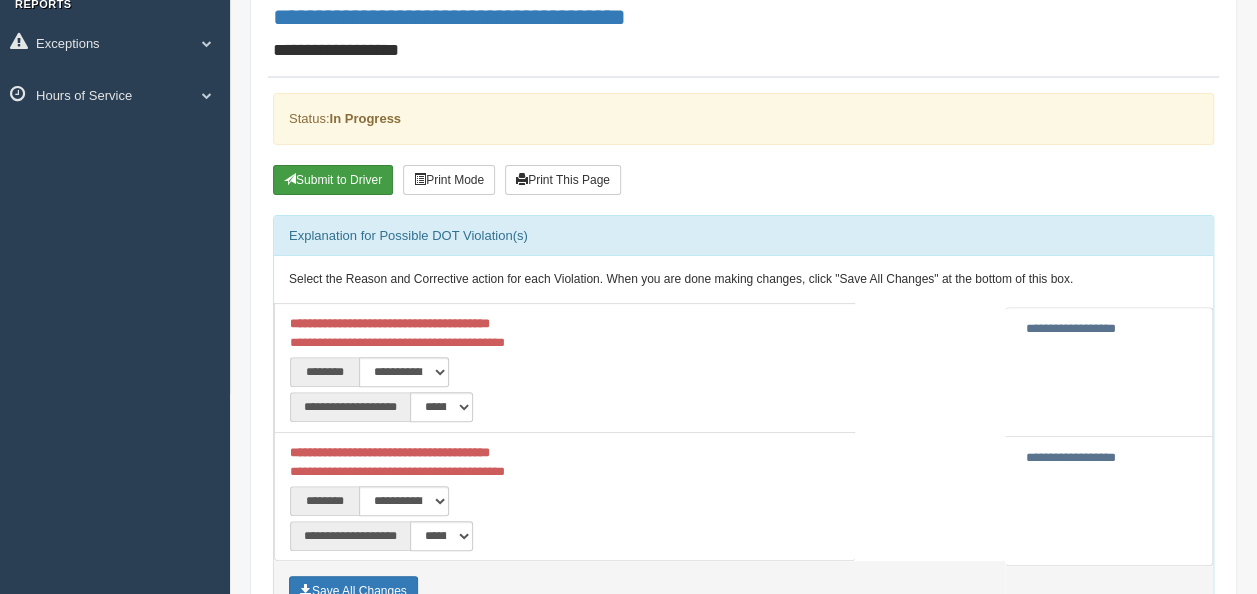 click on "Submit to Driver" at bounding box center (333, 180) 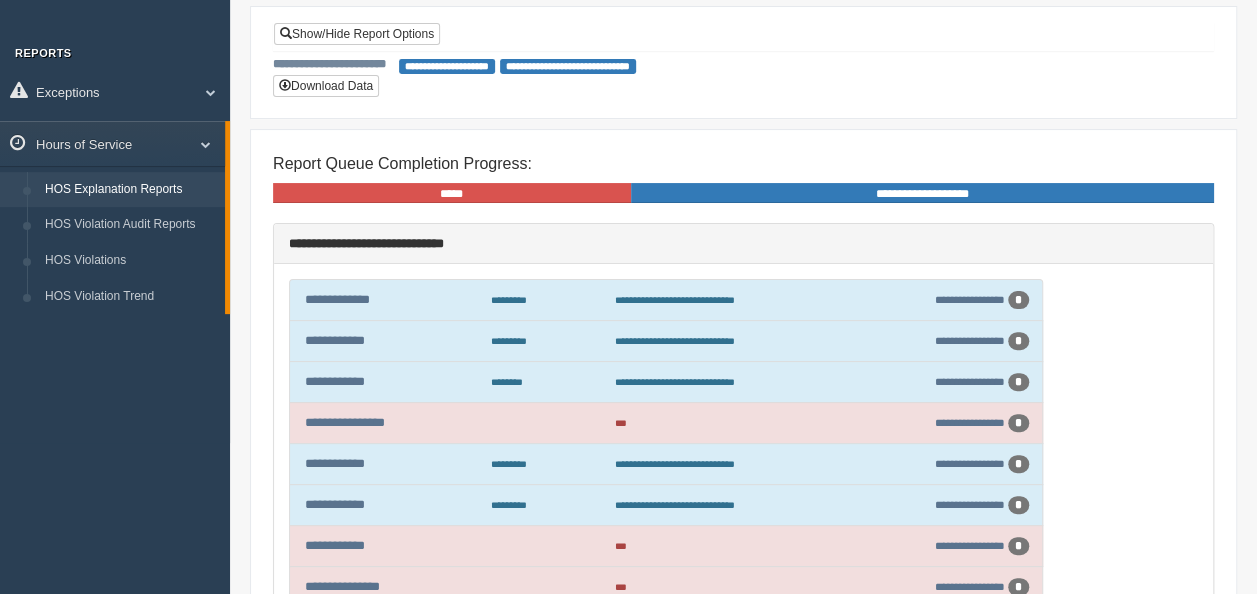 scroll, scrollTop: 200, scrollLeft: 0, axis: vertical 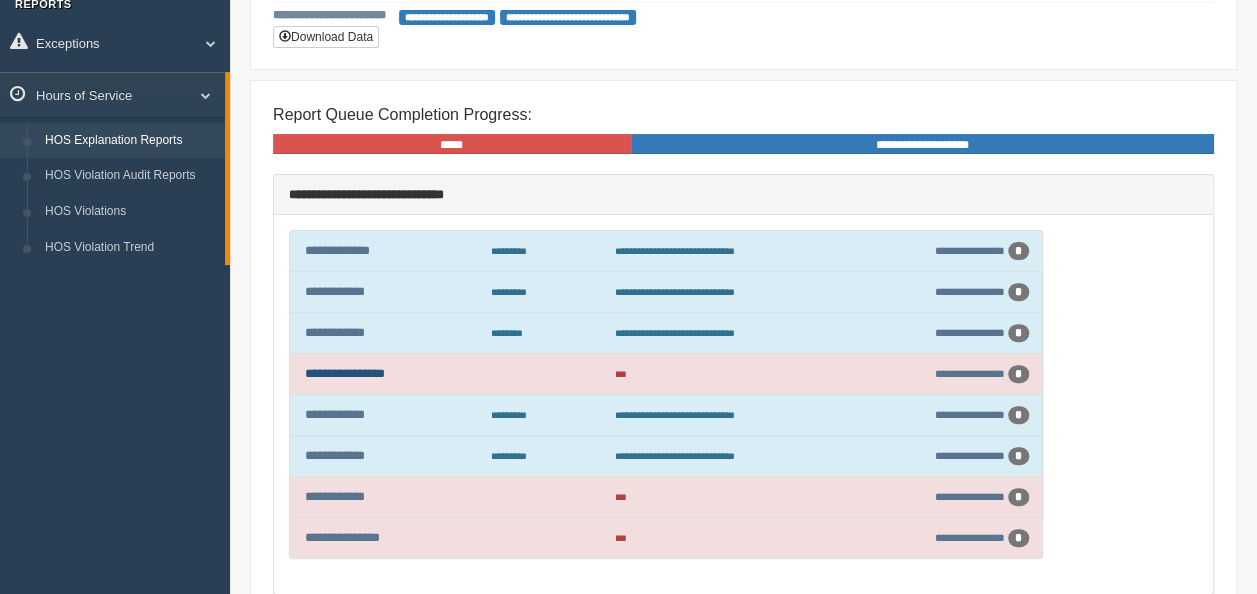click on "**********" at bounding box center (345, 373) 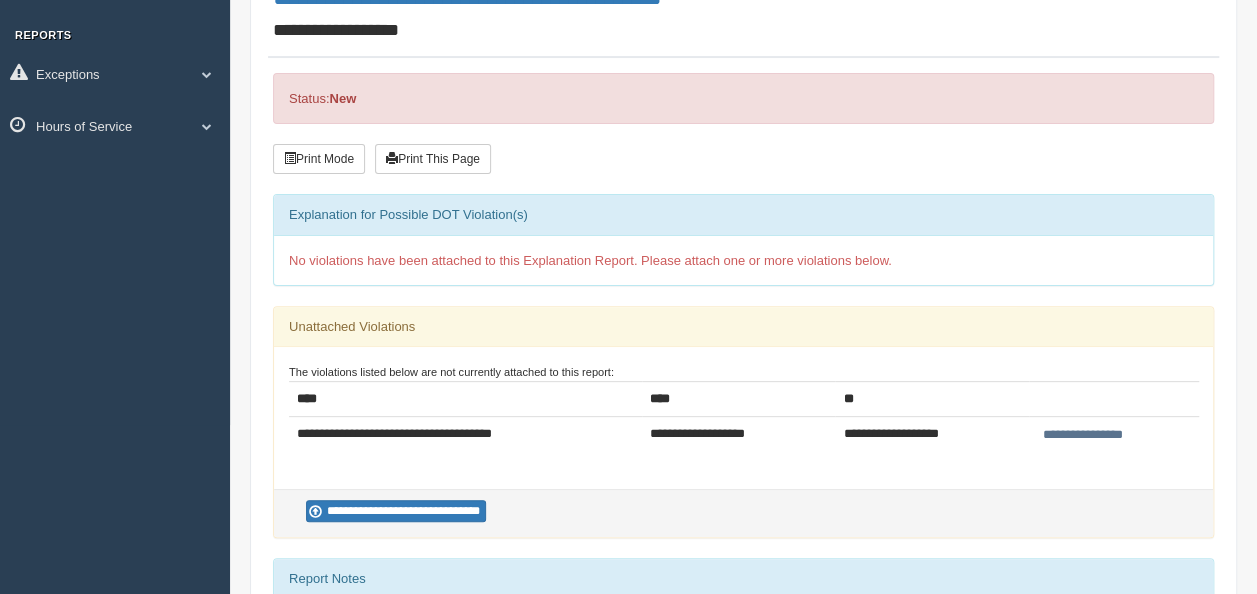 scroll, scrollTop: 200, scrollLeft: 0, axis: vertical 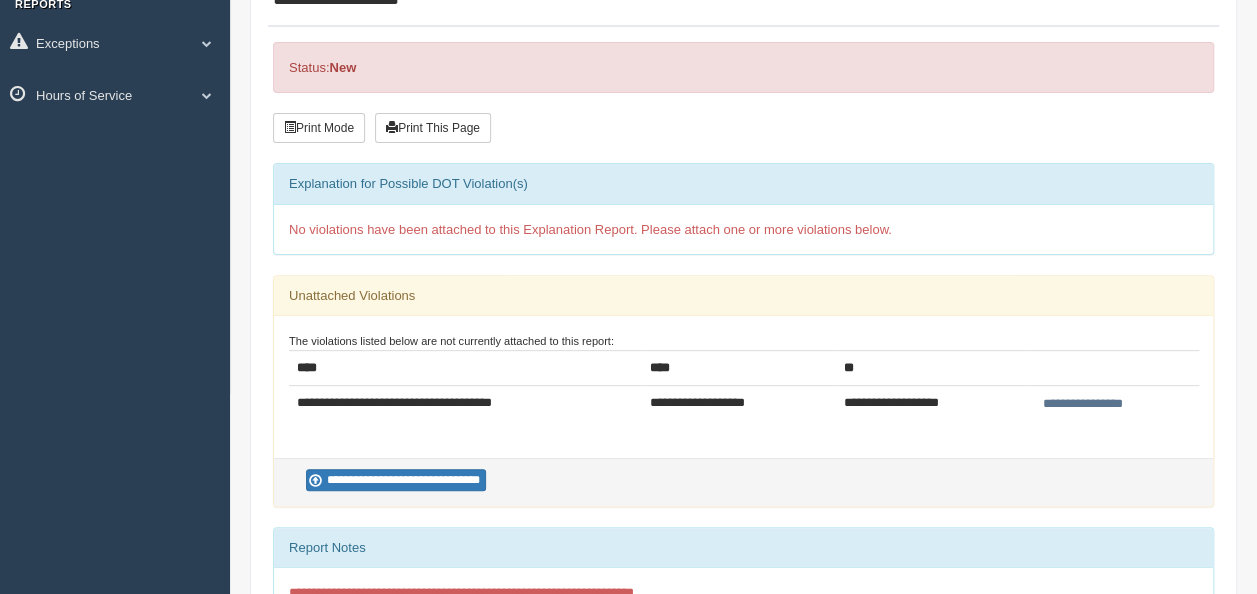 click on "**********" at bounding box center (743, 482) 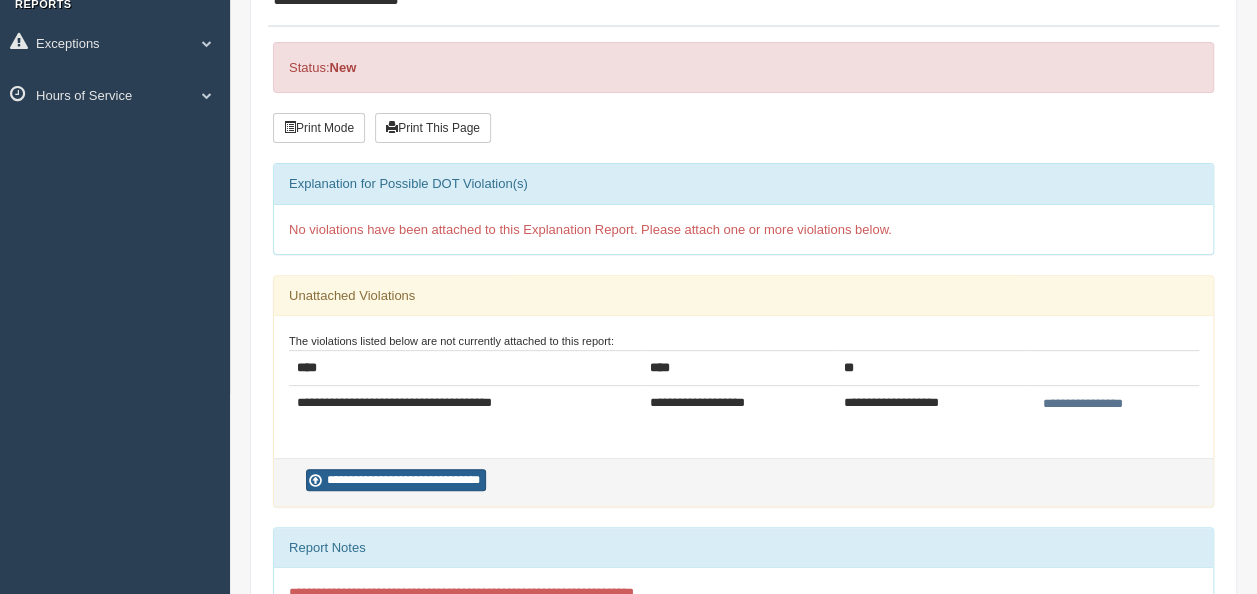 click on "**********" at bounding box center [396, 480] 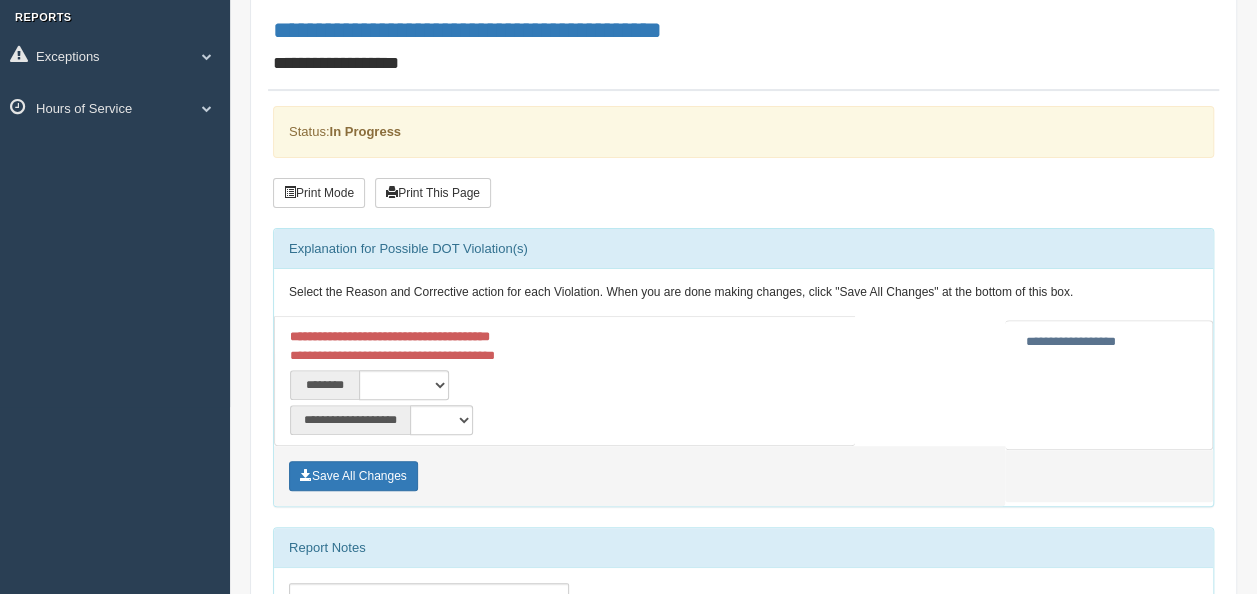 scroll, scrollTop: 200, scrollLeft: 0, axis: vertical 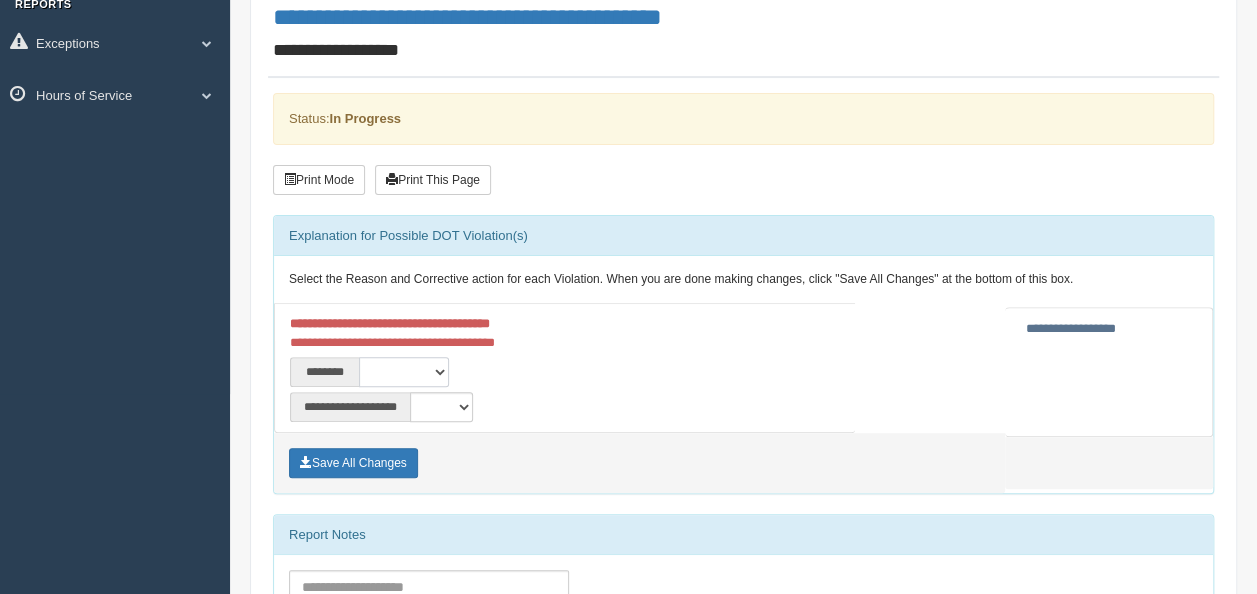 click on "**********" at bounding box center [404, 372] 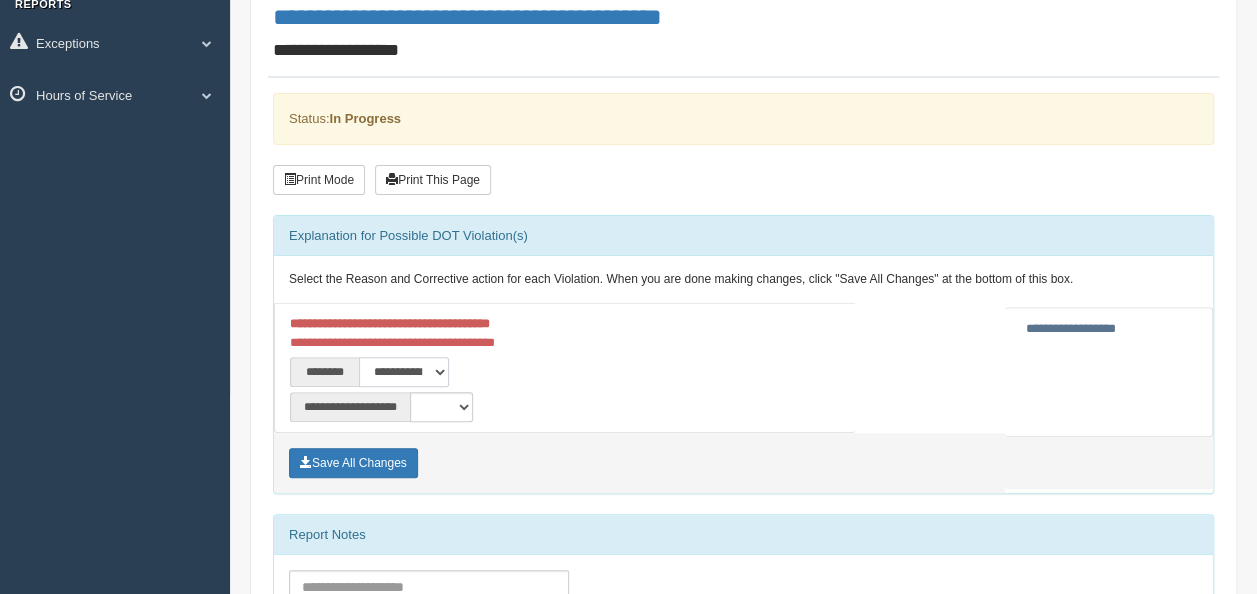 click on "**********" at bounding box center (404, 372) 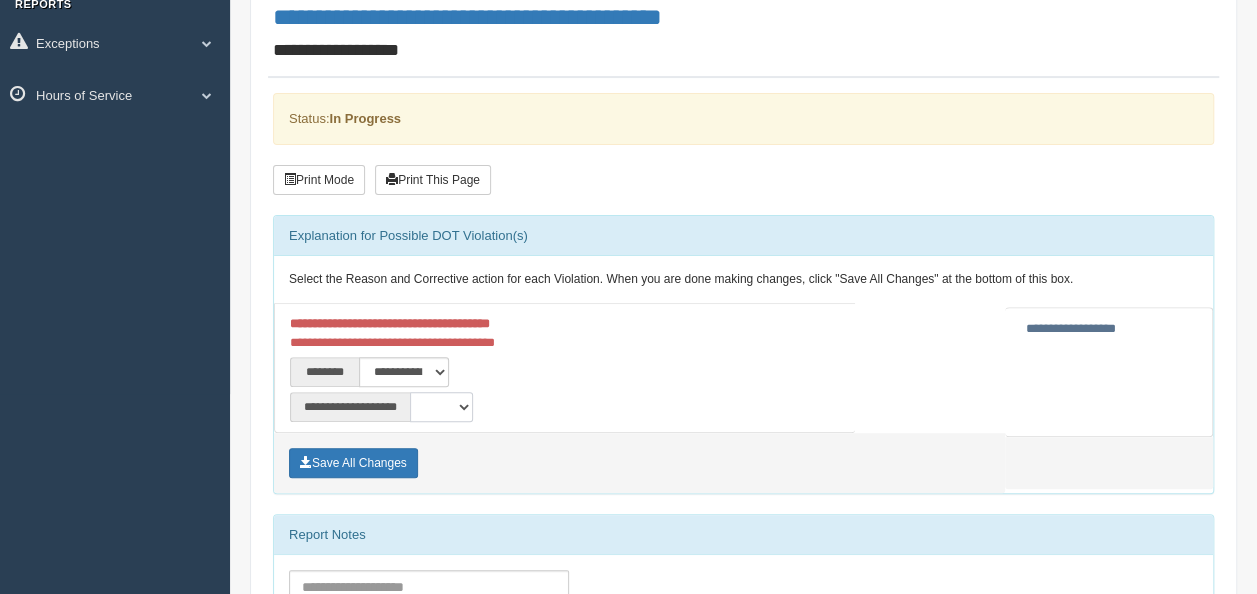 click on "**********" at bounding box center (441, 407) 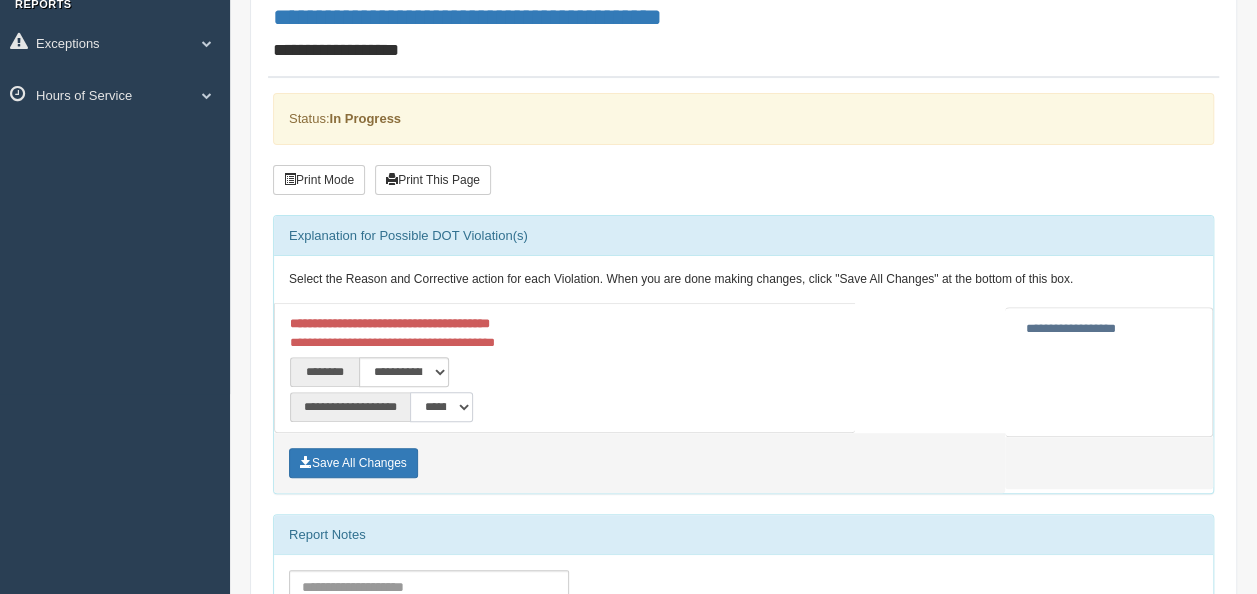 click on "**********" at bounding box center (441, 407) 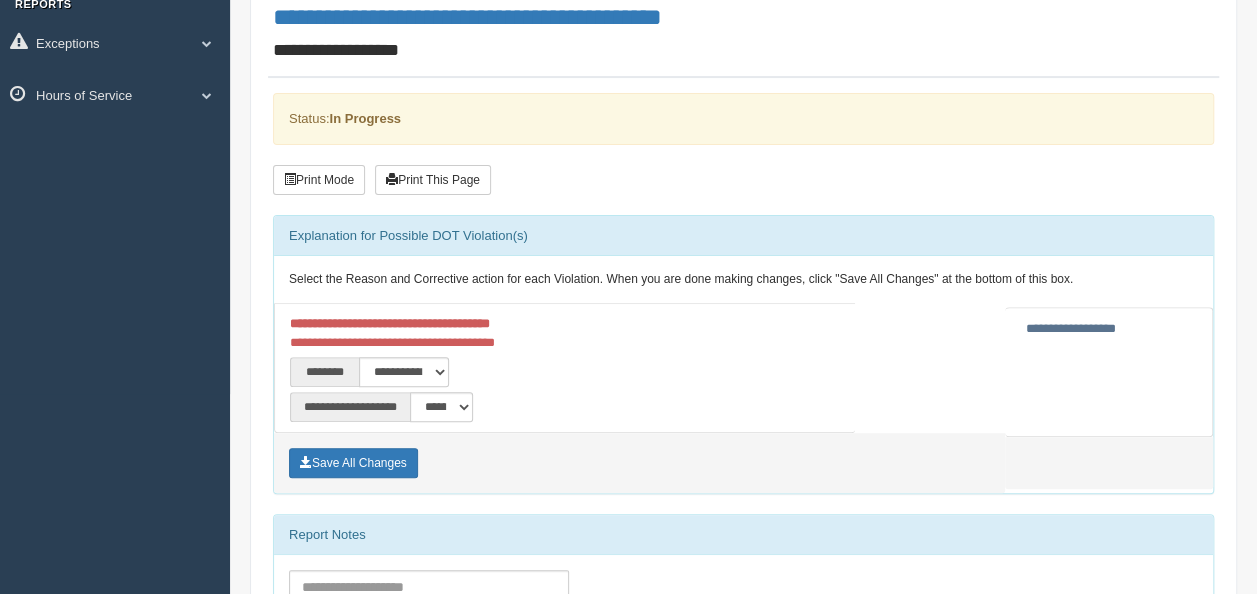 click on "Save All Changes" at bounding box center (459, 465) 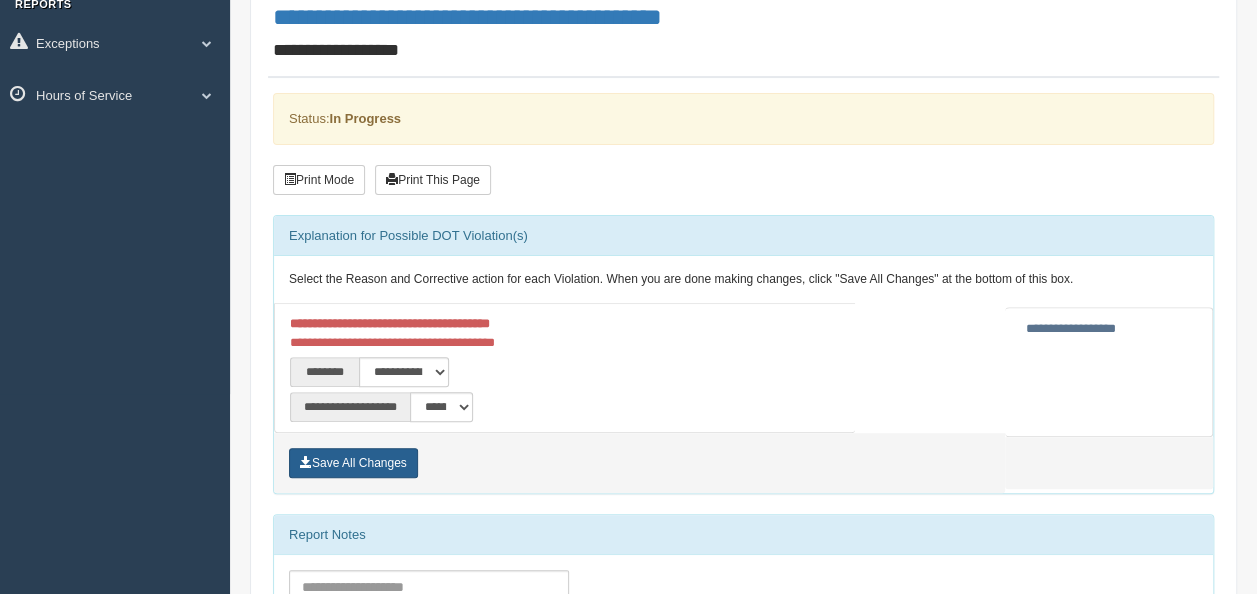 click on "Save All Changes" at bounding box center (353, 463) 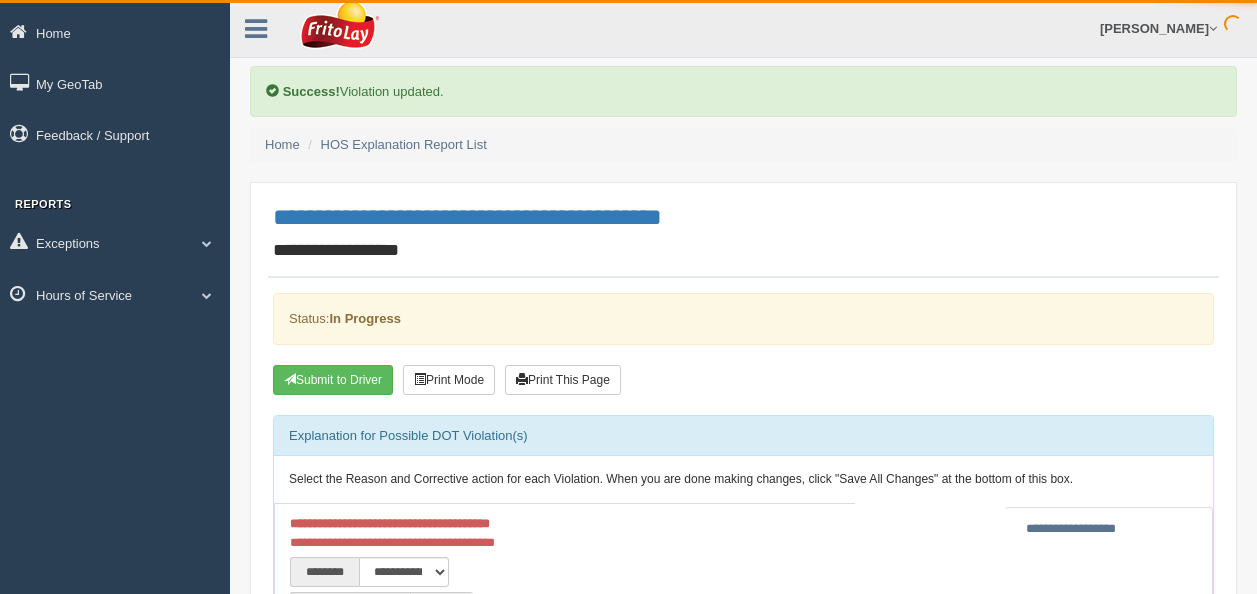 scroll, scrollTop: 0, scrollLeft: 0, axis: both 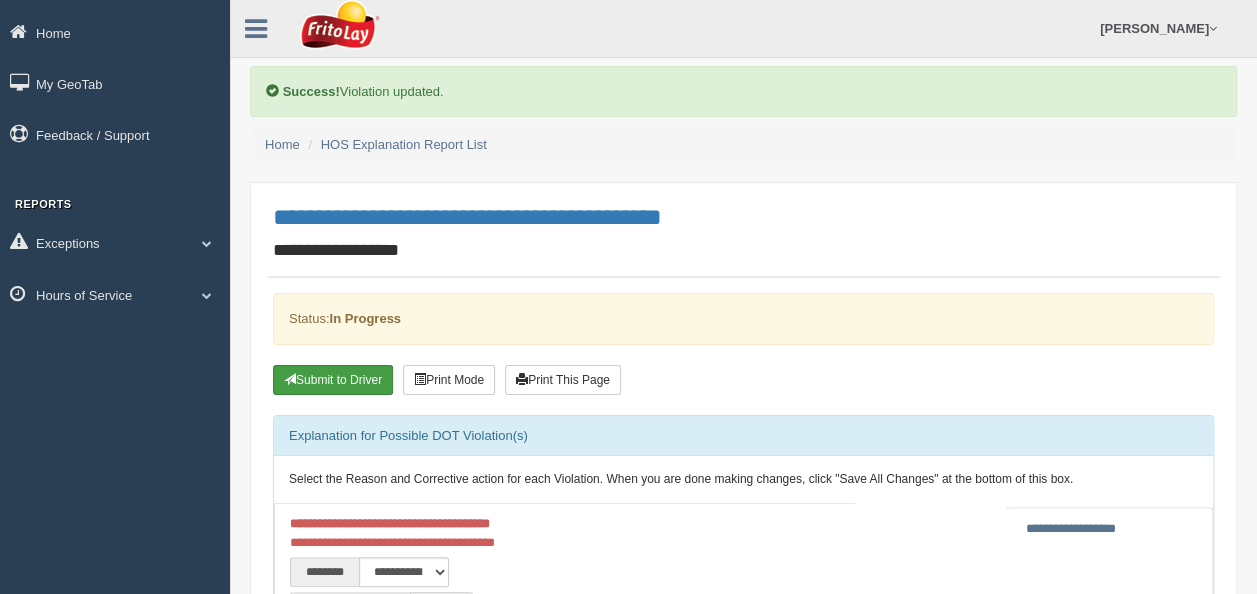 click on "Submit to Driver" at bounding box center (333, 380) 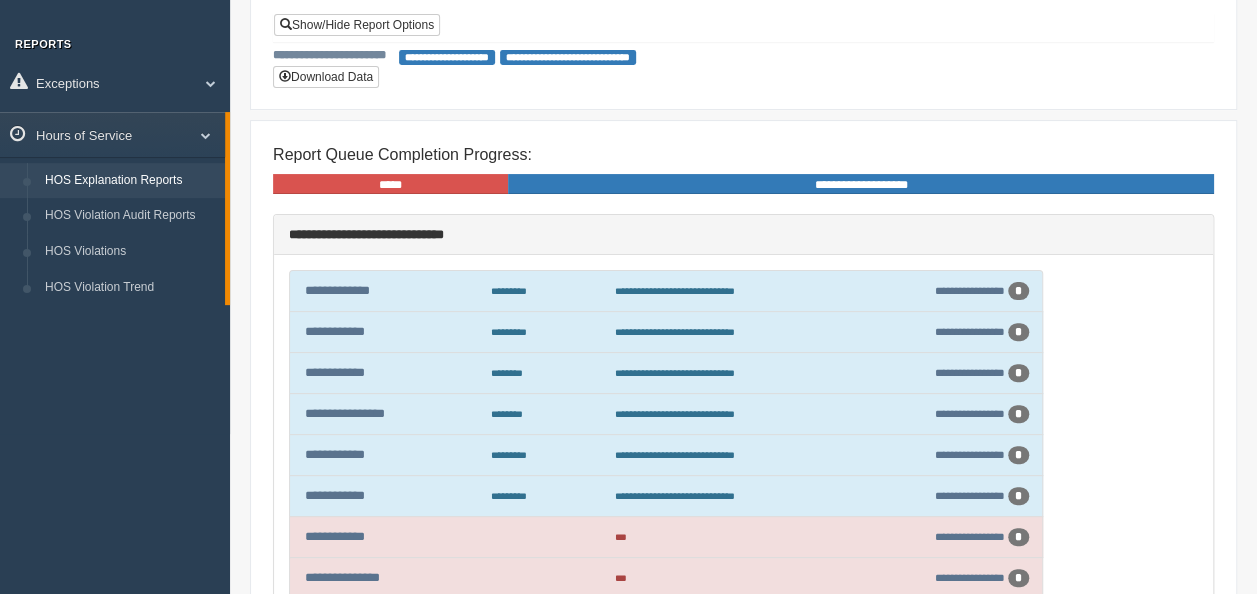 scroll, scrollTop: 300, scrollLeft: 0, axis: vertical 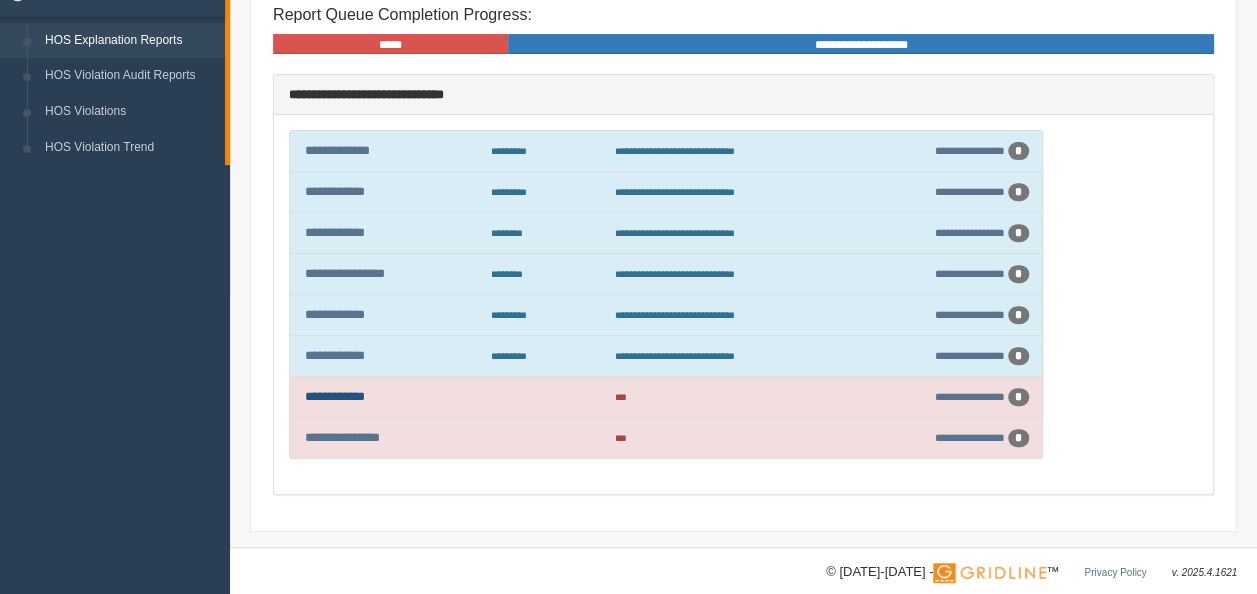 click on "**********" at bounding box center [335, 396] 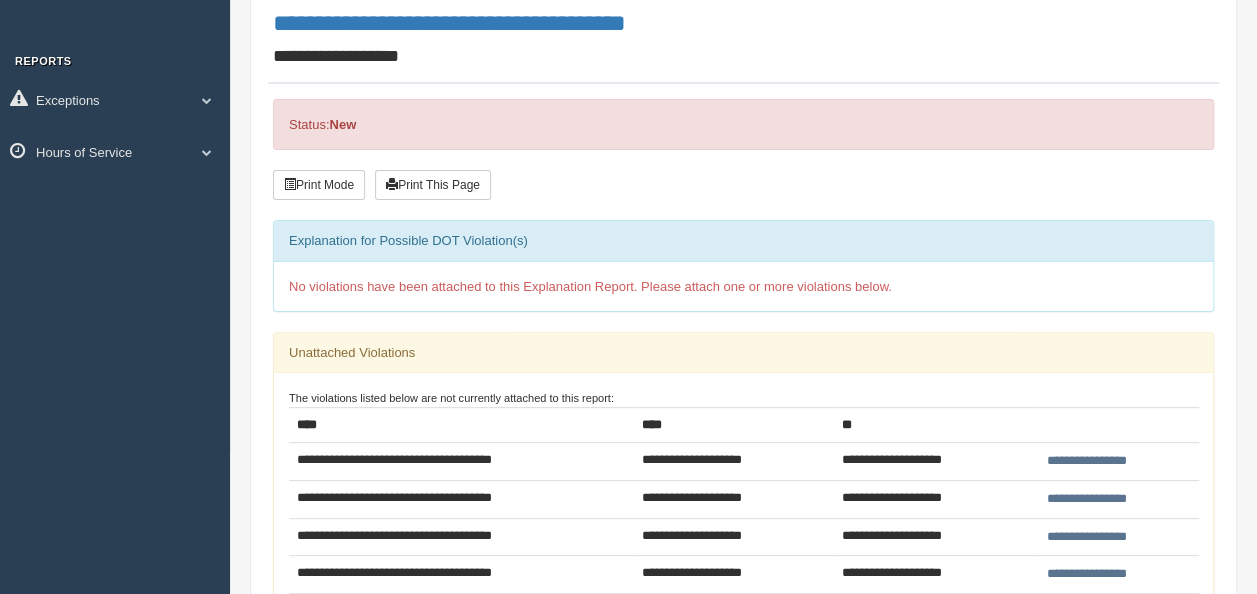 scroll, scrollTop: 300, scrollLeft: 0, axis: vertical 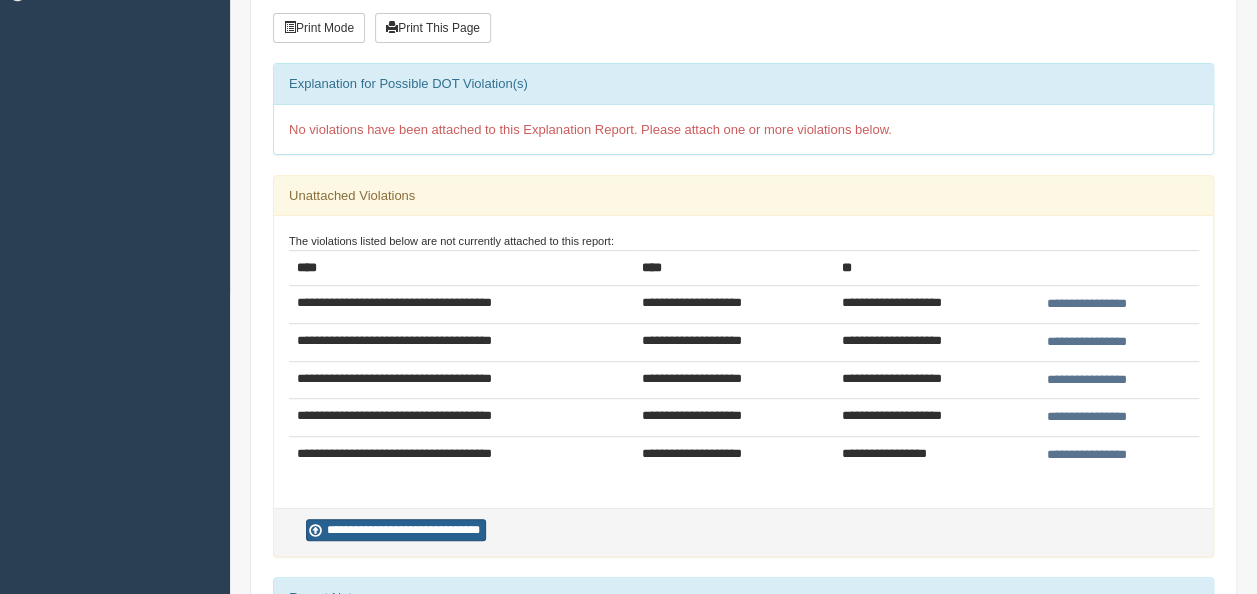 click on "**********" at bounding box center (396, 530) 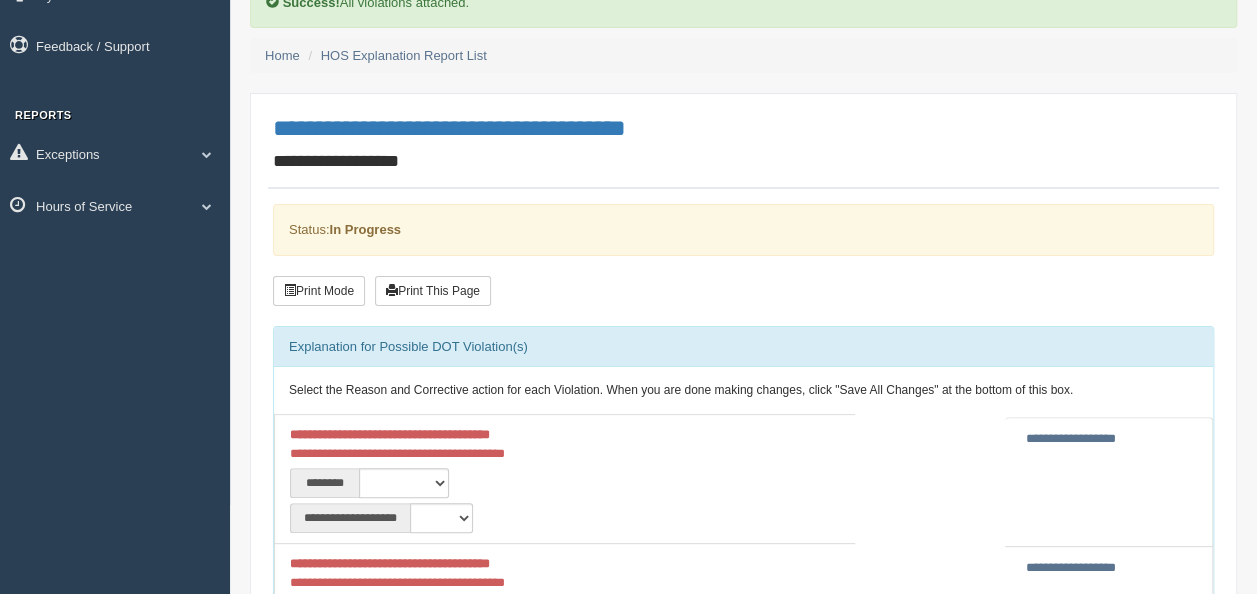 scroll, scrollTop: 200, scrollLeft: 0, axis: vertical 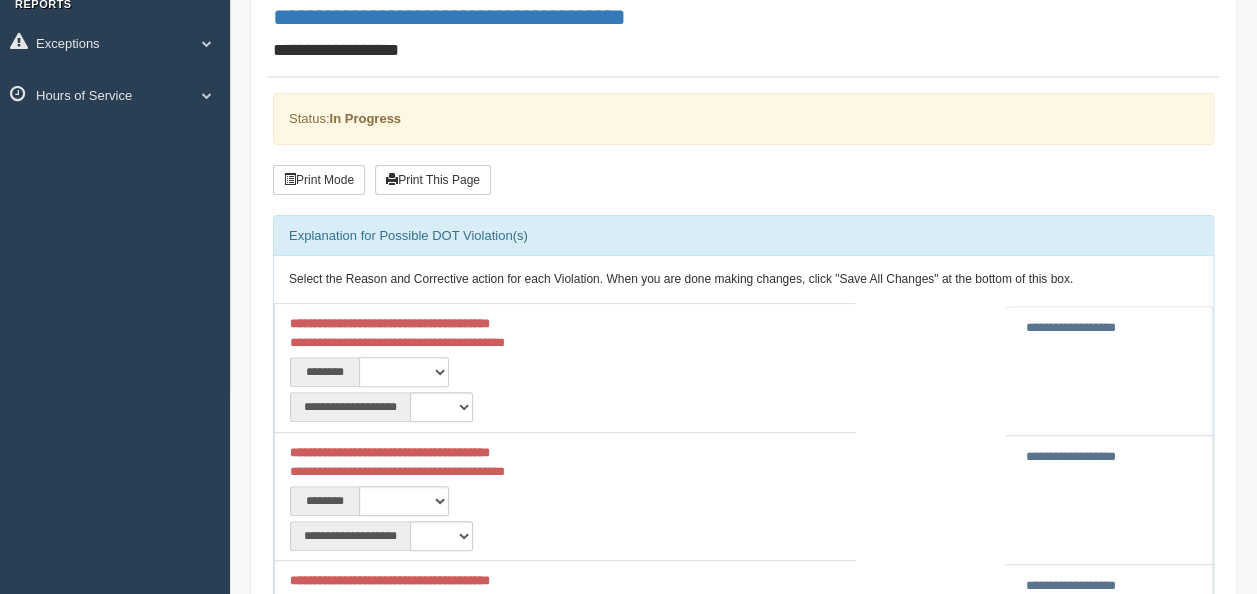 click on "**********" at bounding box center [404, 372] 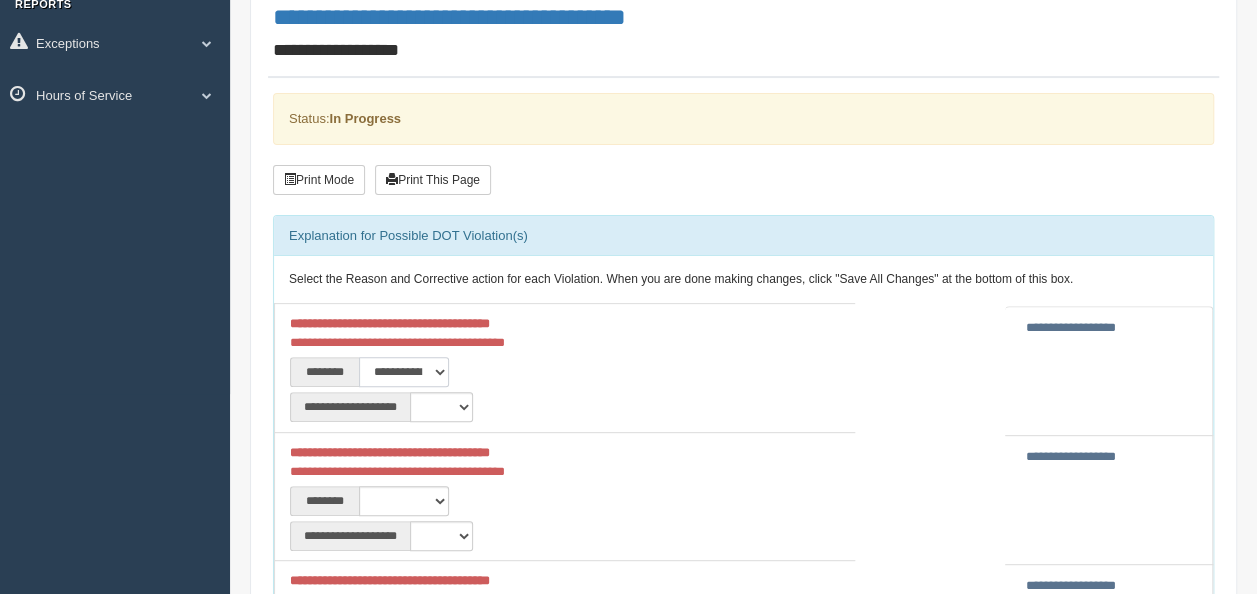 click on "**********" at bounding box center [404, 372] 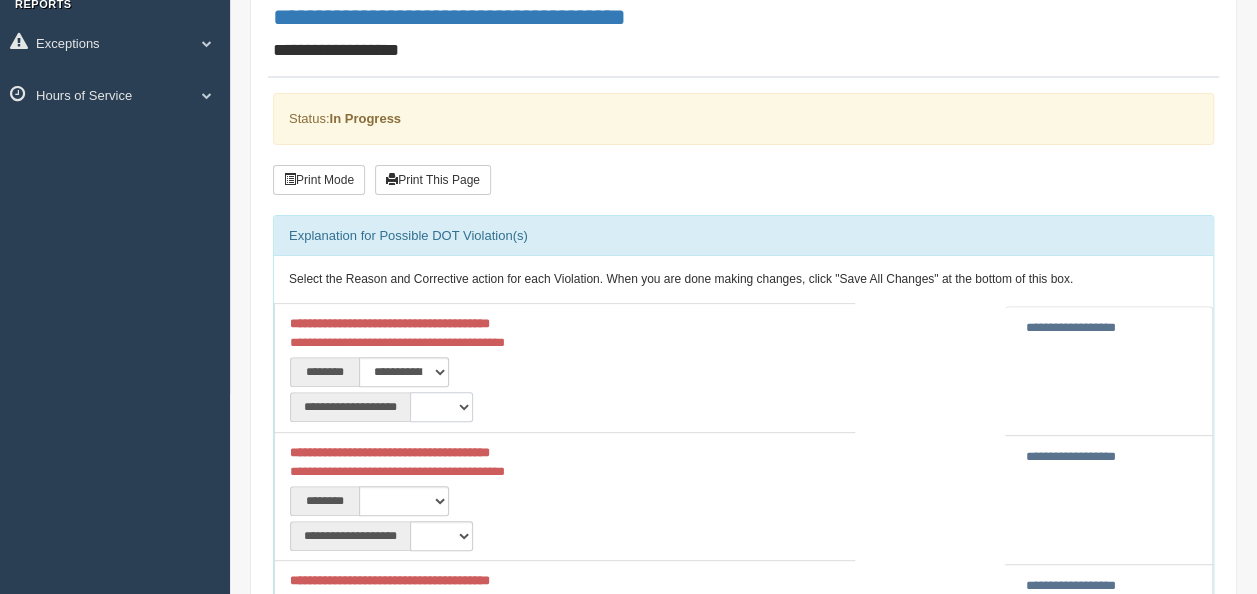 click on "**********" at bounding box center [441, 407] 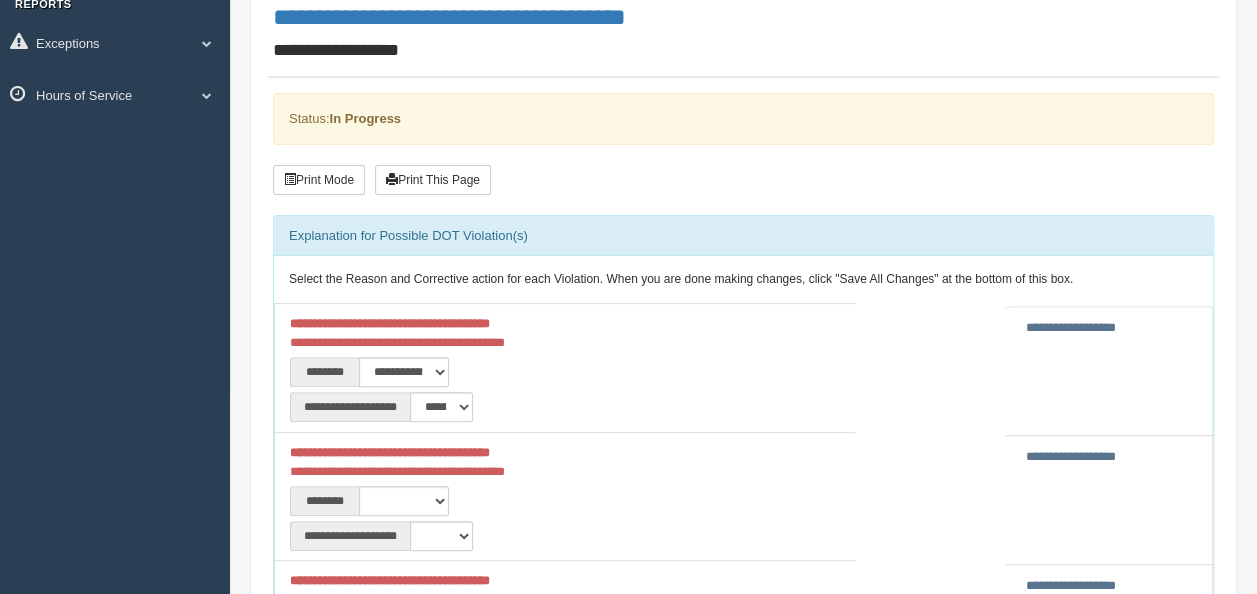 click on "**********" at bounding box center (422, 501) 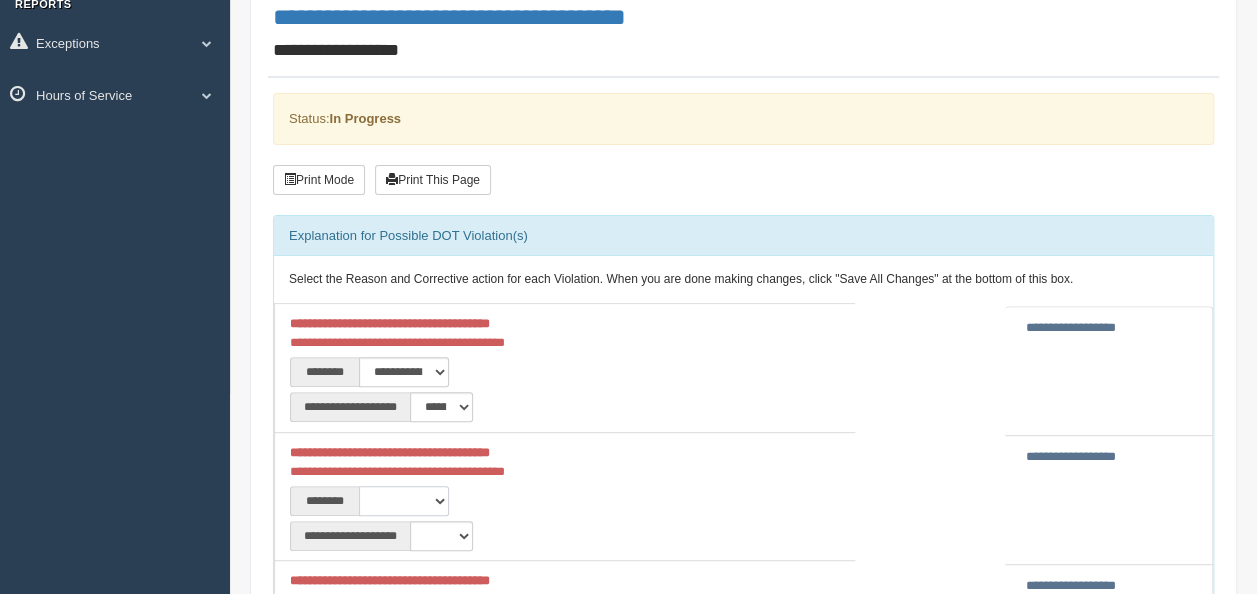 click on "**********" at bounding box center (404, 501) 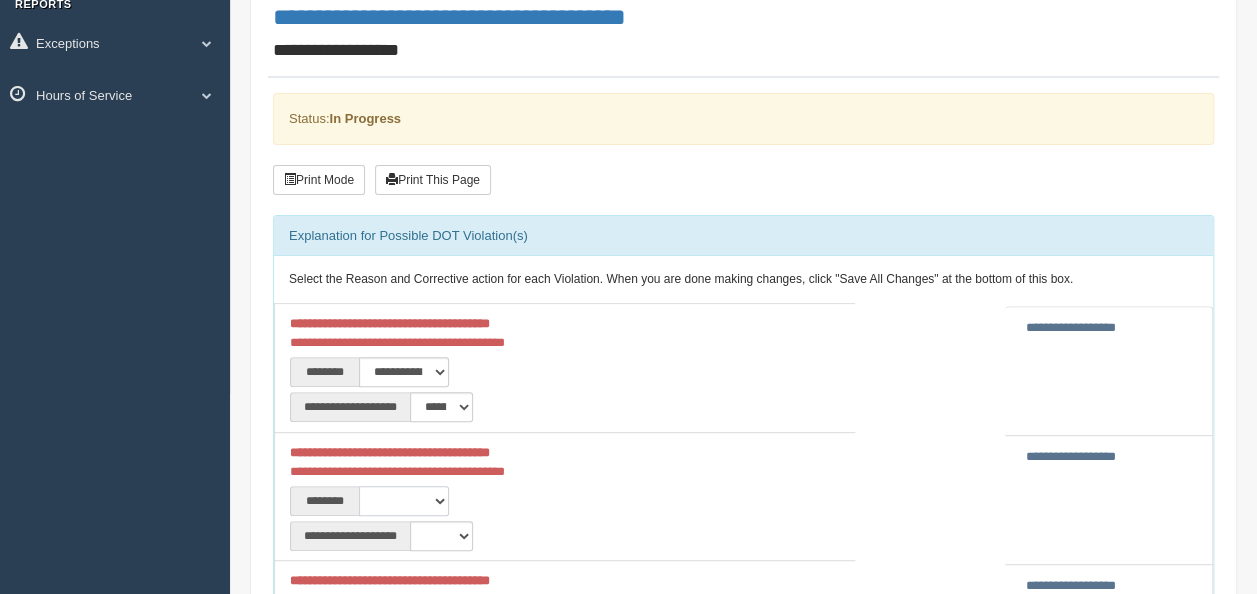 select on "****" 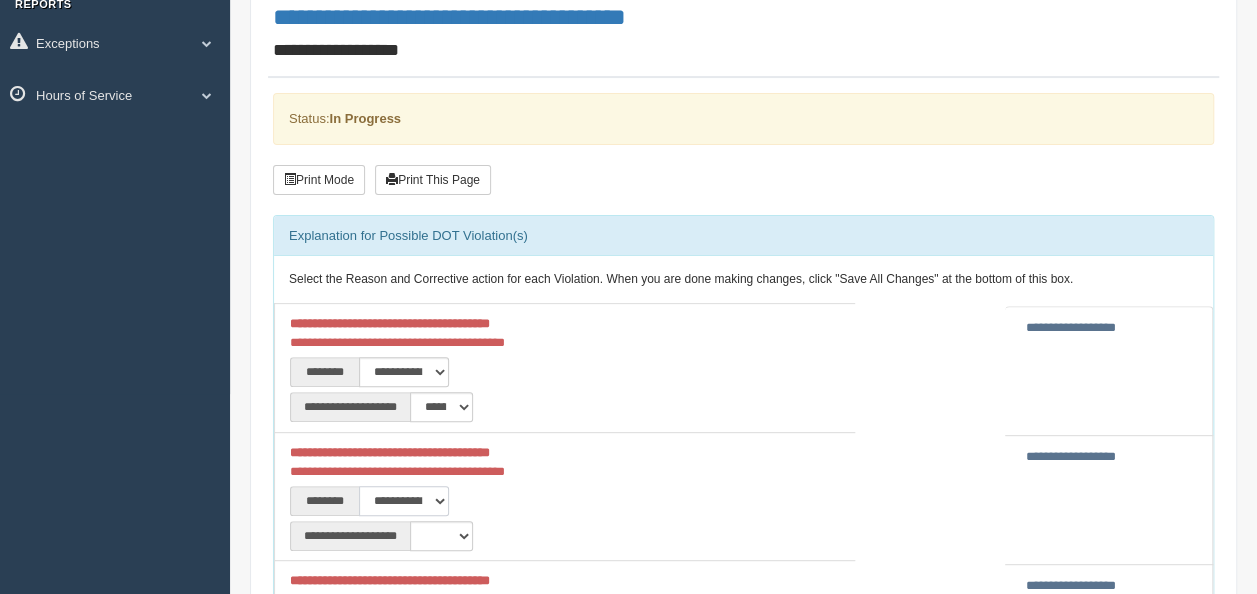 click on "**********" at bounding box center (404, 501) 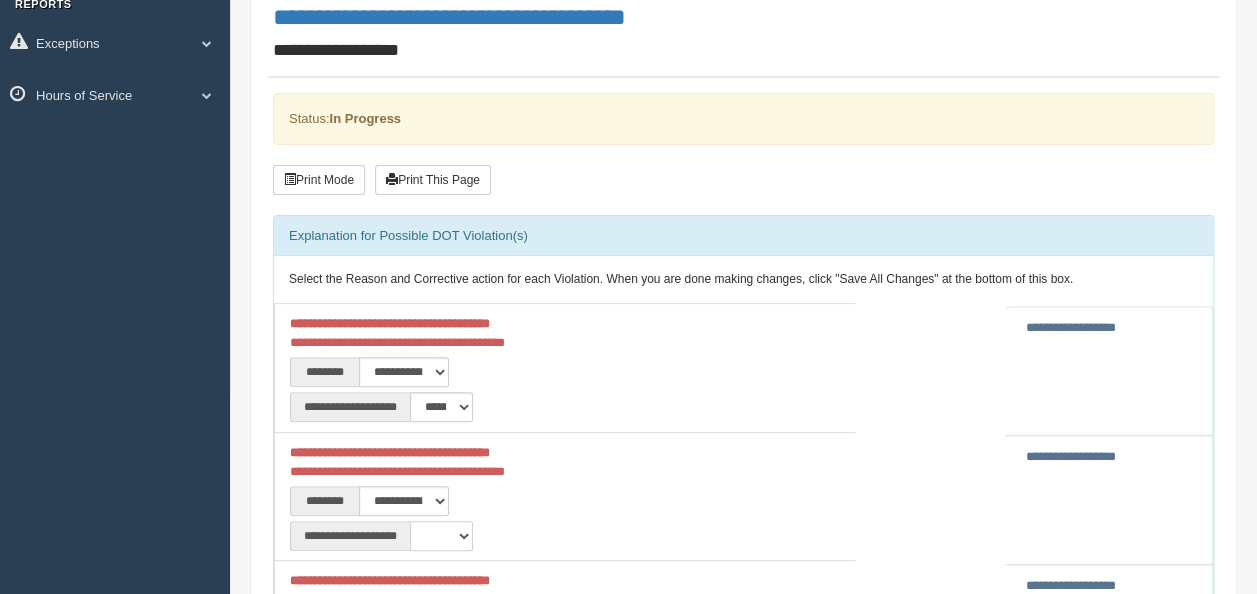 click on "**********" at bounding box center [441, 536] 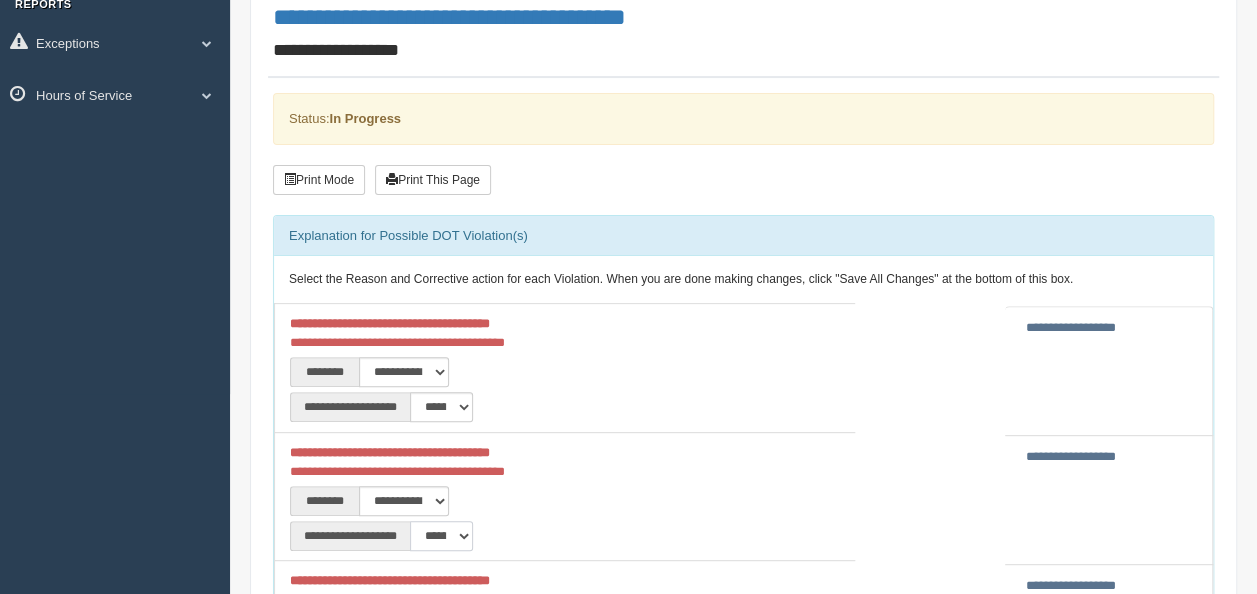 click on "**********" at bounding box center (441, 536) 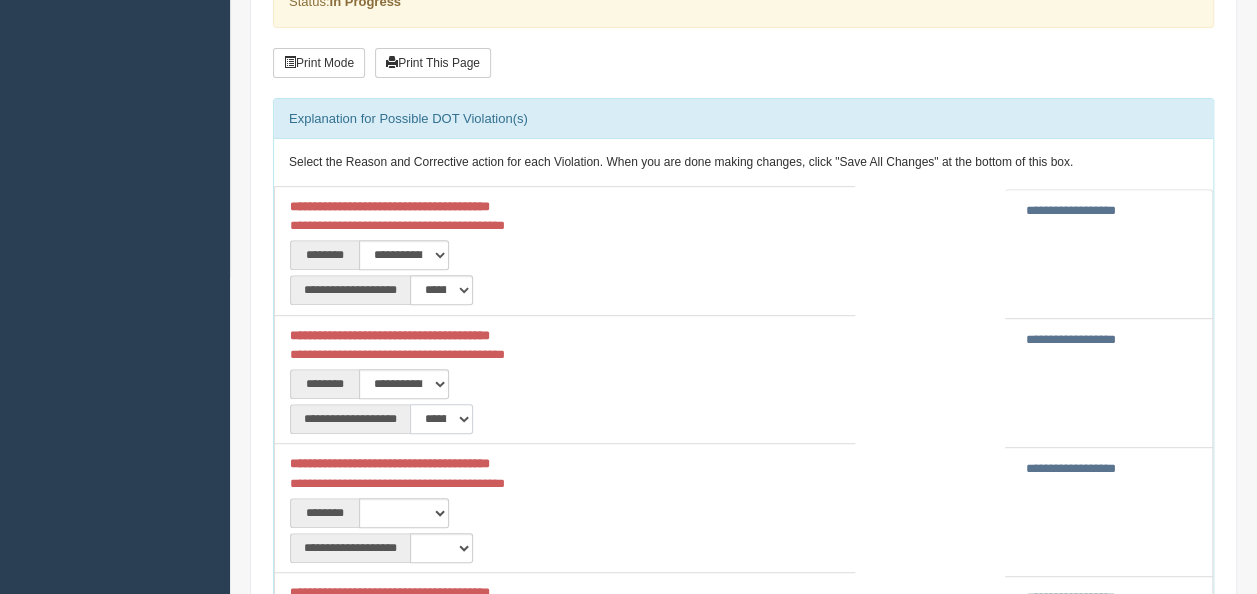 scroll, scrollTop: 400, scrollLeft: 0, axis: vertical 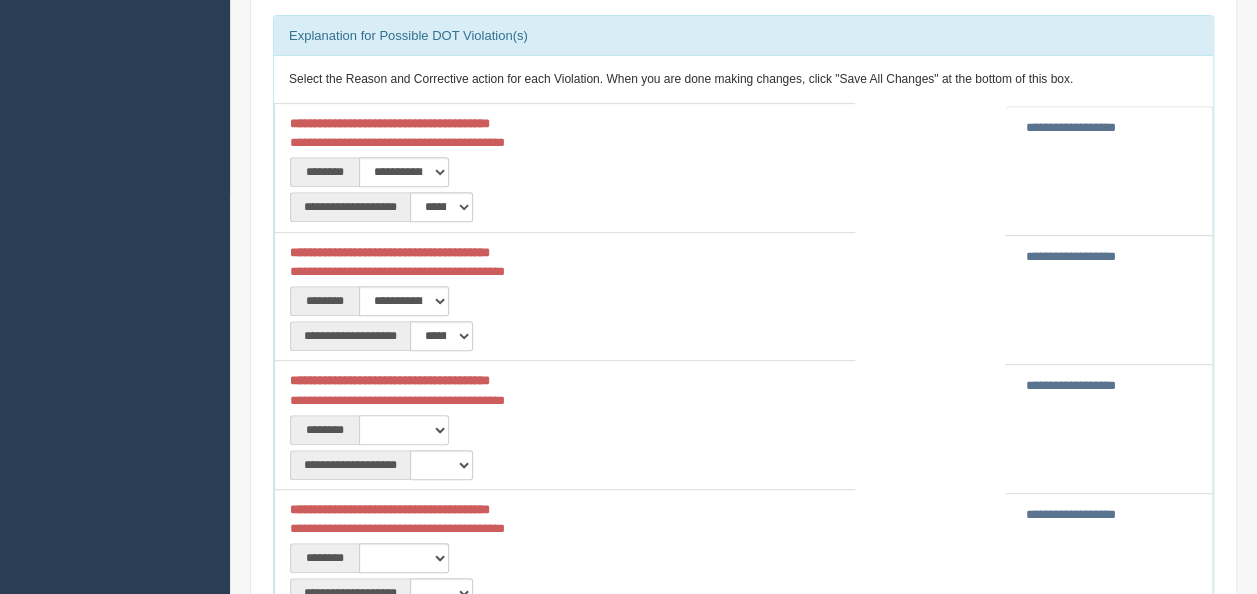 click on "**********" at bounding box center [404, 430] 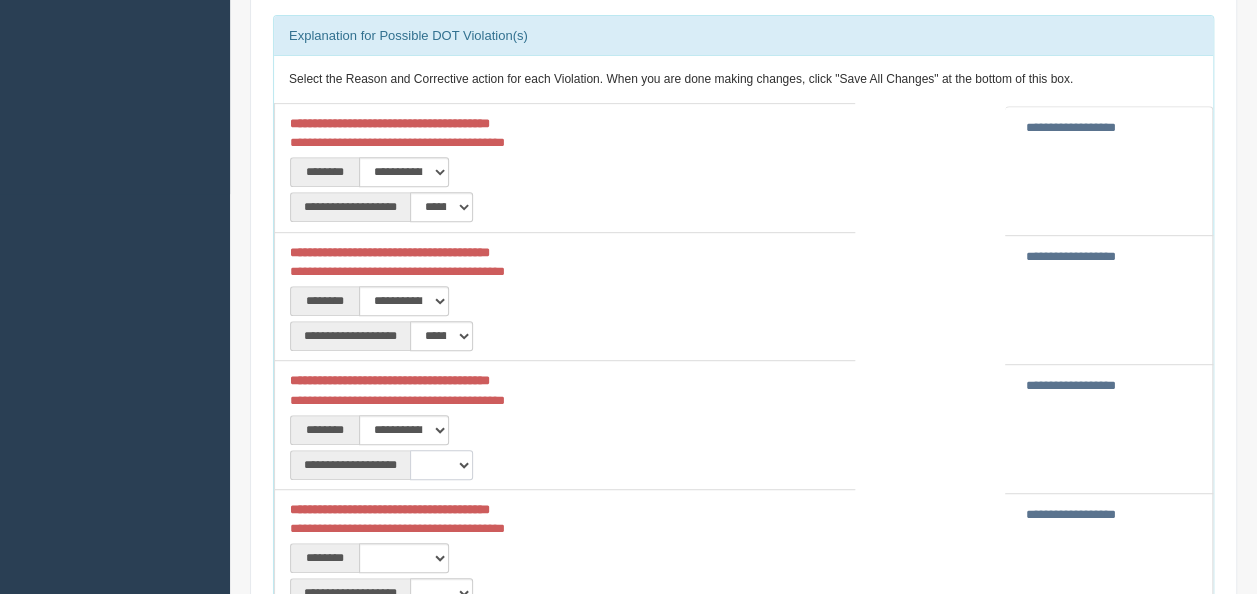 click on "**********" at bounding box center (441, 465) 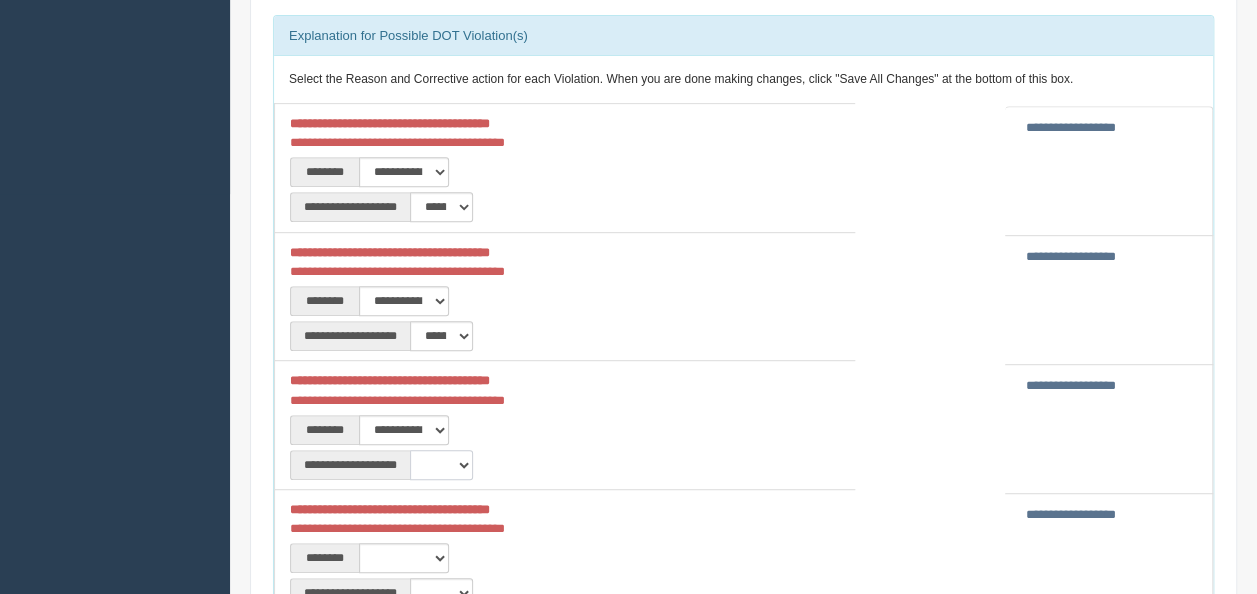 select on "**" 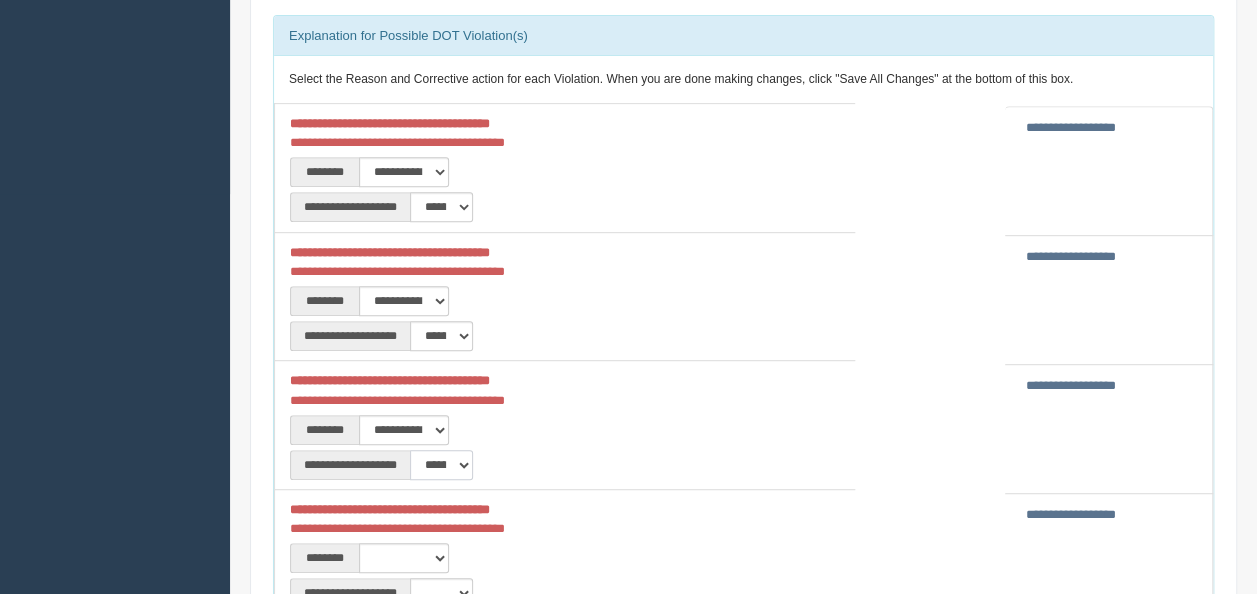 click on "**********" at bounding box center [441, 465] 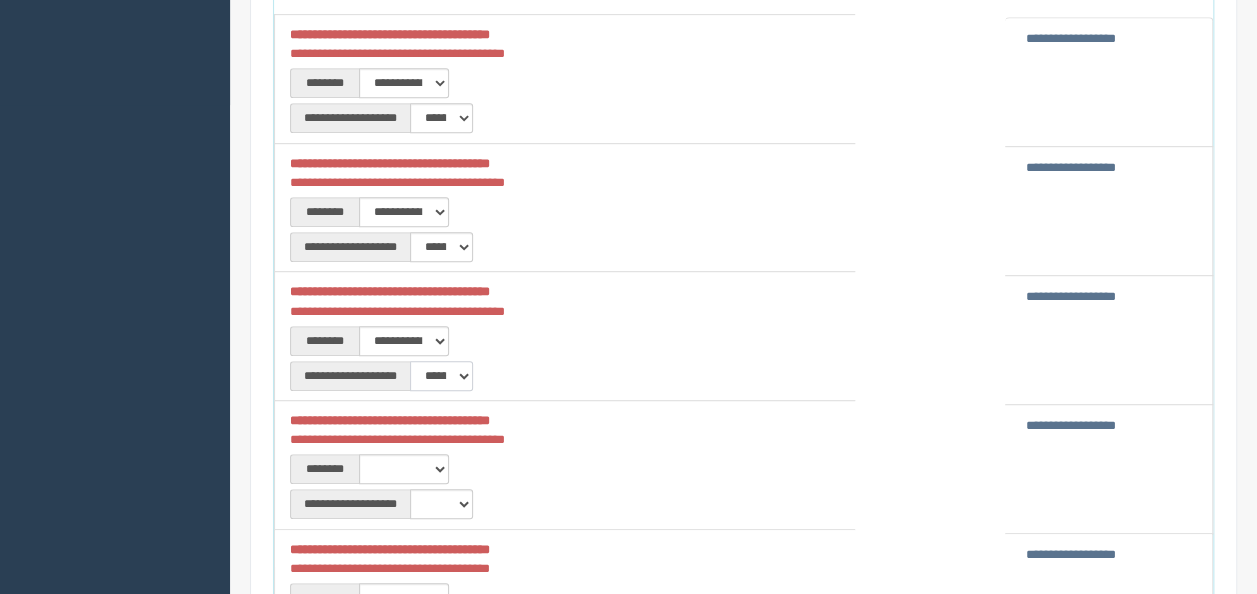 scroll, scrollTop: 600, scrollLeft: 0, axis: vertical 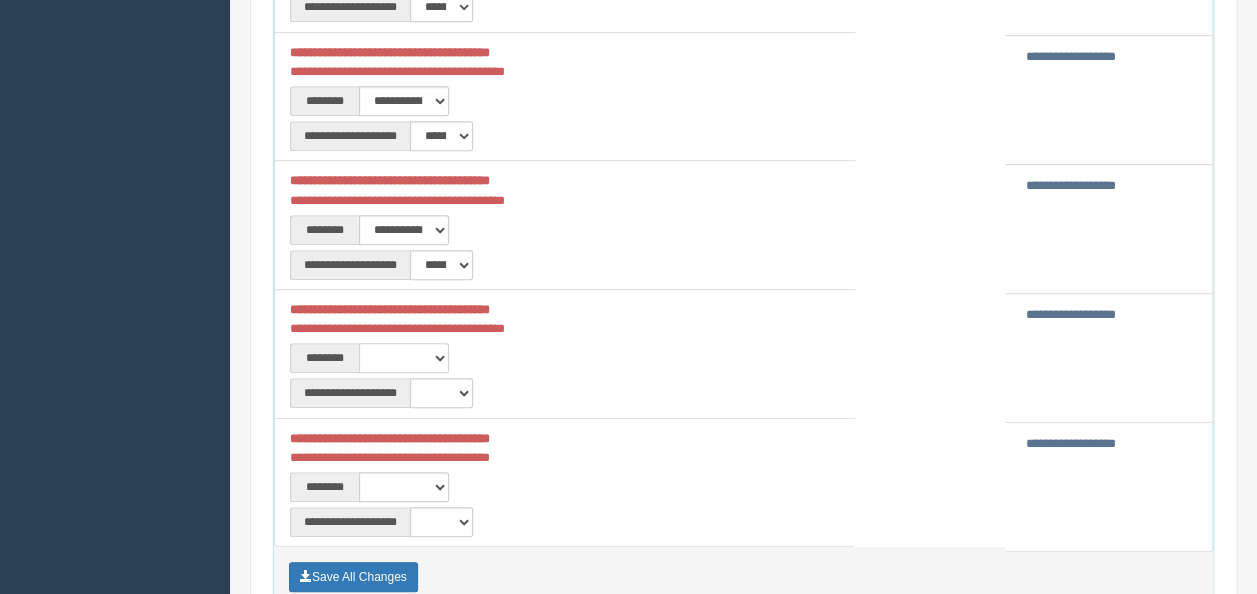 click on "**********" at bounding box center [404, 358] 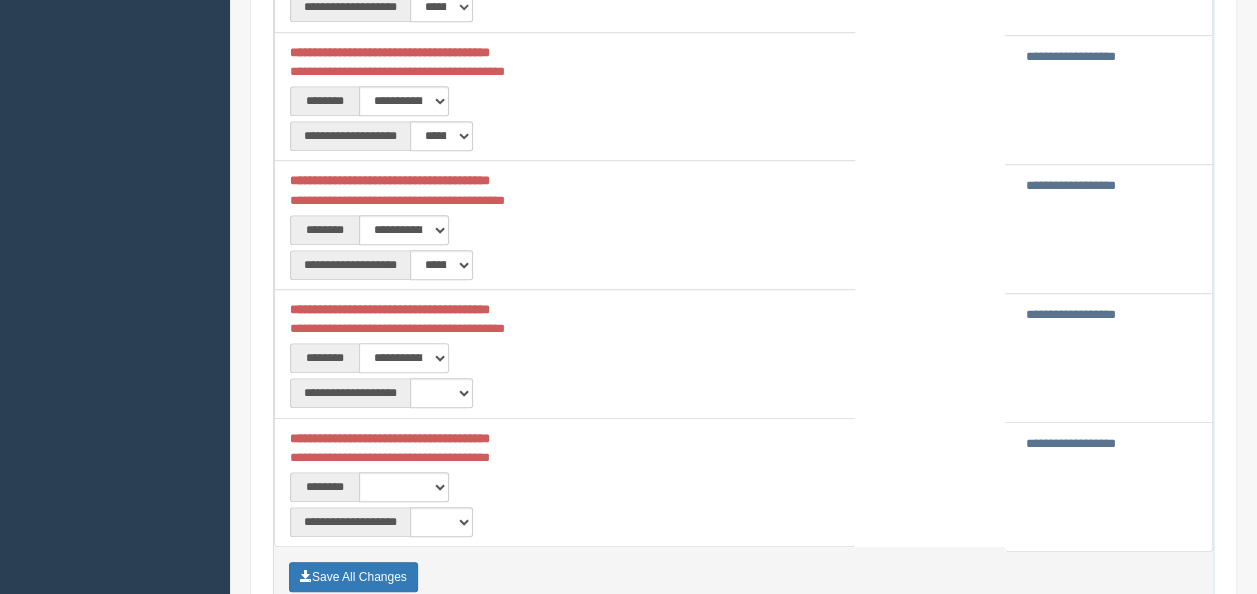 click on "**********" at bounding box center [404, 358] 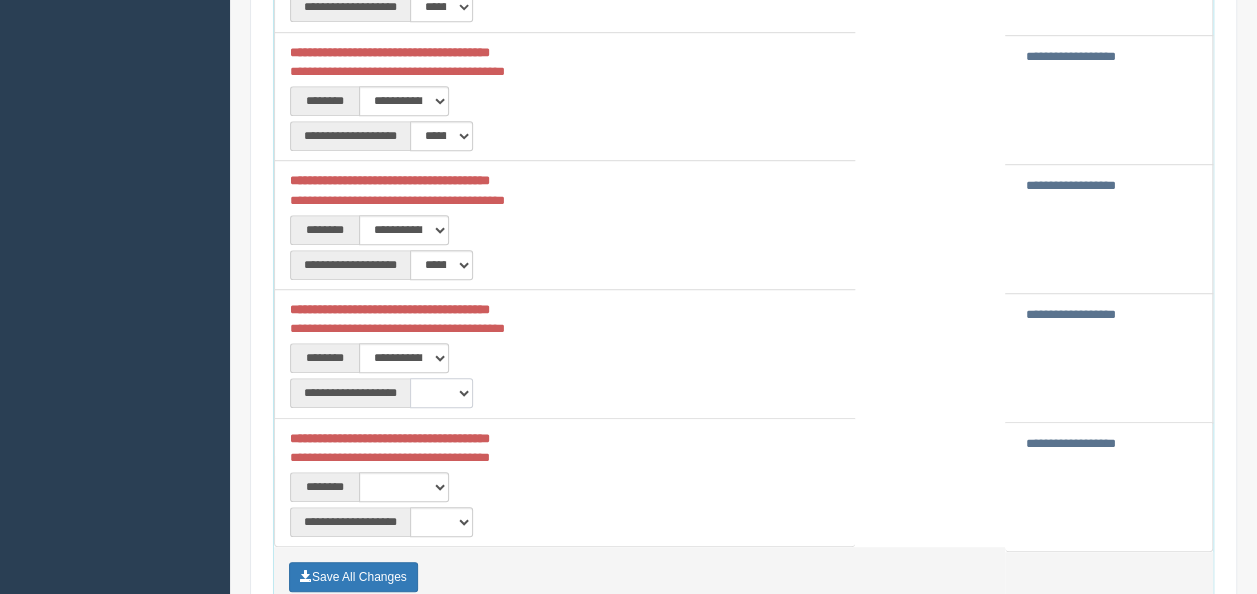 click on "**********" at bounding box center [441, 393] 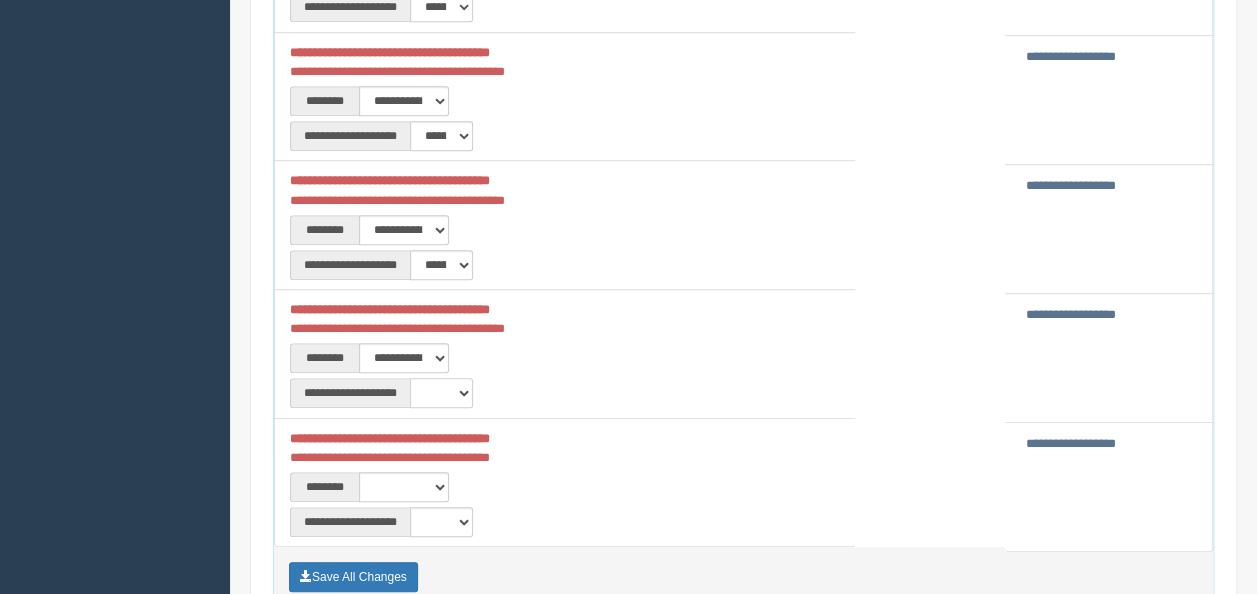 select on "**" 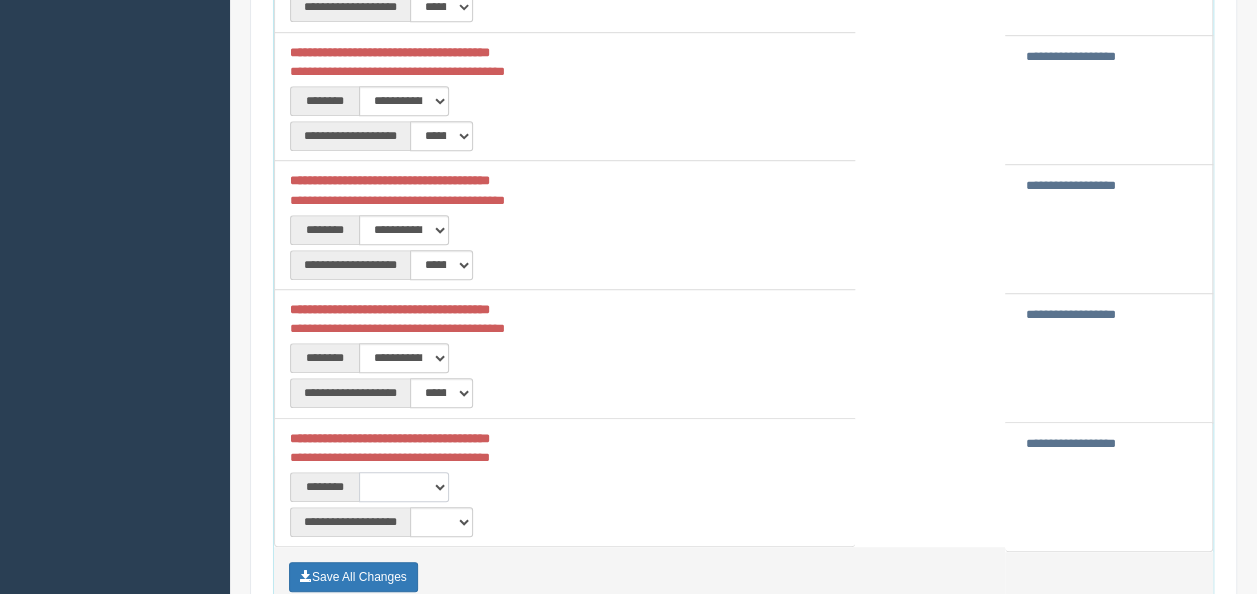 click on "**********" at bounding box center (404, 487) 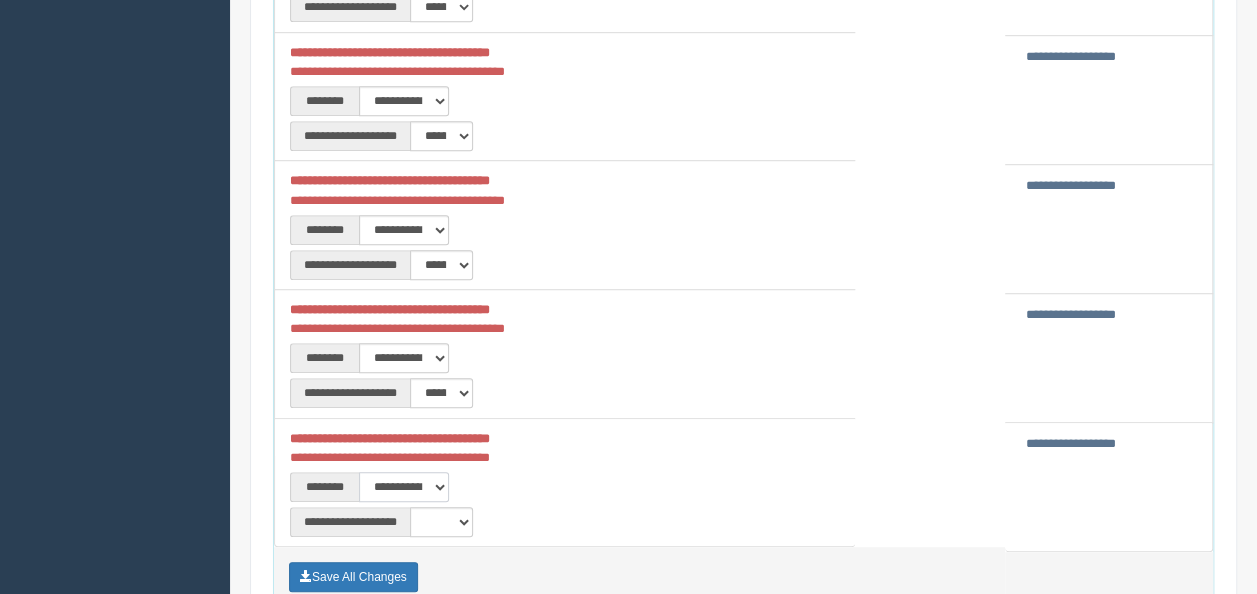 click on "**********" at bounding box center [404, 487] 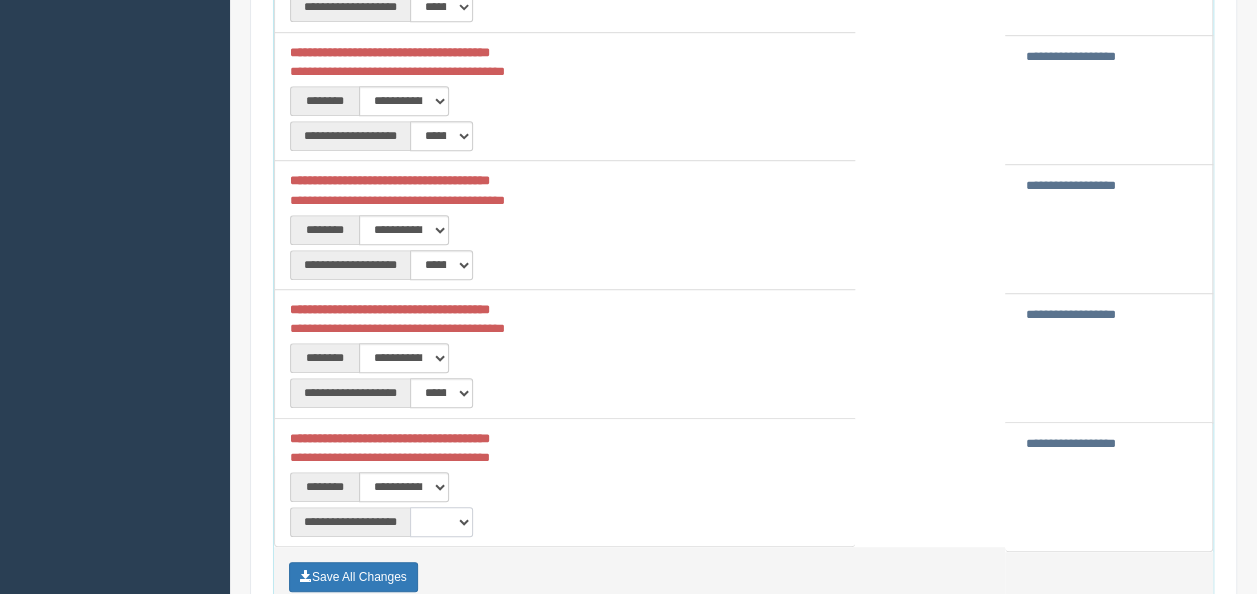 click on "**********" at bounding box center (441, 522) 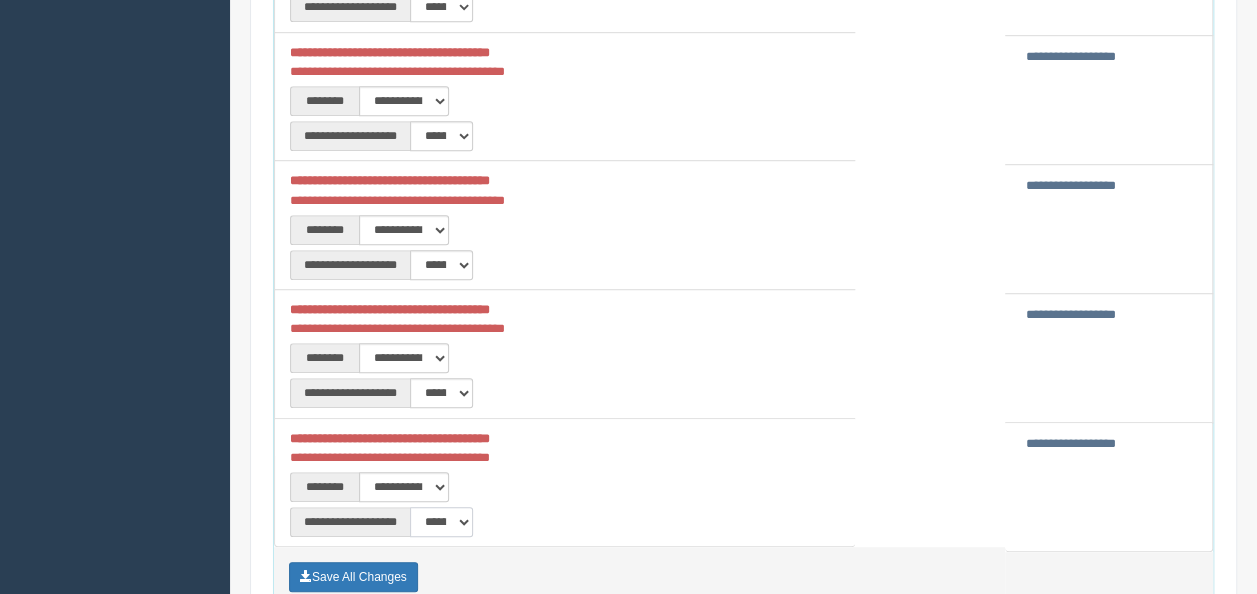 click on "**********" at bounding box center (441, 522) 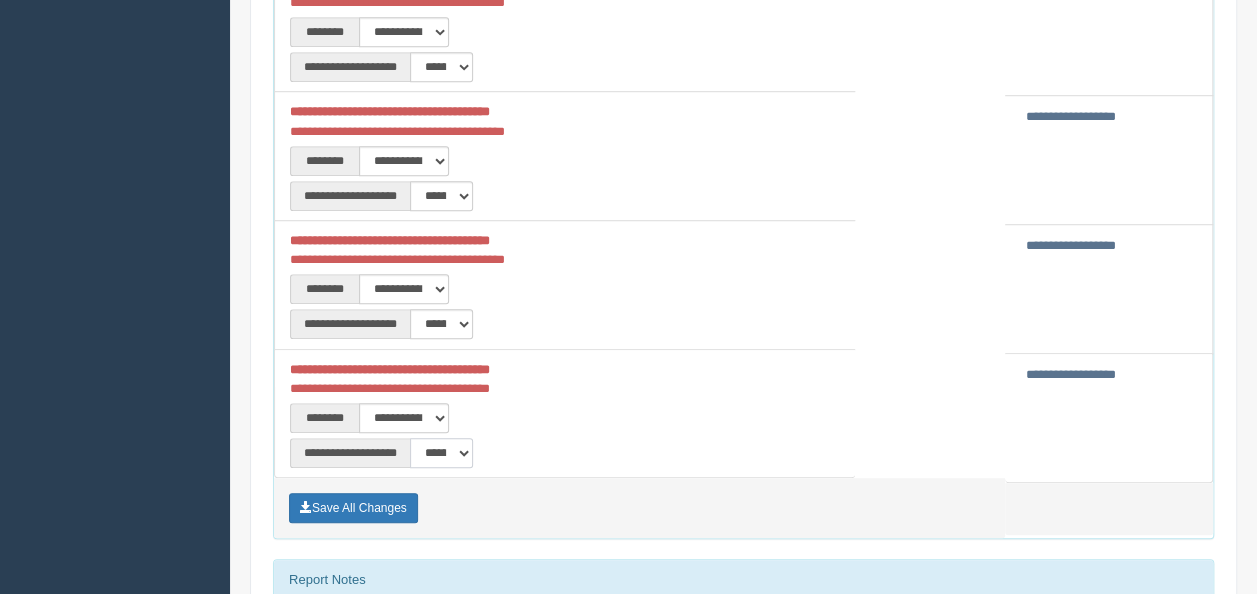 scroll, scrollTop: 700, scrollLeft: 0, axis: vertical 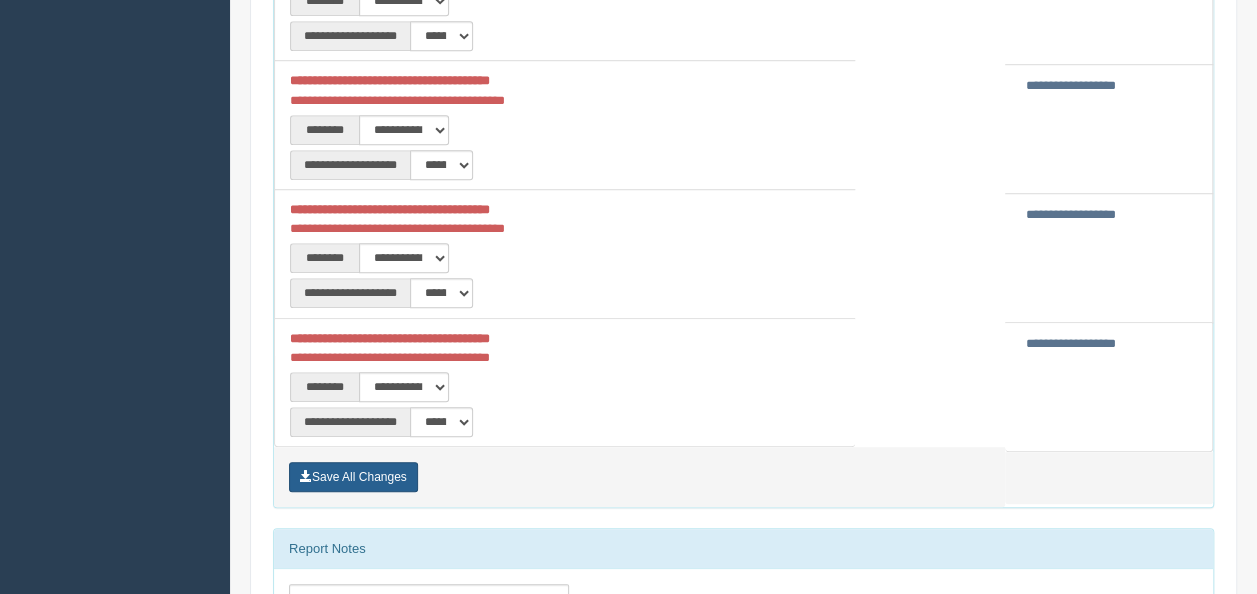 click on "Save All Changes" at bounding box center (353, 477) 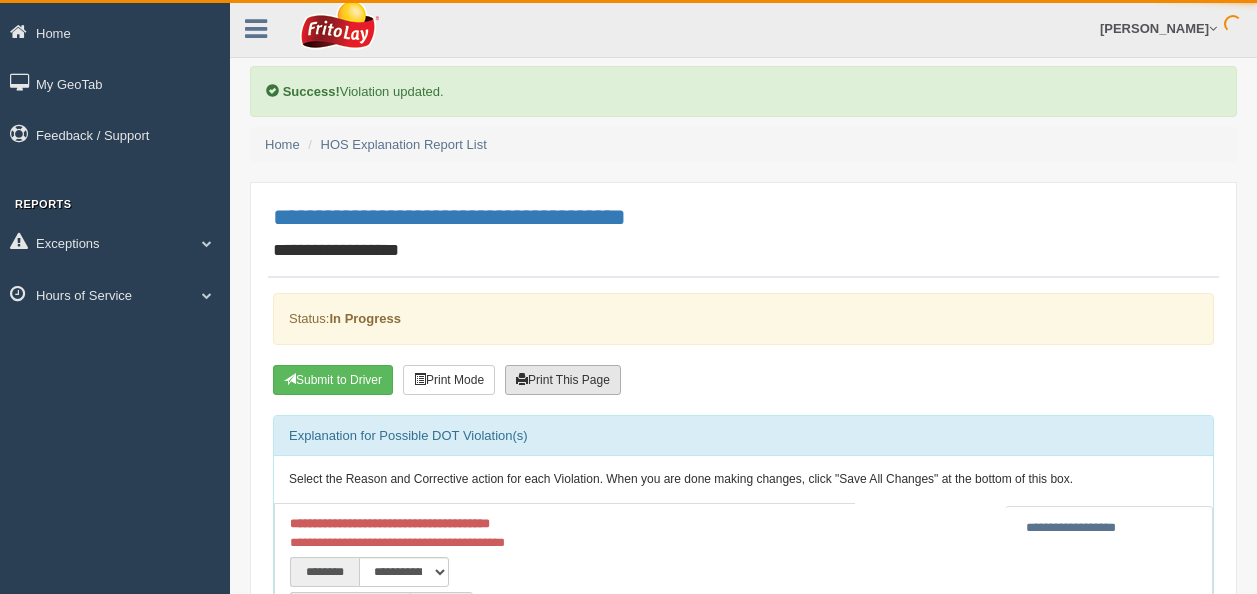 scroll, scrollTop: 0, scrollLeft: 0, axis: both 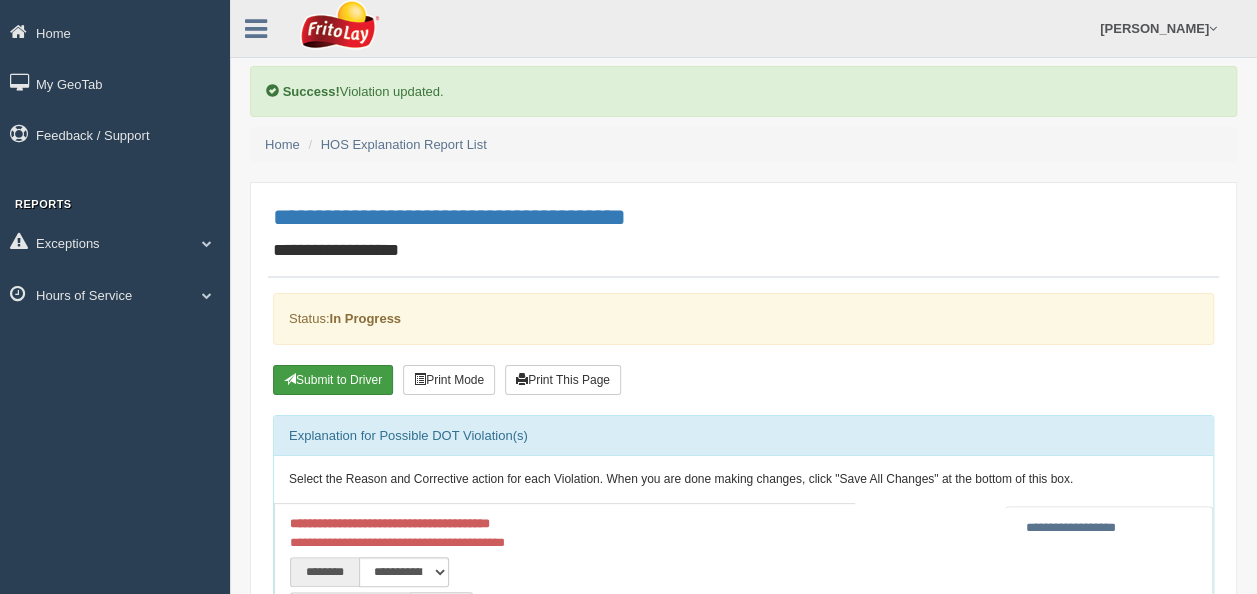 click on "Submit to Driver" at bounding box center (333, 380) 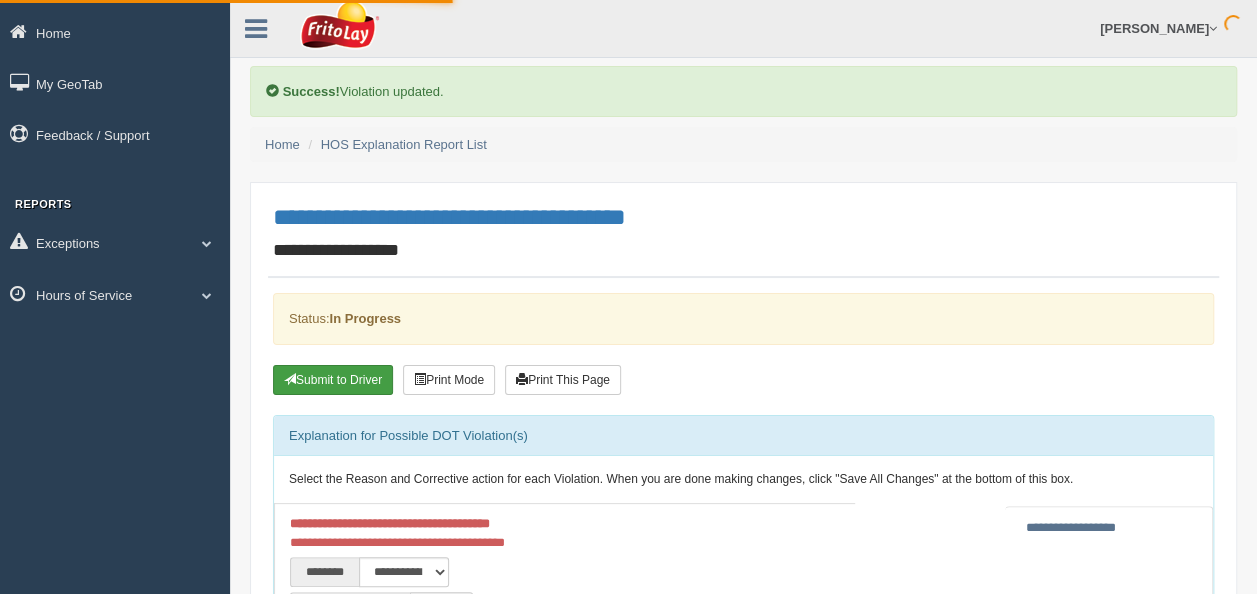 click on "Submit to Driver" at bounding box center [333, 380] 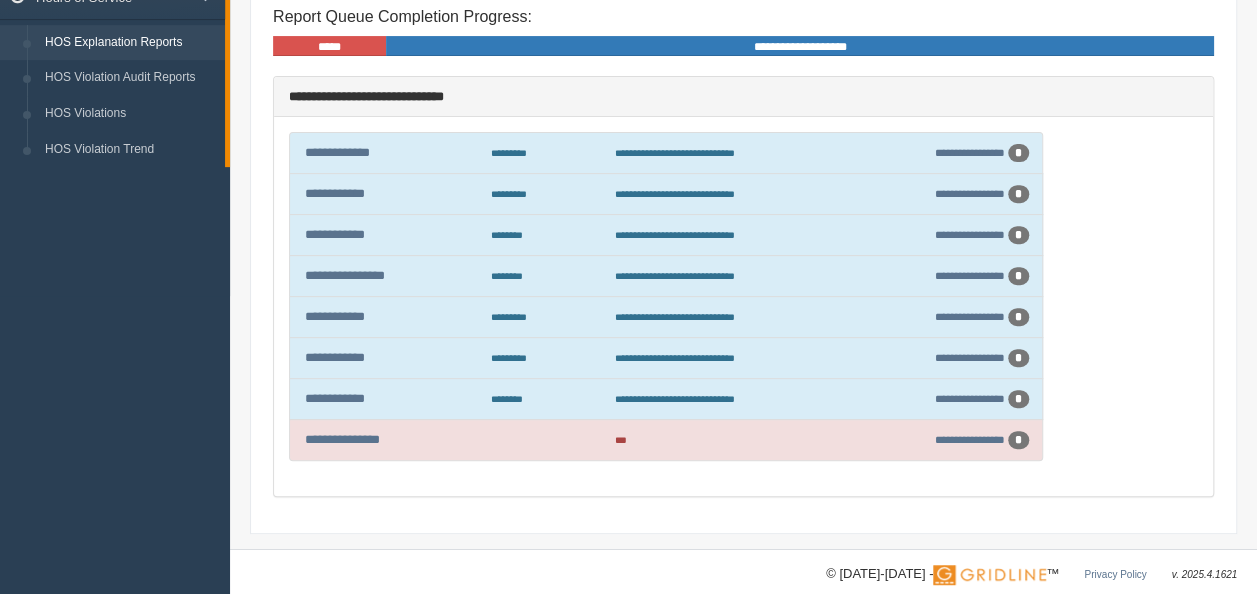 scroll, scrollTop: 300, scrollLeft: 0, axis: vertical 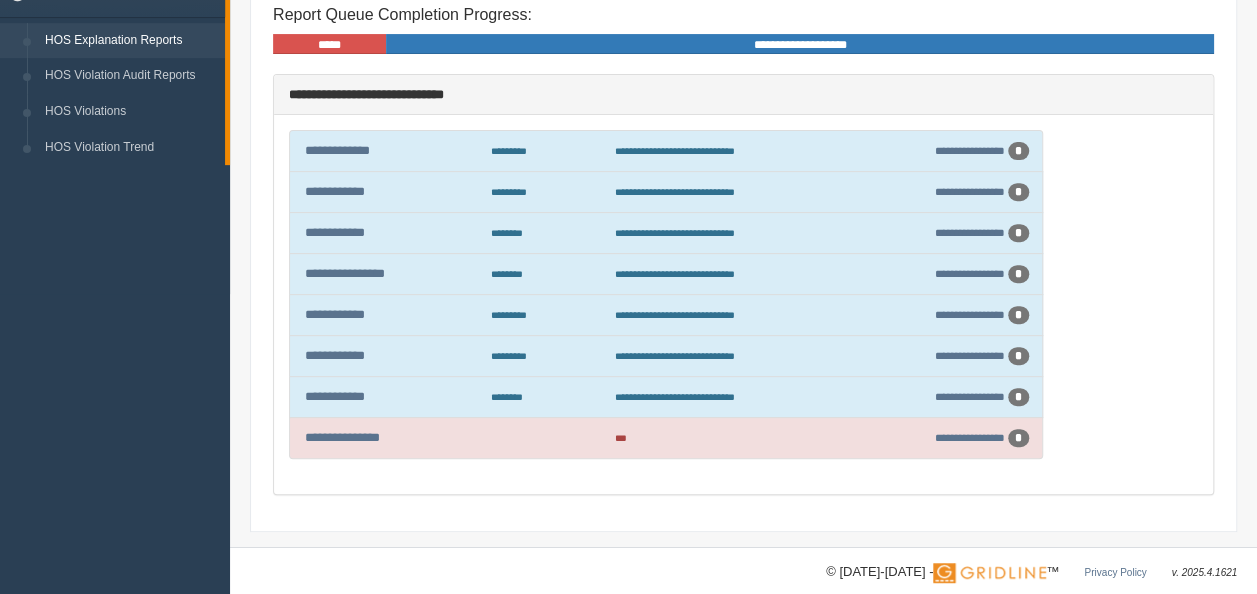 click on "**********" at bounding box center [388, 437] 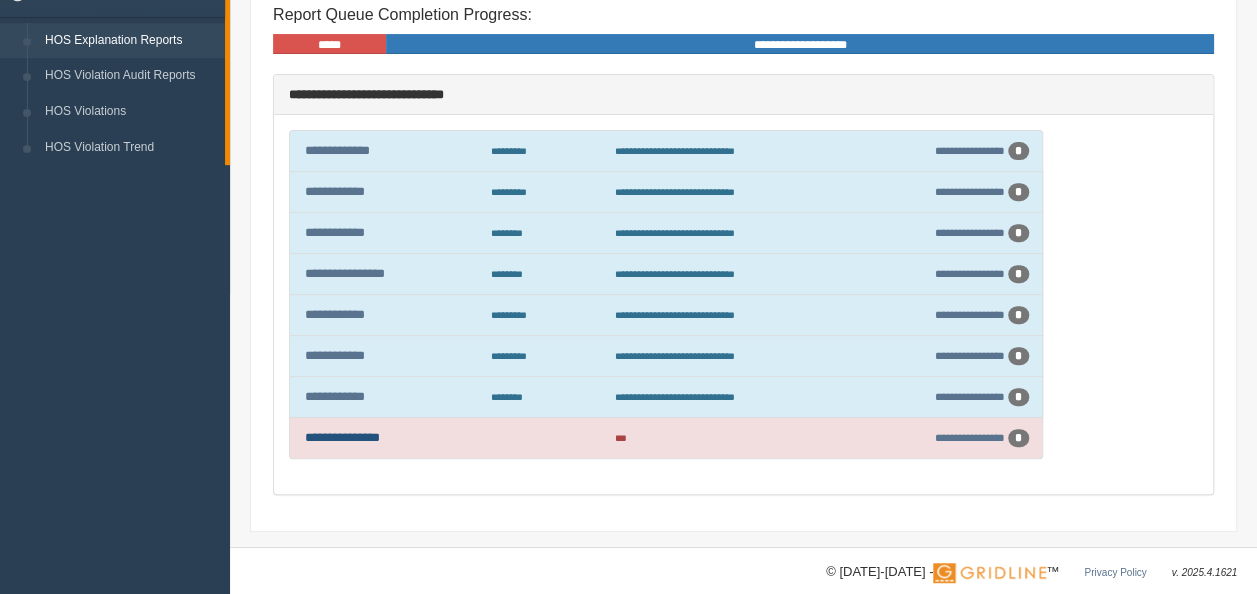 click on "**********" at bounding box center [342, 437] 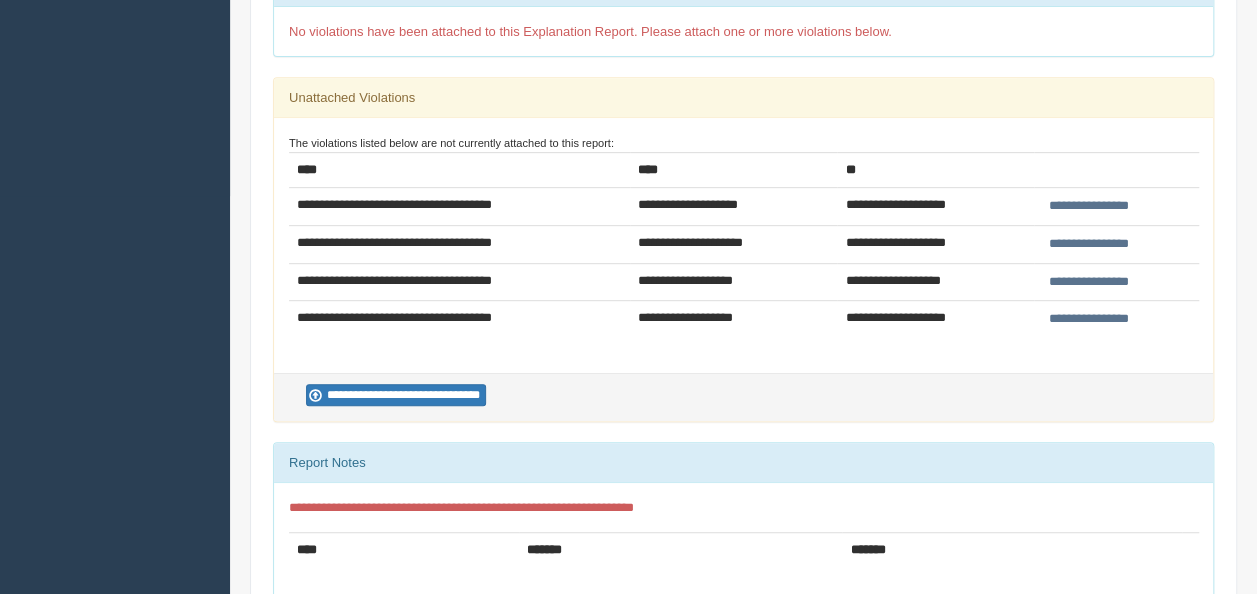 scroll, scrollTop: 400, scrollLeft: 0, axis: vertical 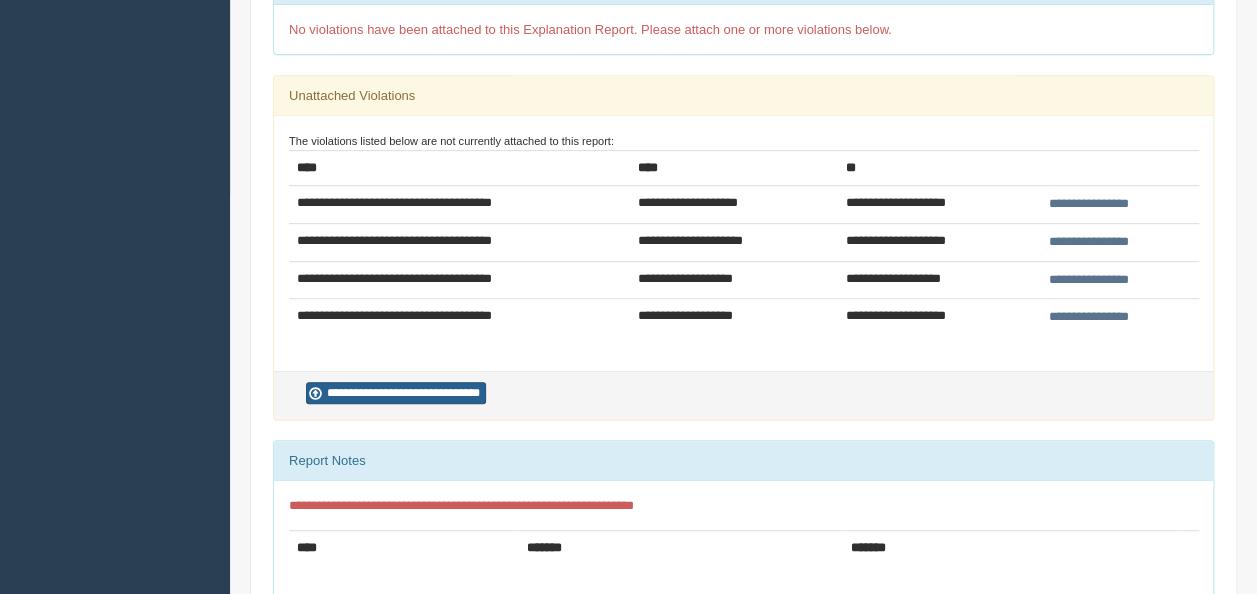 click on "**********" at bounding box center (396, 393) 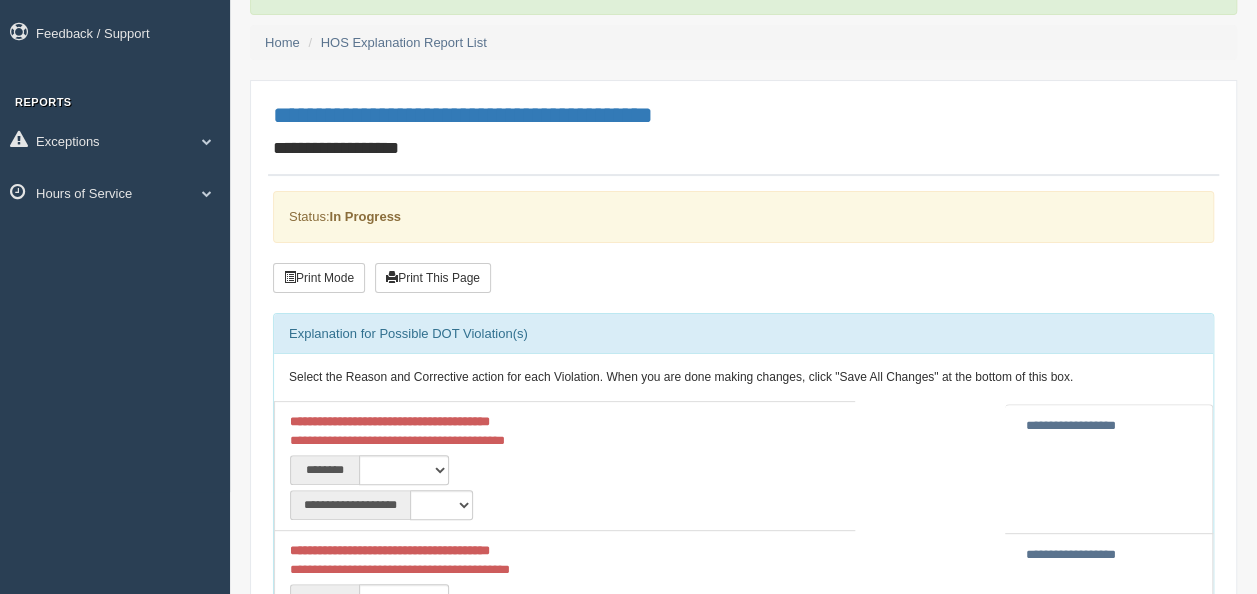 scroll, scrollTop: 200, scrollLeft: 0, axis: vertical 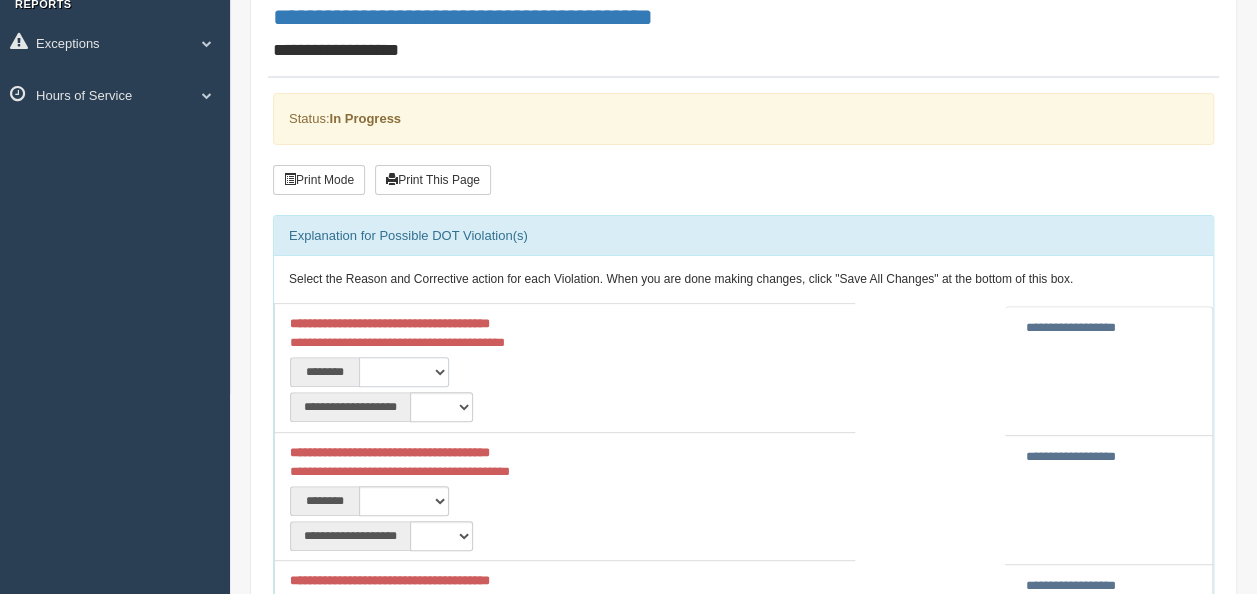 click on "**********" at bounding box center [404, 372] 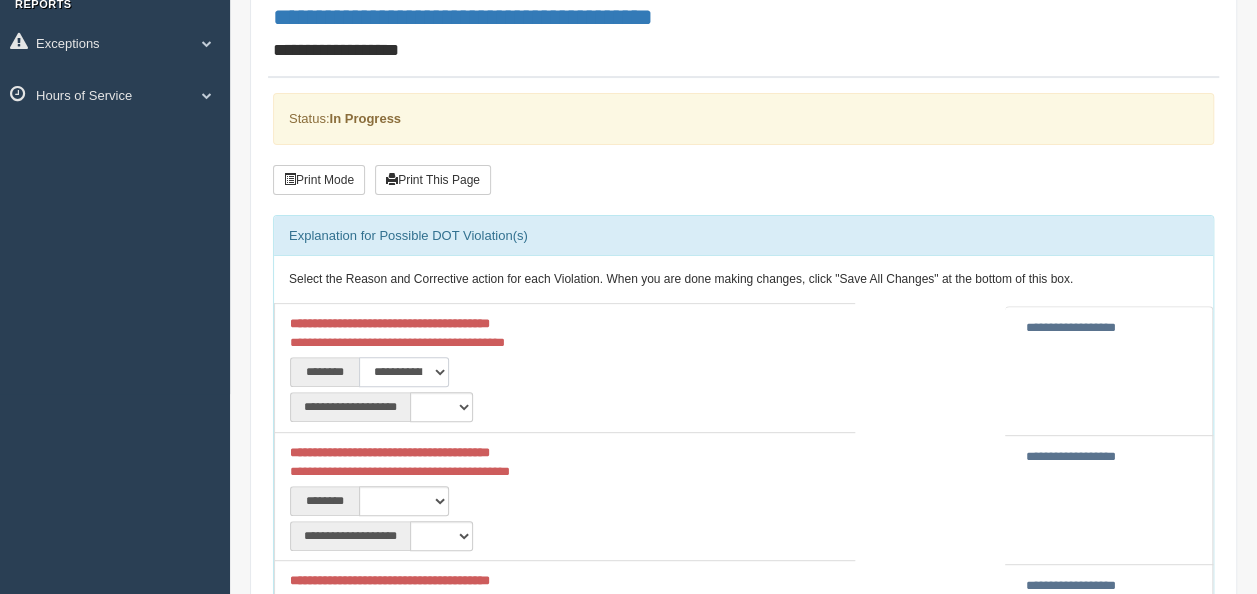 click on "**********" at bounding box center [404, 372] 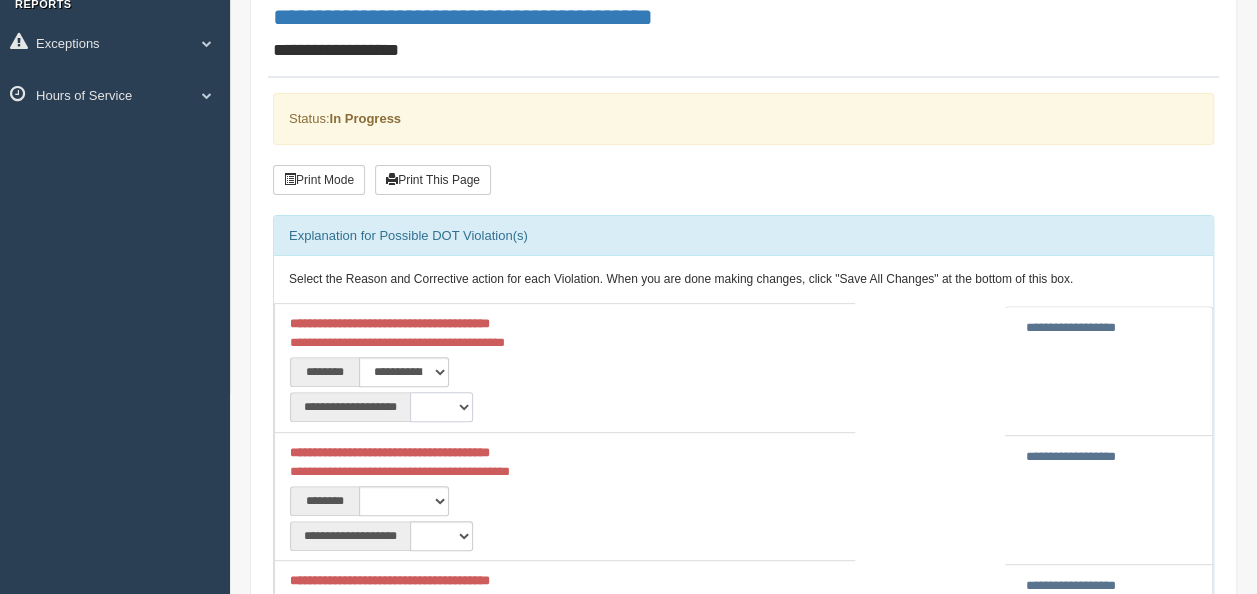 click on "**********" at bounding box center (441, 407) 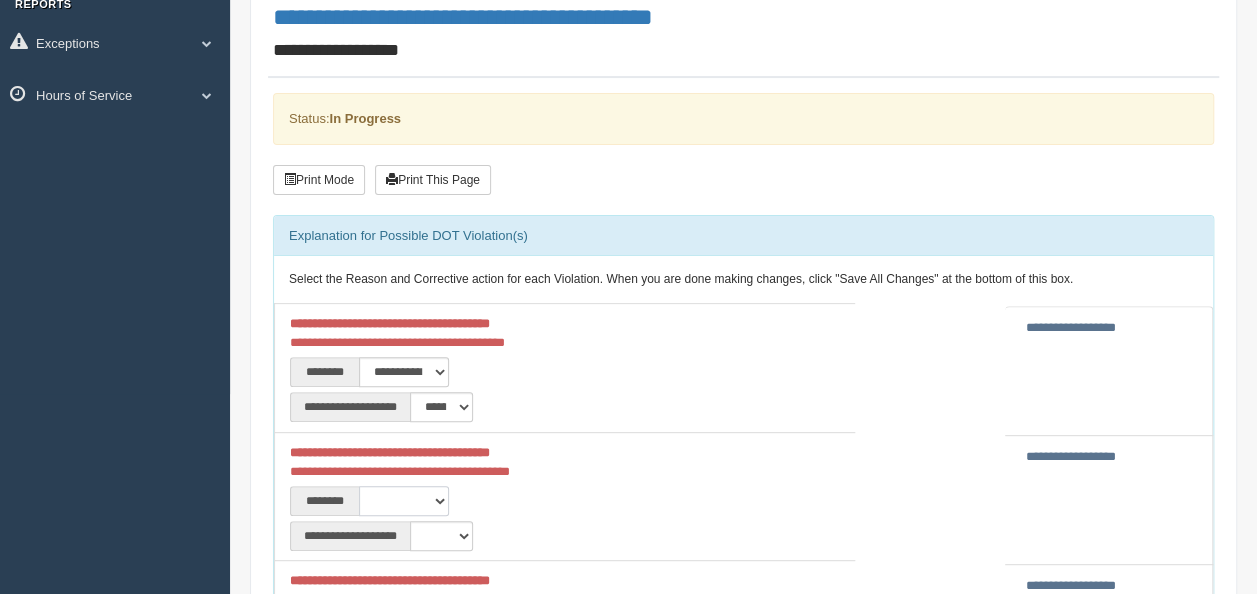drag, startPoint x: 446, startPoint y: 494, endPoint x: 430, endPoint y: 496, distance: 16.124516 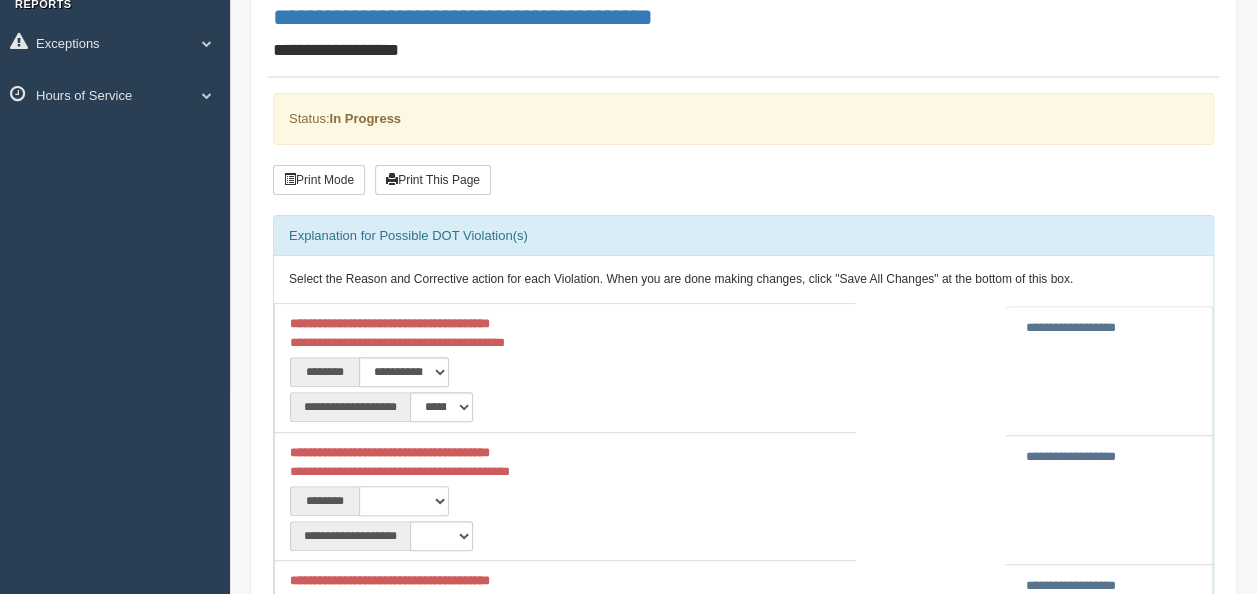 select on "****" 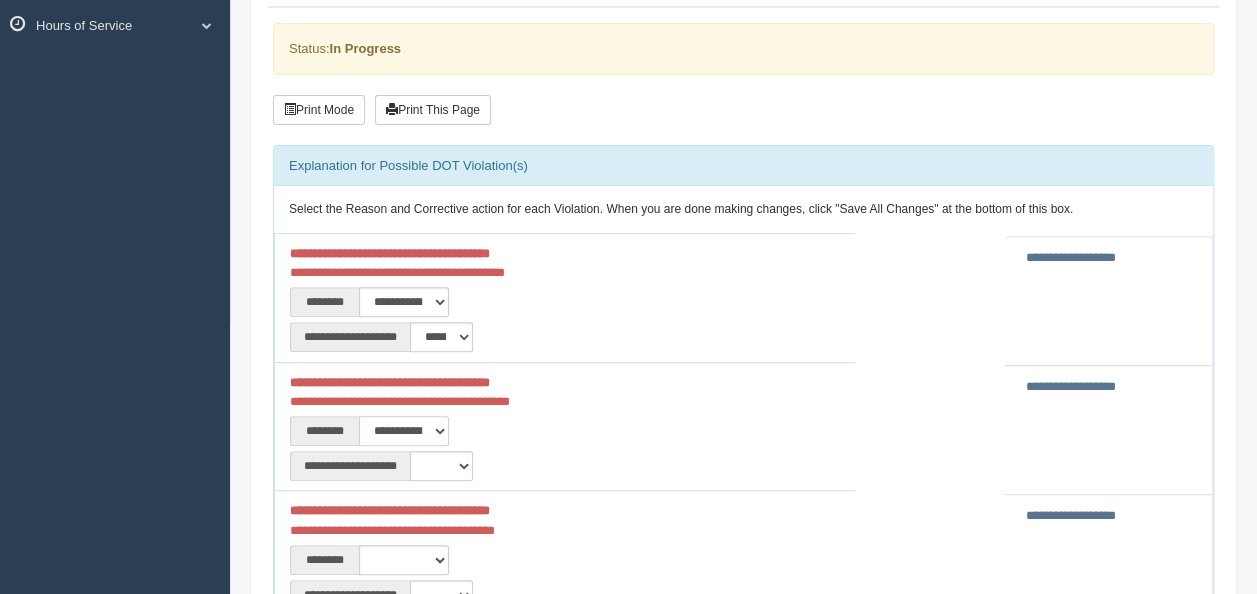 scroll, scrollTop: 300, scrollLeft: 0, axis: vertical 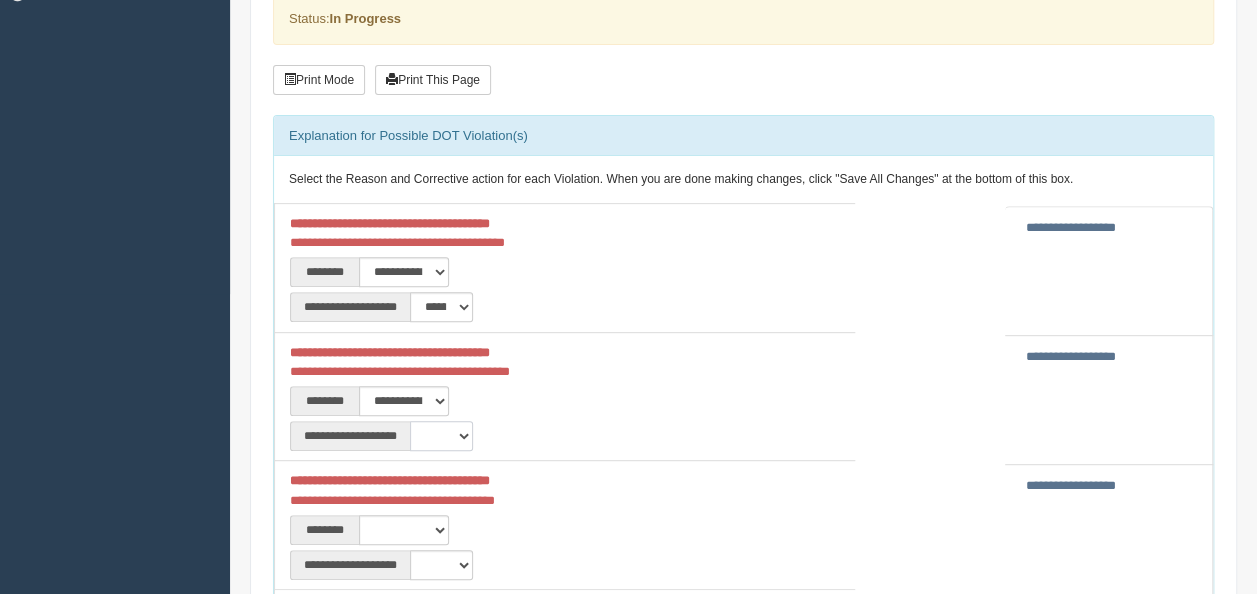 click on "**********" at bounding box center [441, 436] 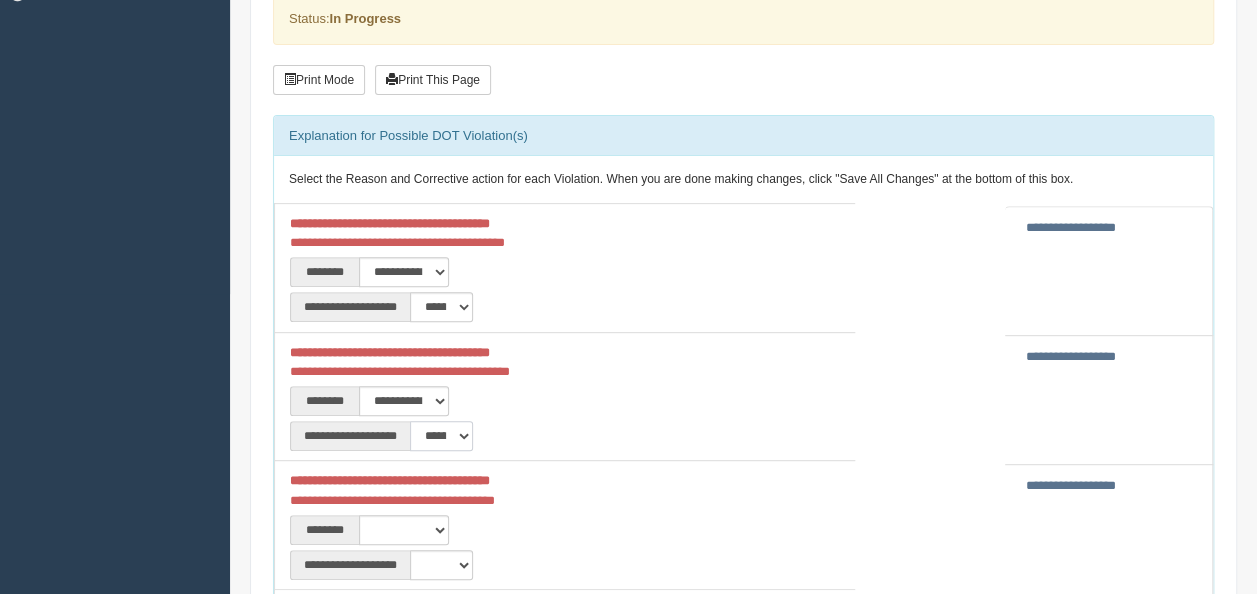 click on "**********" at bounding box center (441, 436) 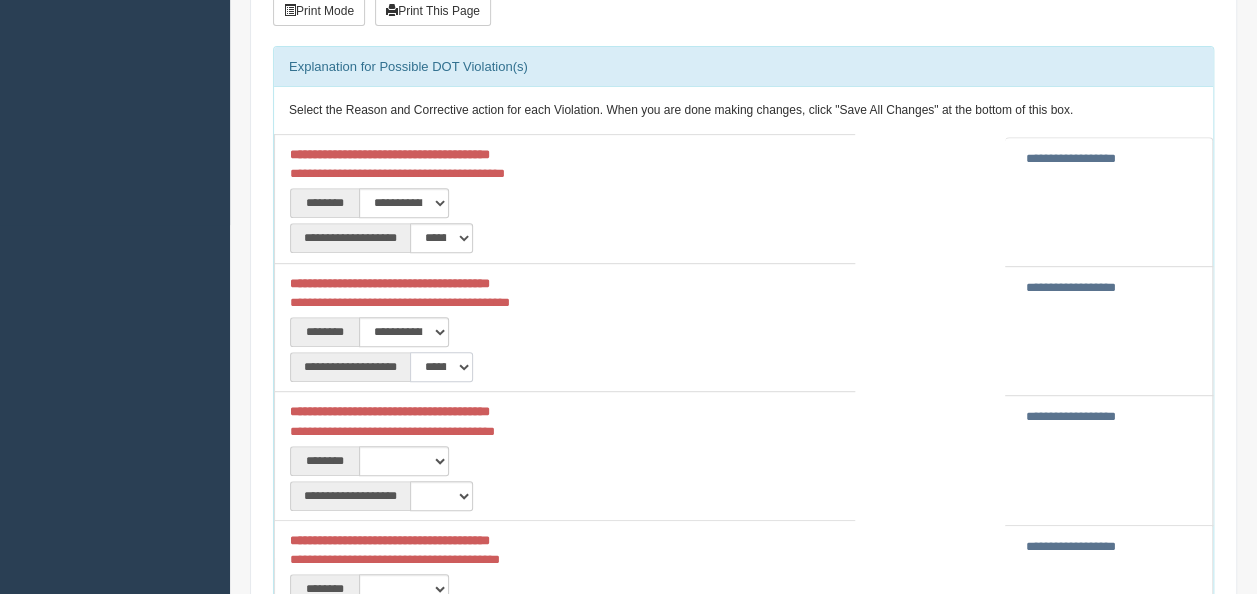 scroll, scrollTop: 400, scrollLeft: 0, axis: vertical 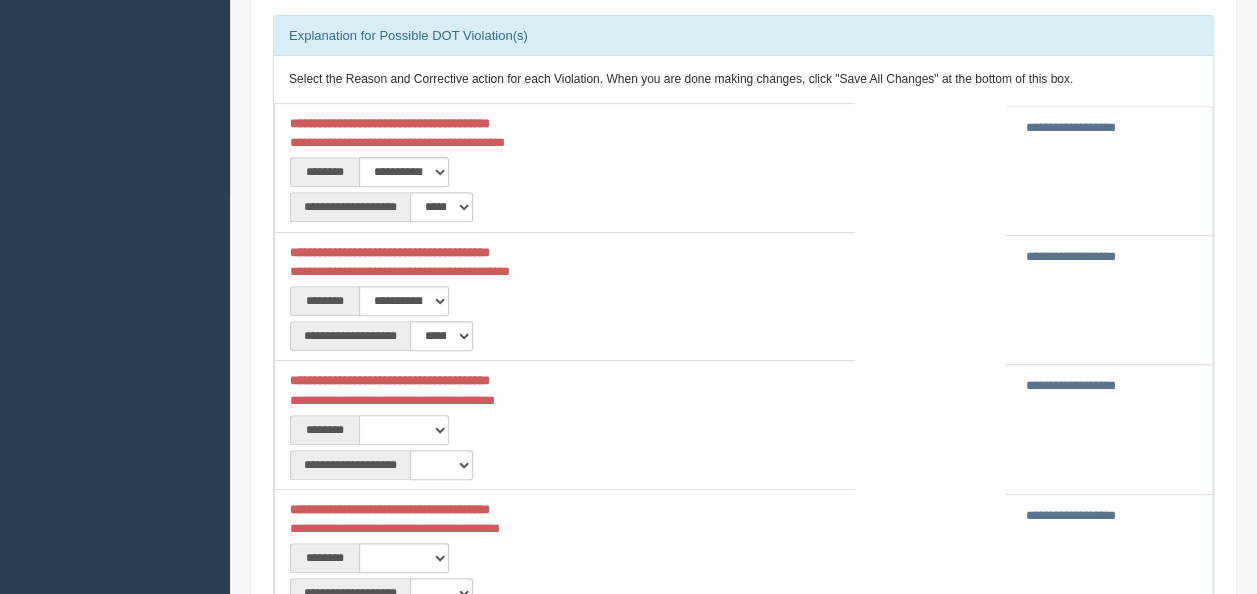 click on "**********" at bounding box center (404, 430) 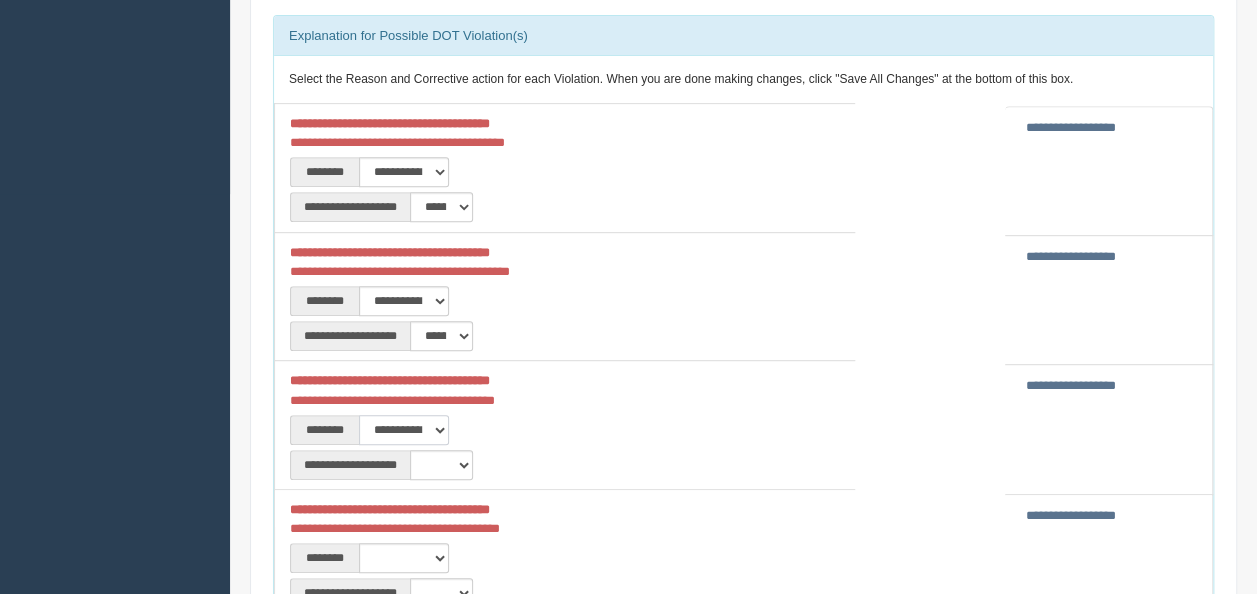 click on "**********" at bounding box center [404, 430] 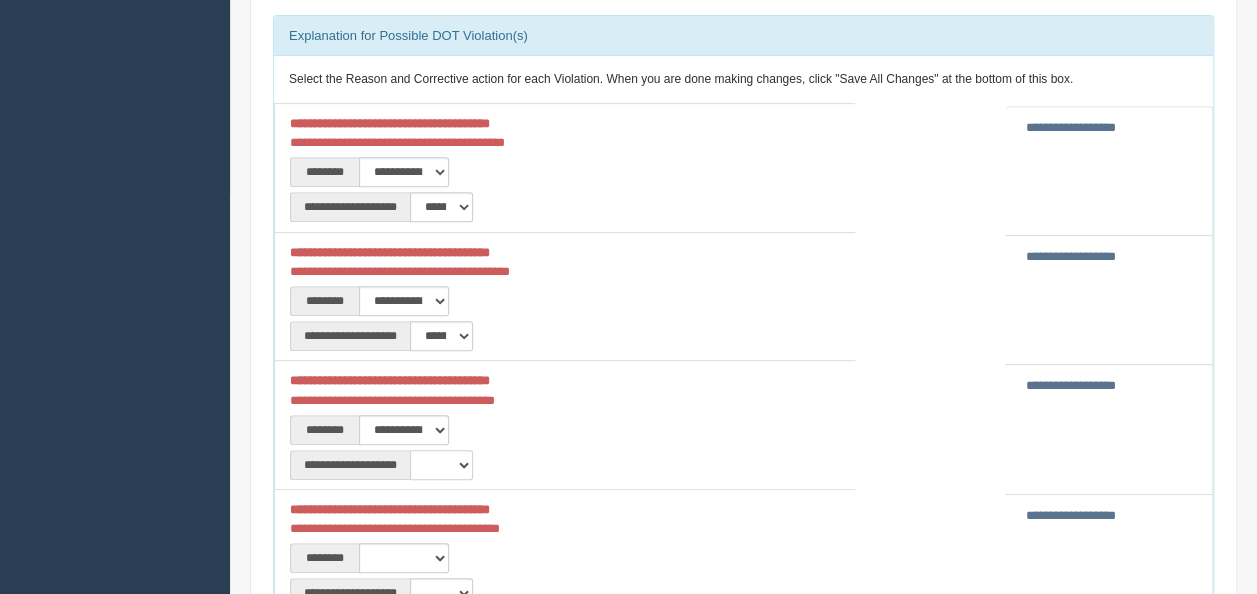 click on "**********" at bounding box center (441, 465) 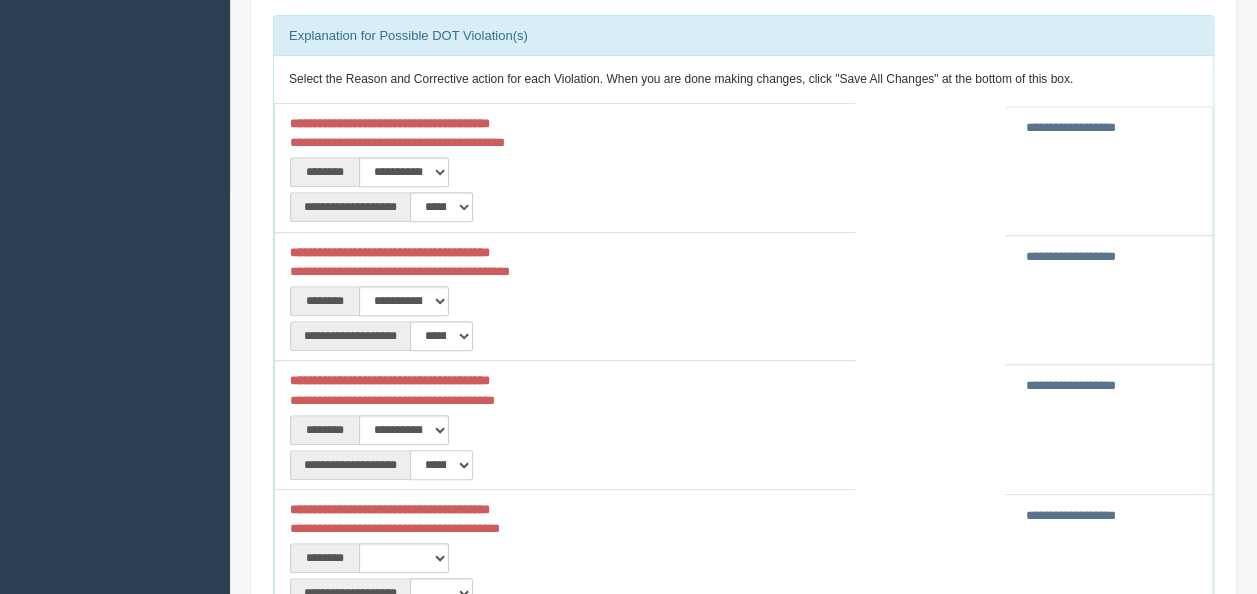 click on "**********" at bounding box center (441, 465) 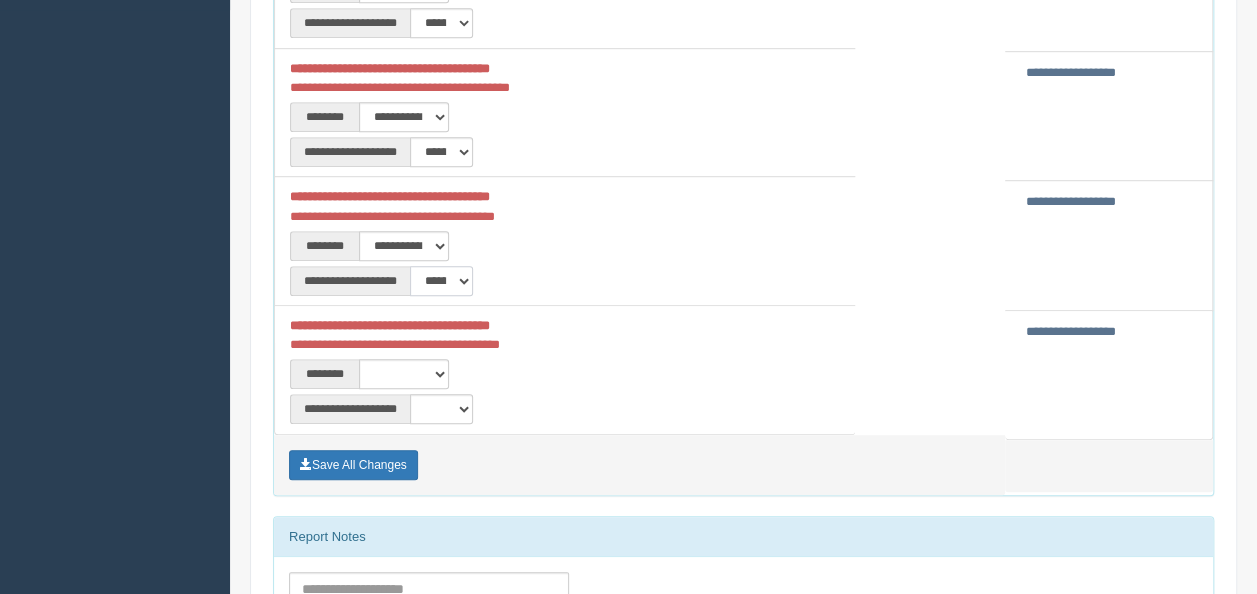 scroll, scrollTop: 600, scrollLeft: 0, axis: vertical 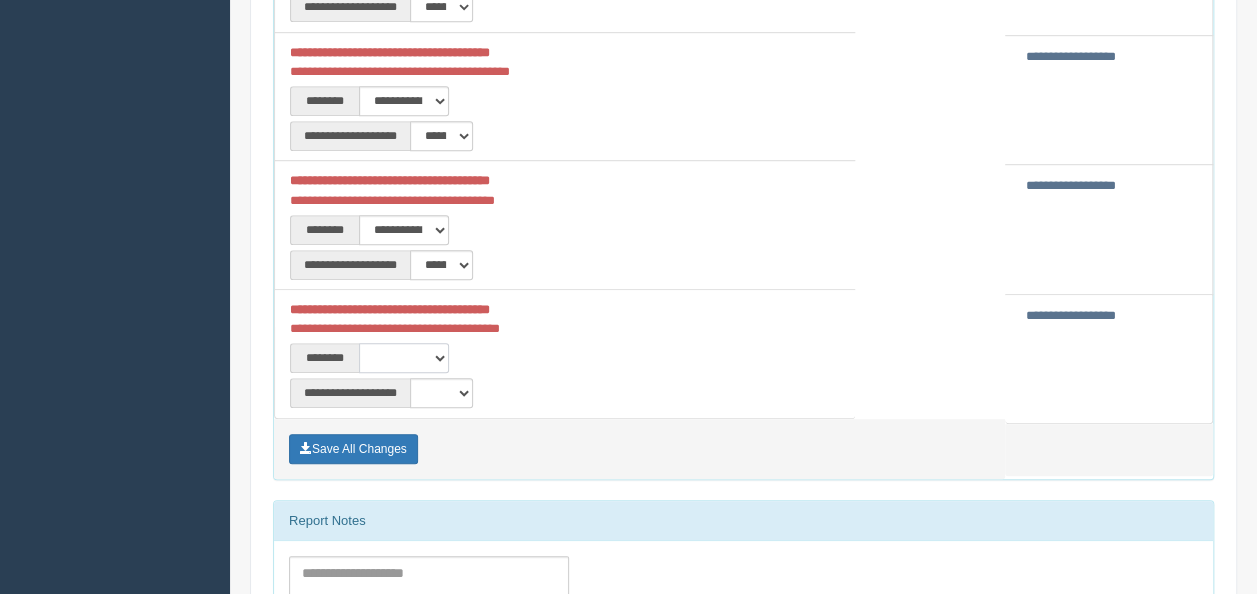 click on "**********" at bounding box center (404, 358) 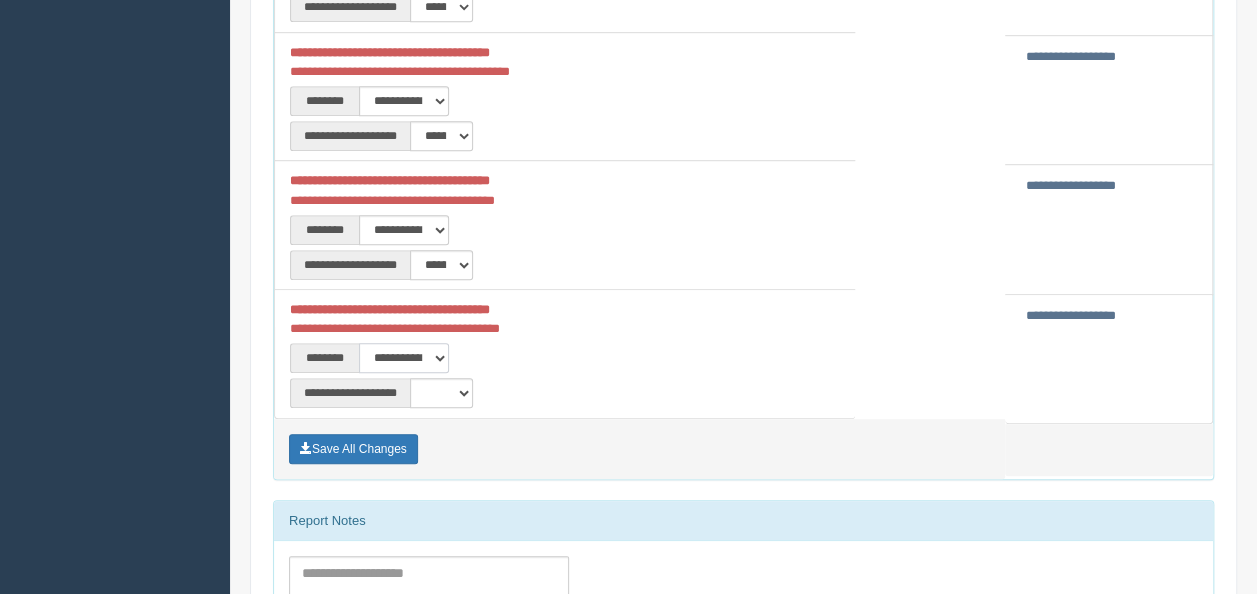 click on "**********" at bounding box center [404, 358] 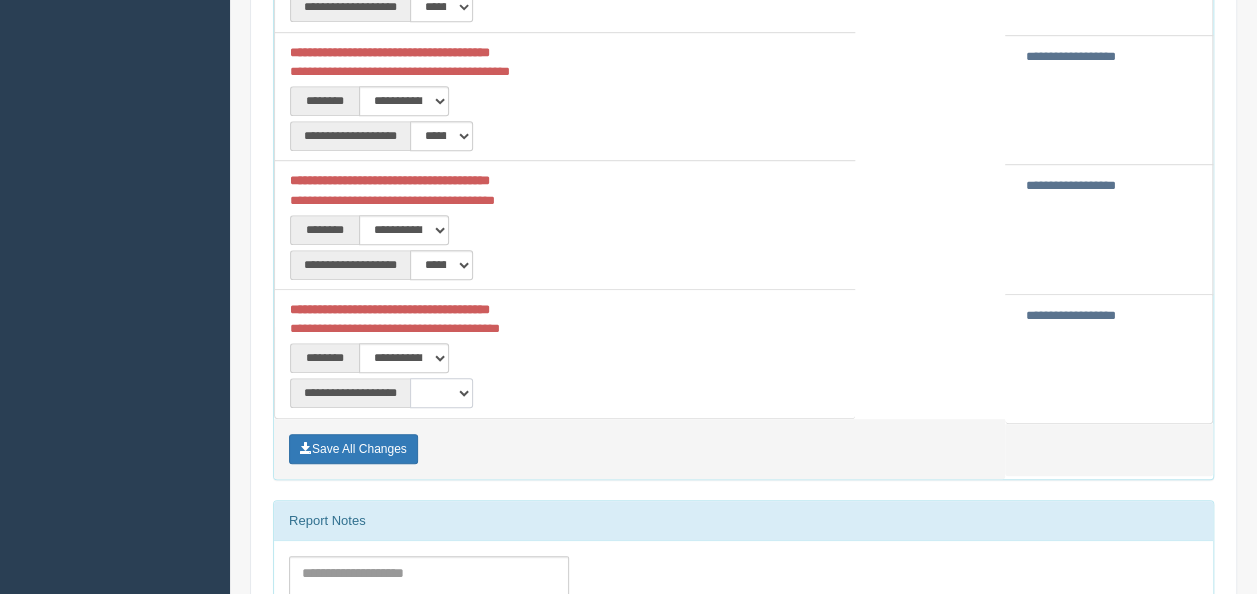 click on "**********" at bounding box center [441, 393] 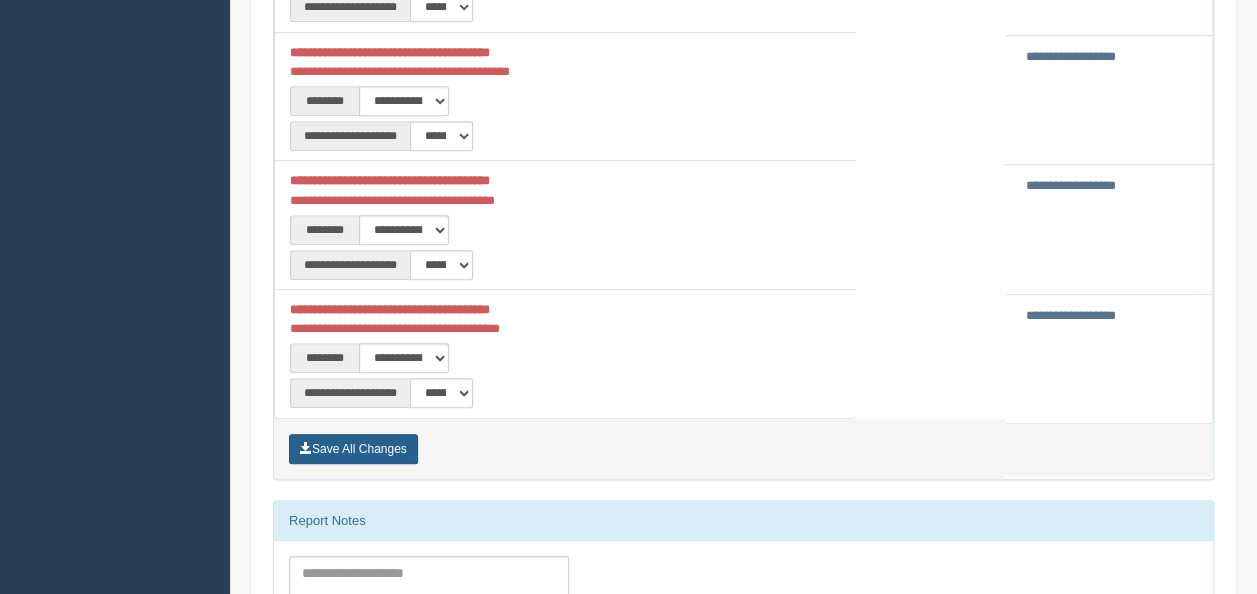 click on "Save All Changes" at bounding box center (353, 449) 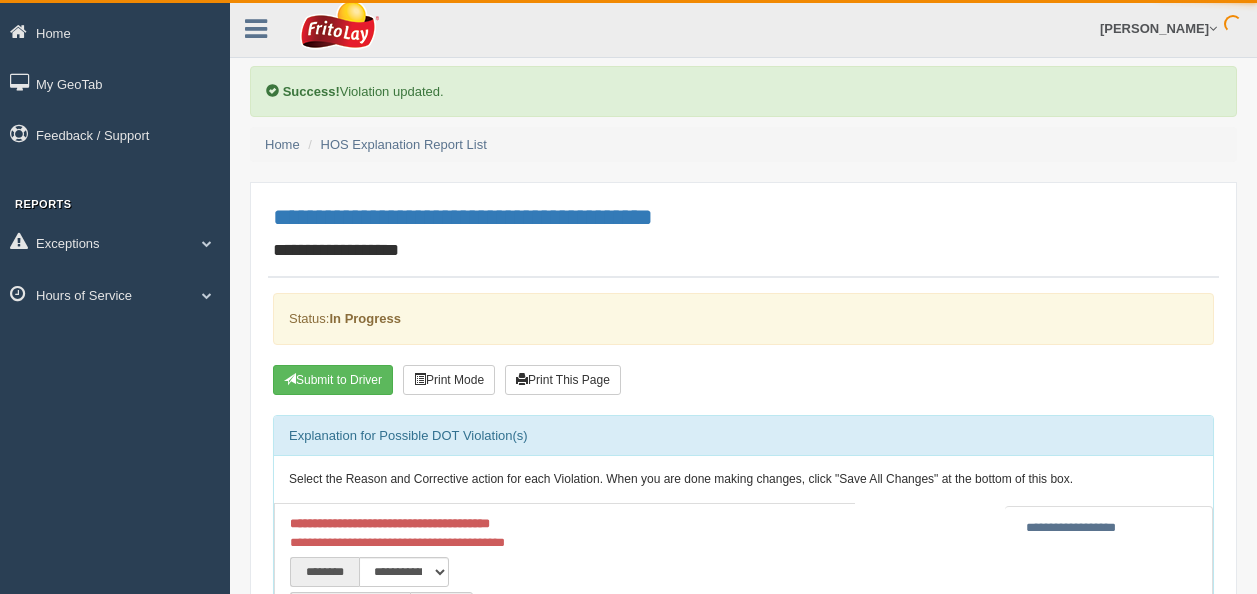 scroll, scrollTop: 0, scrollLeft: 0, axis: both 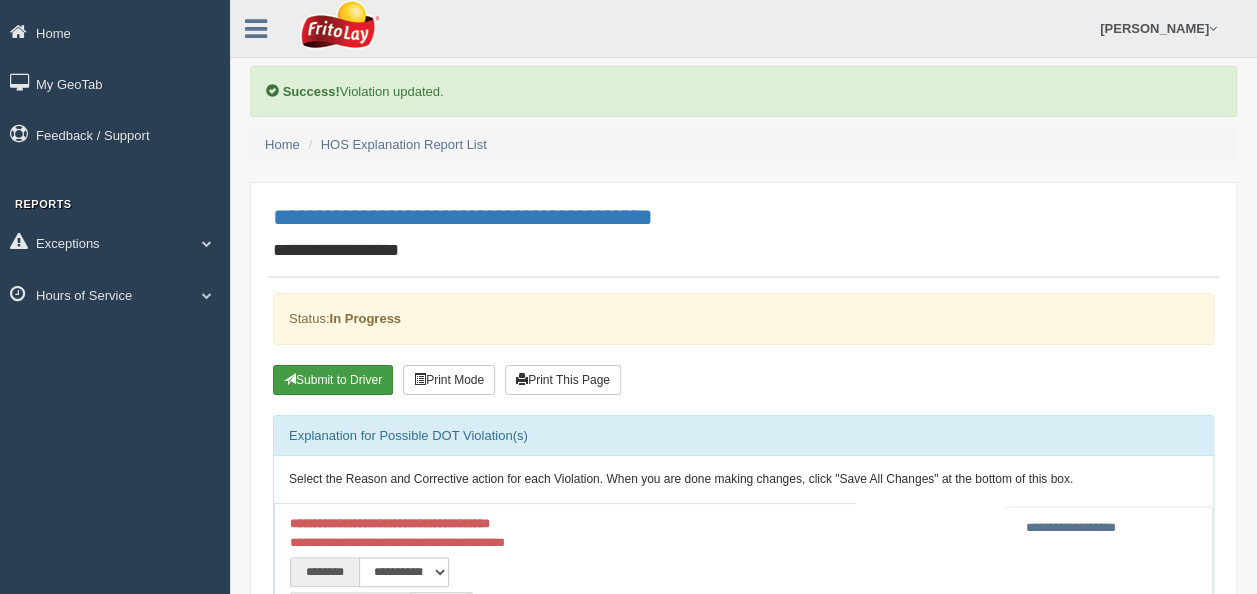 click on "Submit to Driver" at bounding box center (333, 380) 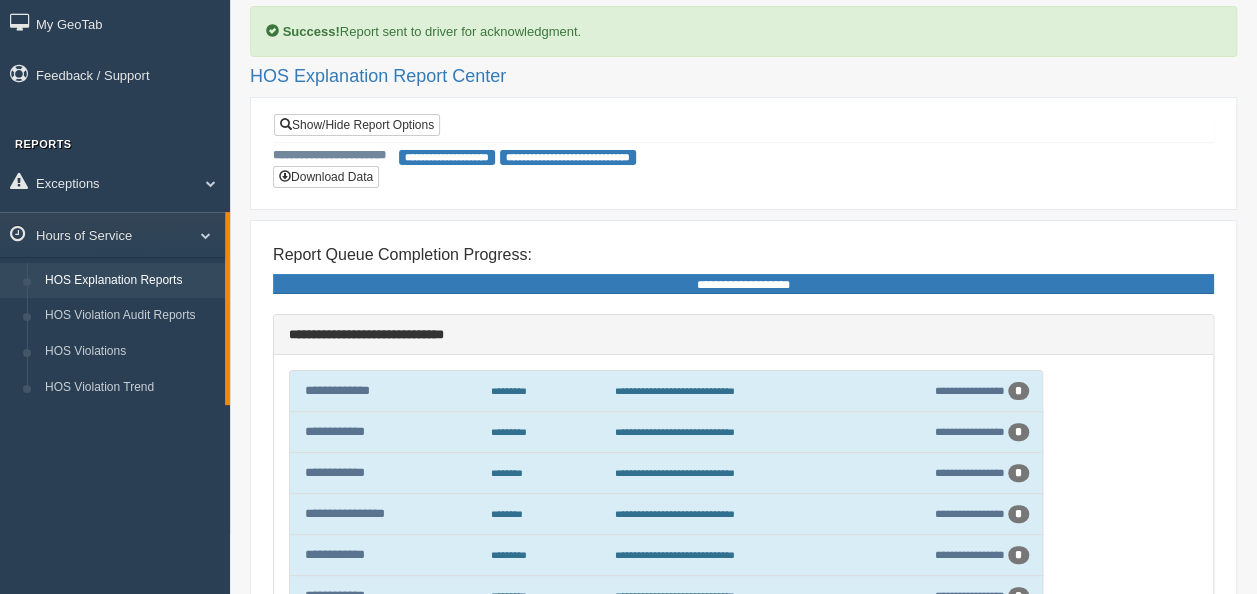 scroll, scrollTop: 100, scrollLeft: 0, axis: vertical 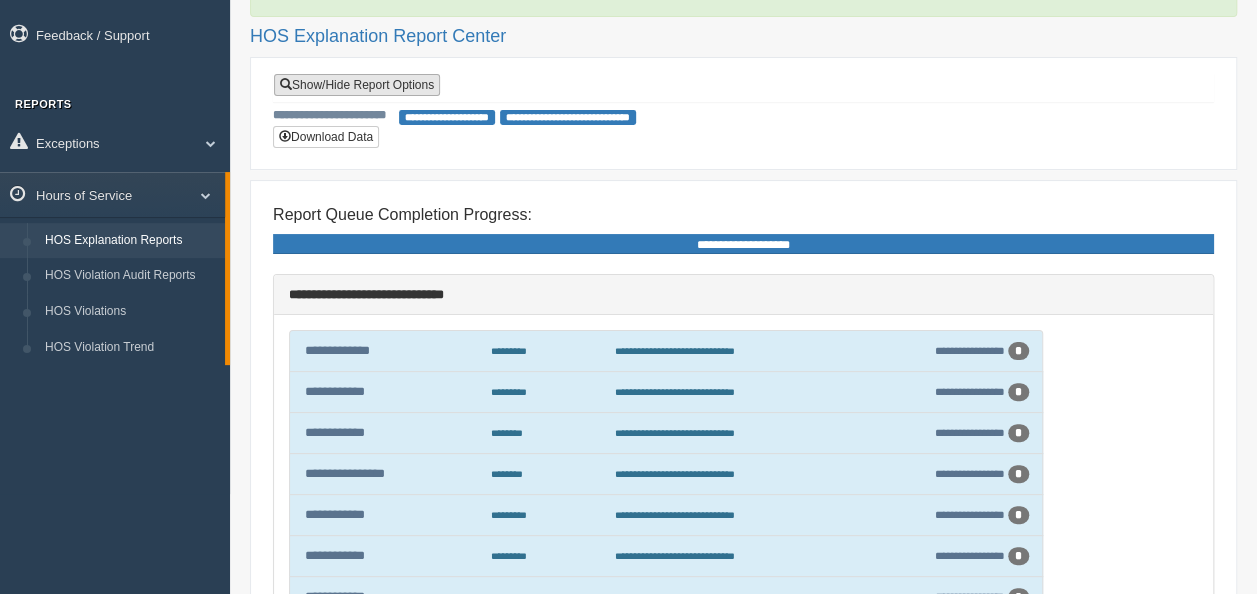 click on "Show/Hide Report Options" at bounding box center (357, 85) 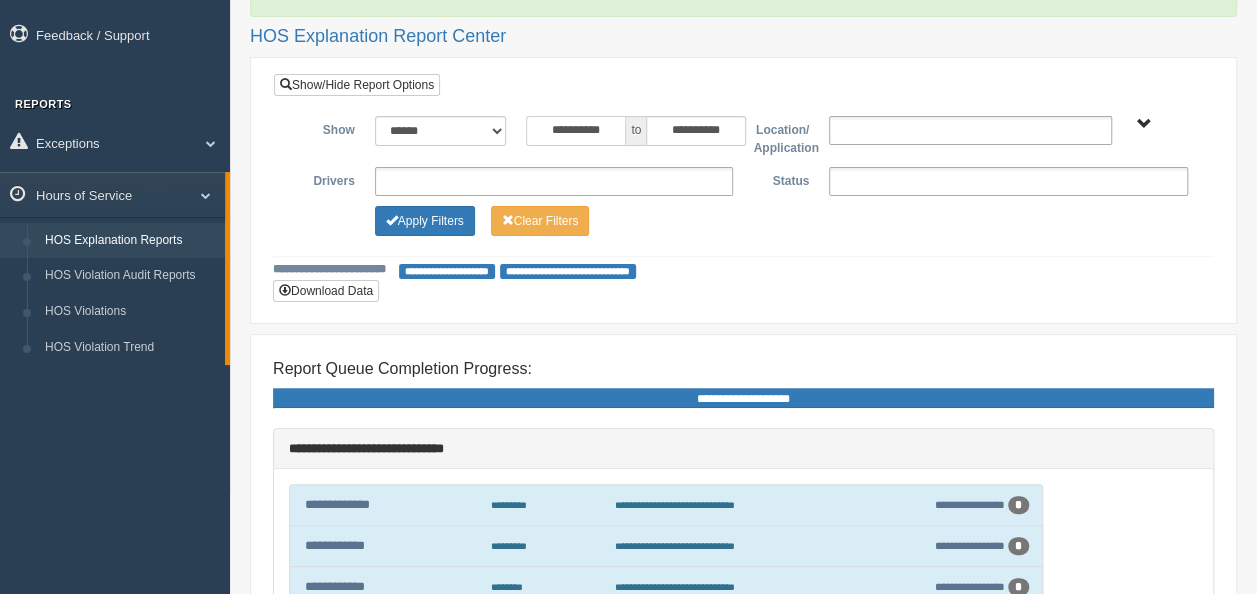 click on "**********" at bounding box center (576, 131) 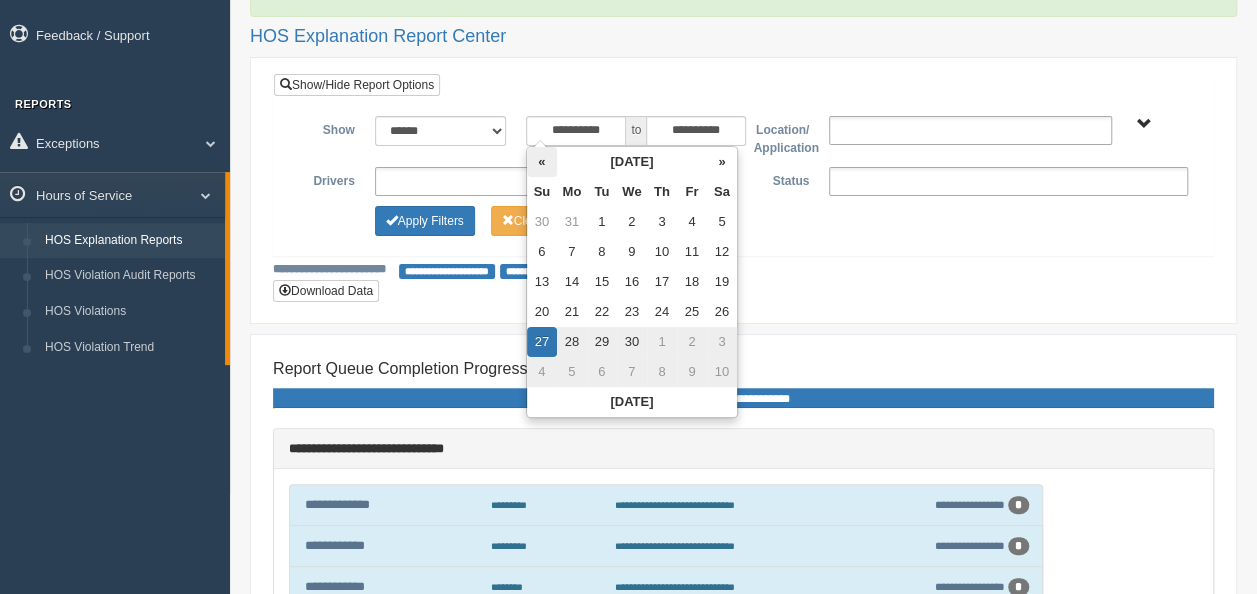 click on "«" at bounding box center [542, 162] 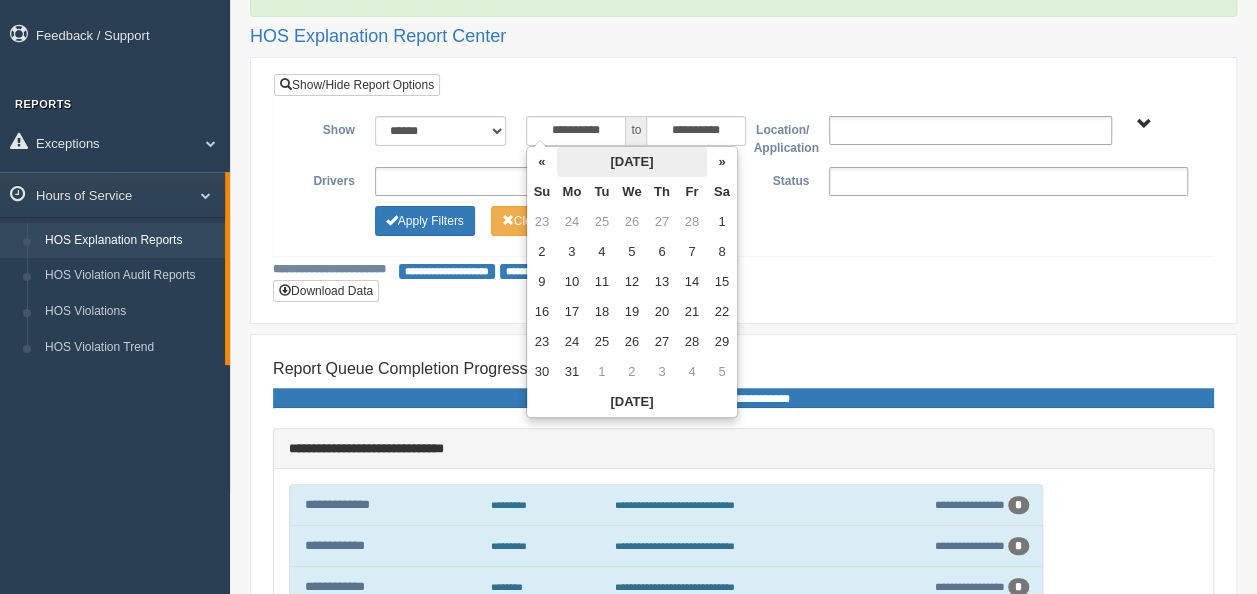 click on "March 2025" at bounding box center (632, 162) 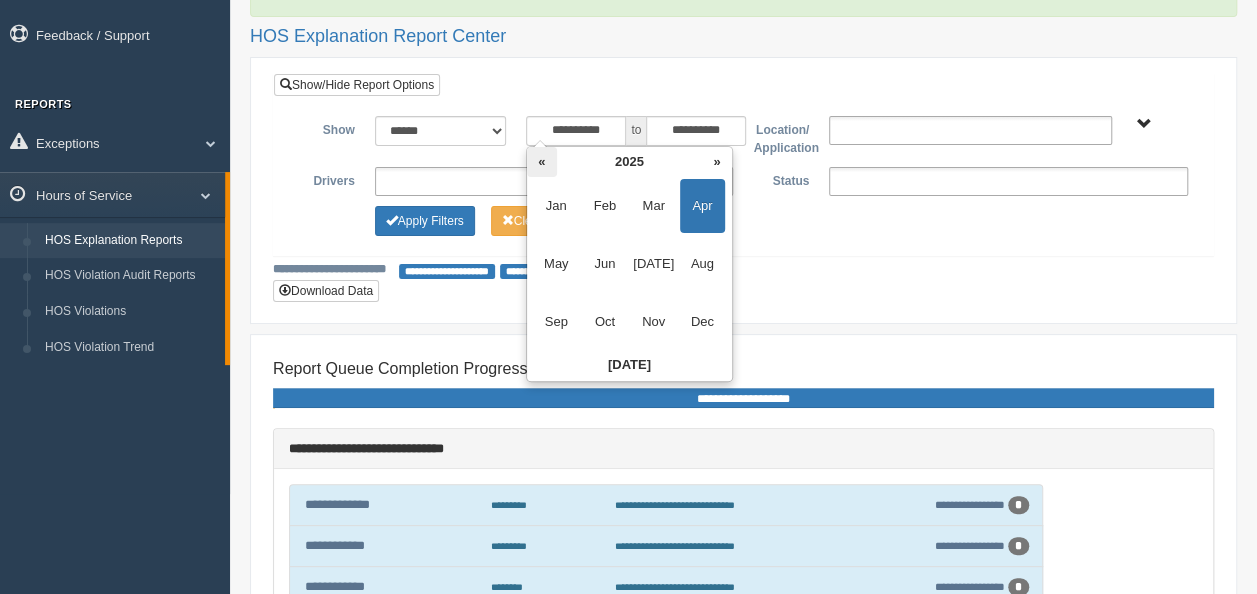 click on "«" at bounding box center (542, 162) 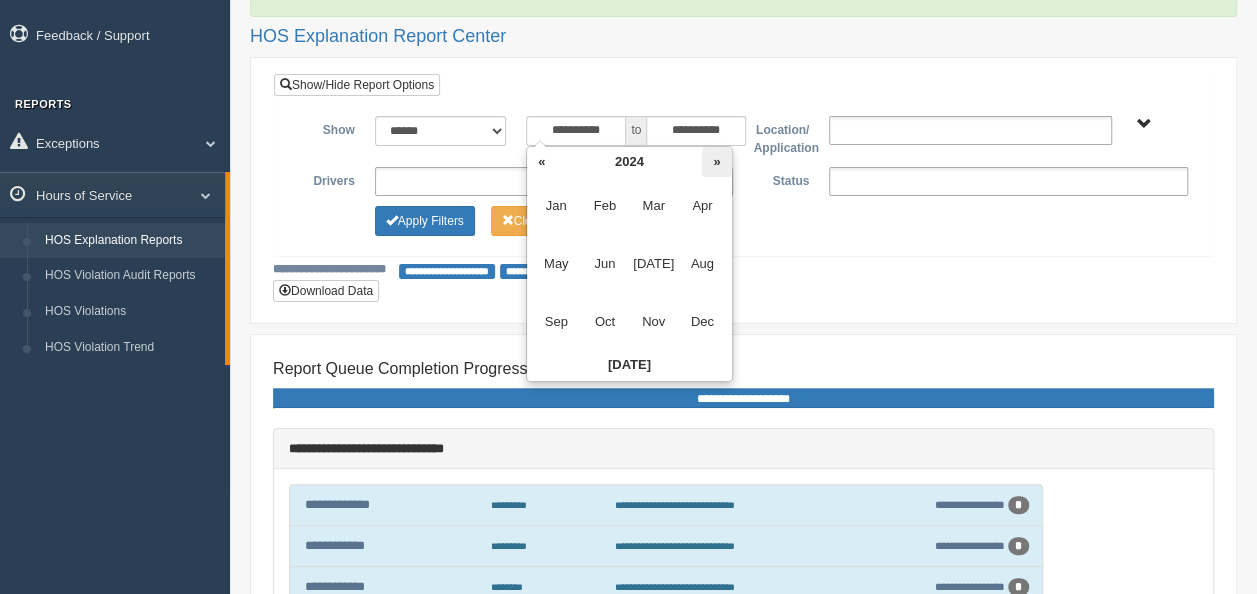 click on "»" at bounding box center (717, 162) 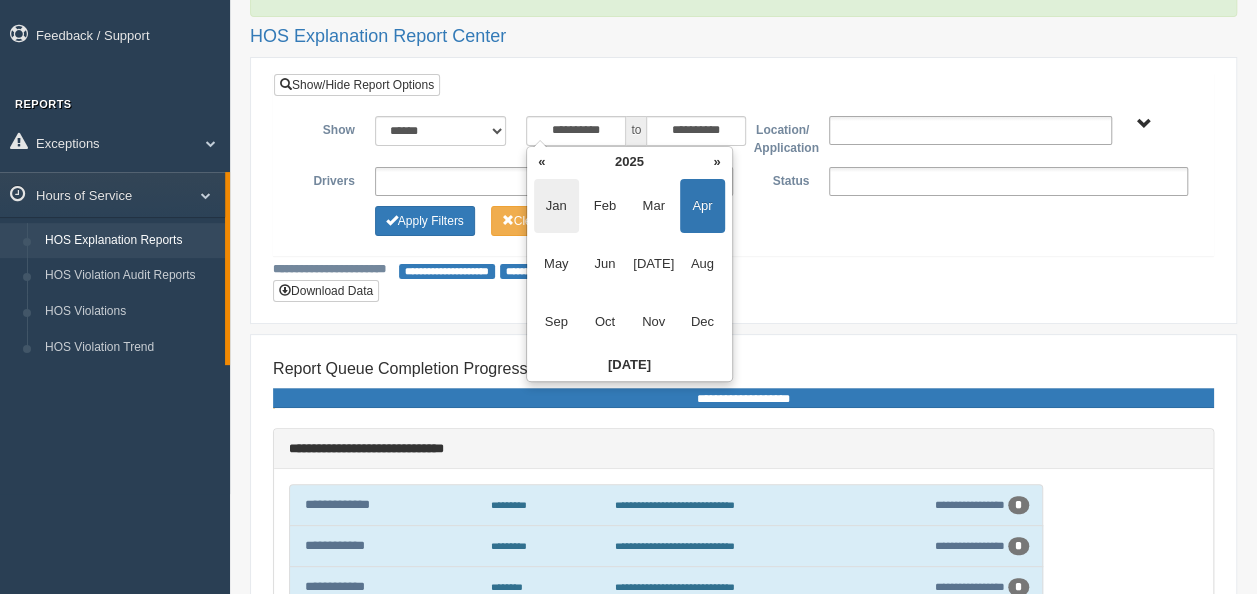 click on "Jan" at bounding box center (556, 206) 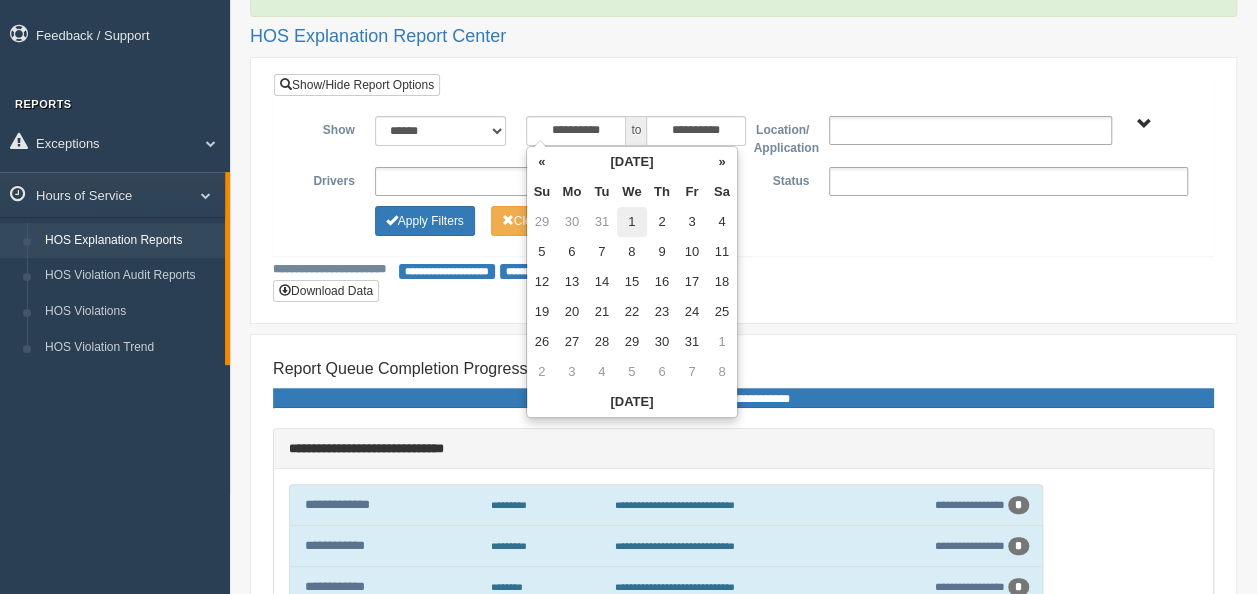 click on "1" at bounding box center [632, 222] 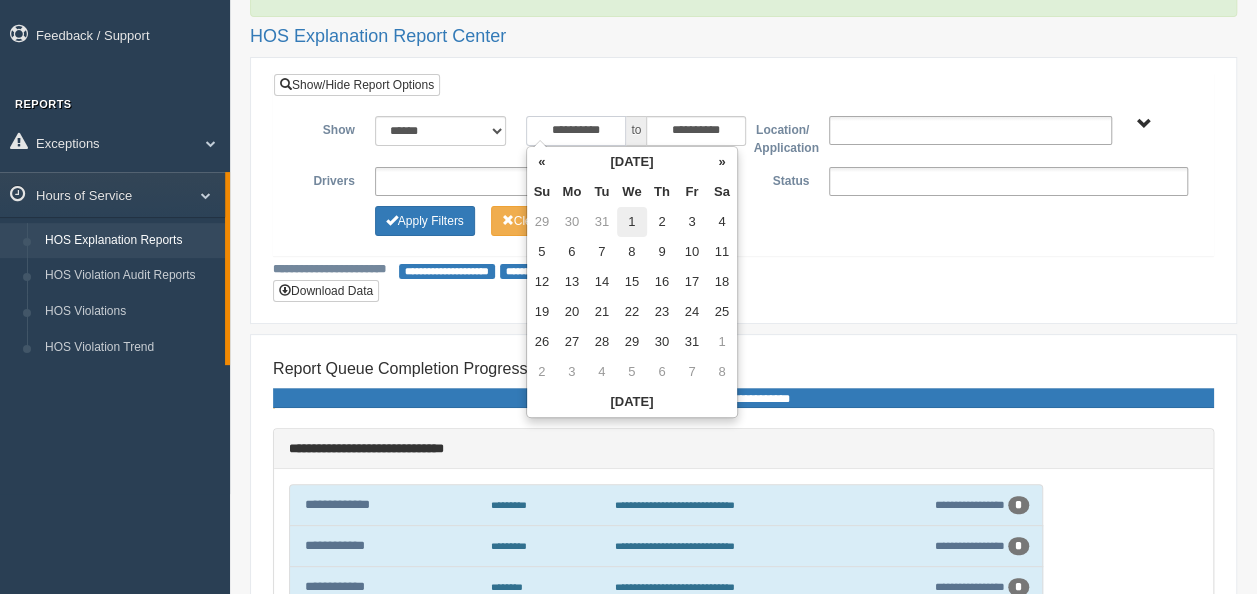 type on "**********" 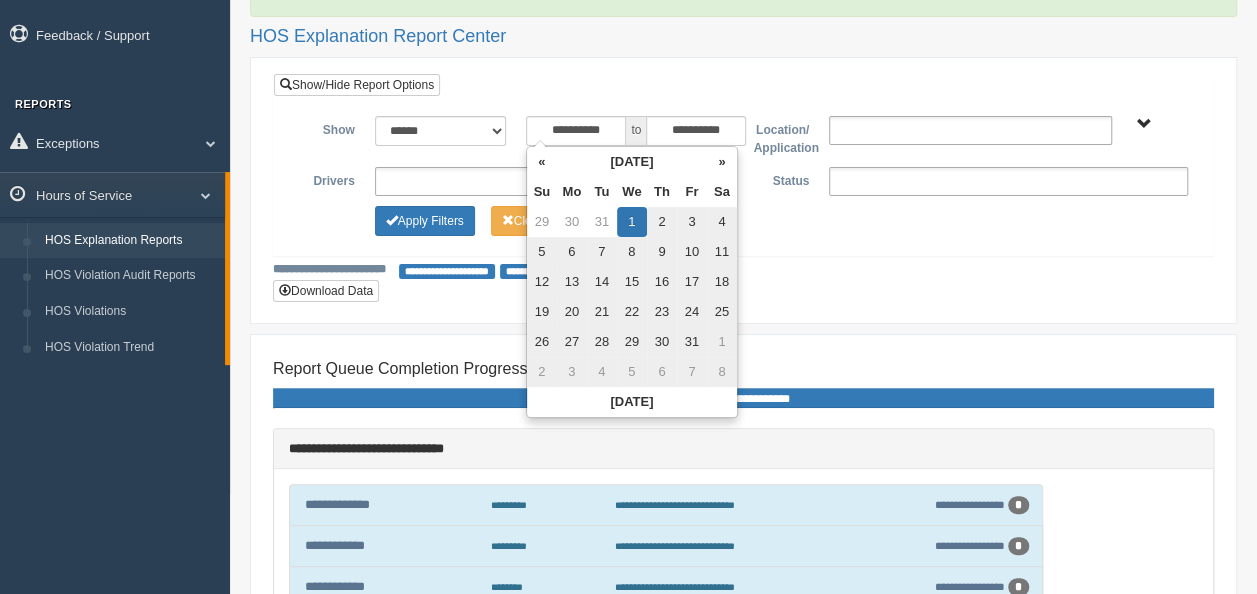 click on "**********" at bounding box center [743, 190] 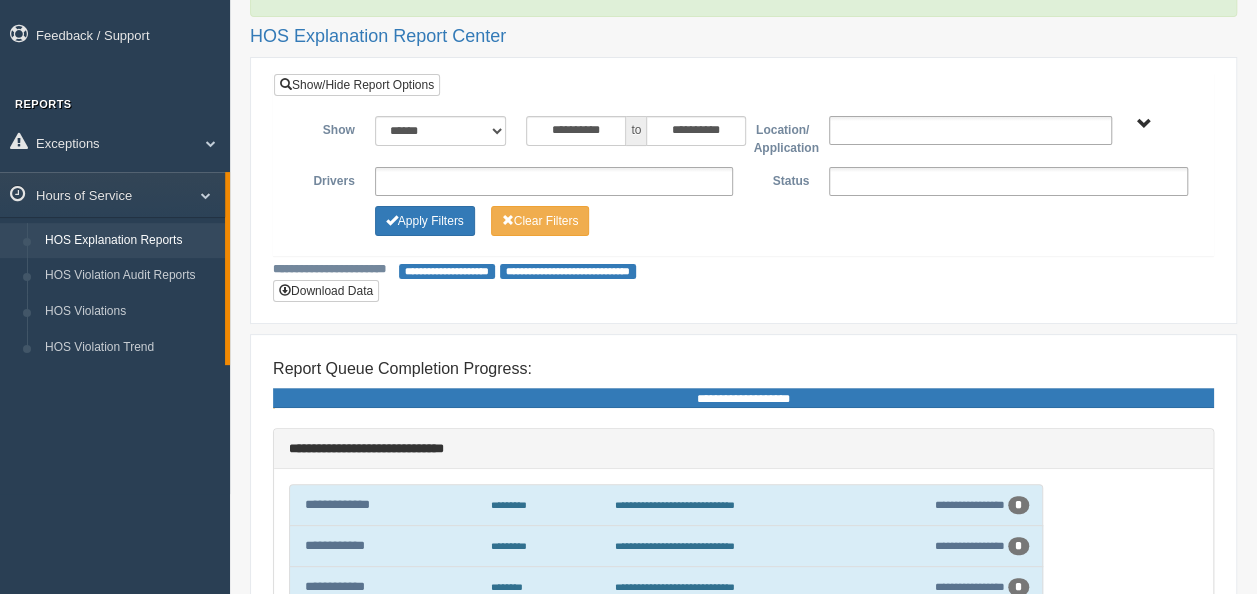 click on "Apply Filters
Clear Filters" at bounding box center (554, 218) 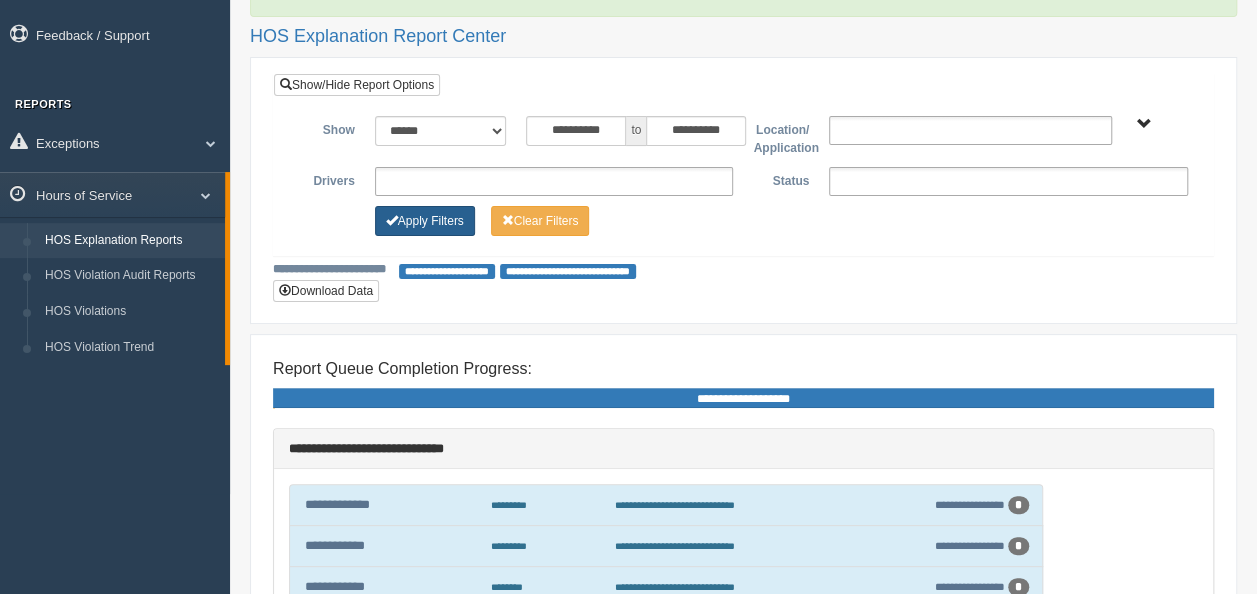 click on "Apply Filters" at bounding box center [425, 221] 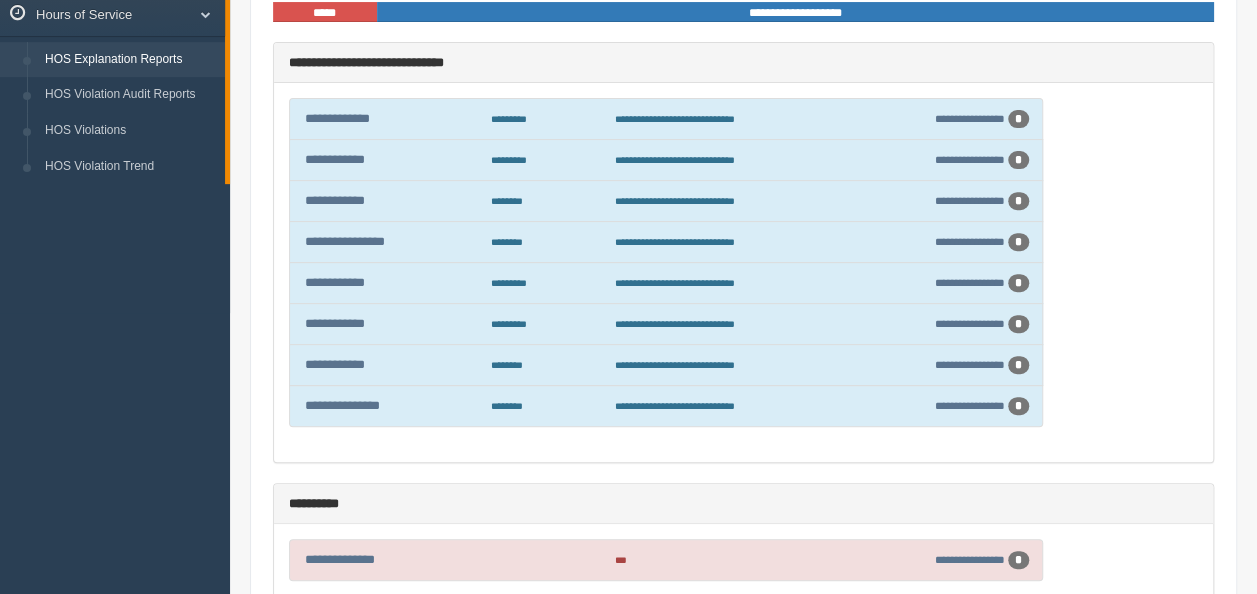 scroll, scrollTop: 300, scrollLeft: 0, axis: vertical 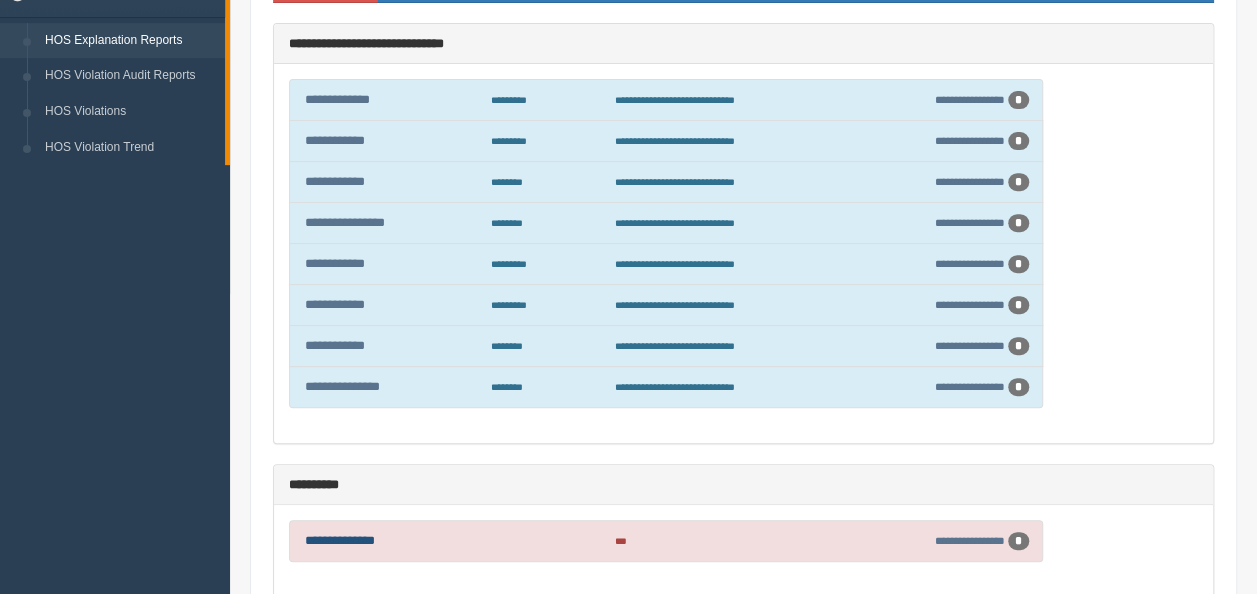 click on "**********" at bounding box center [340, 540] 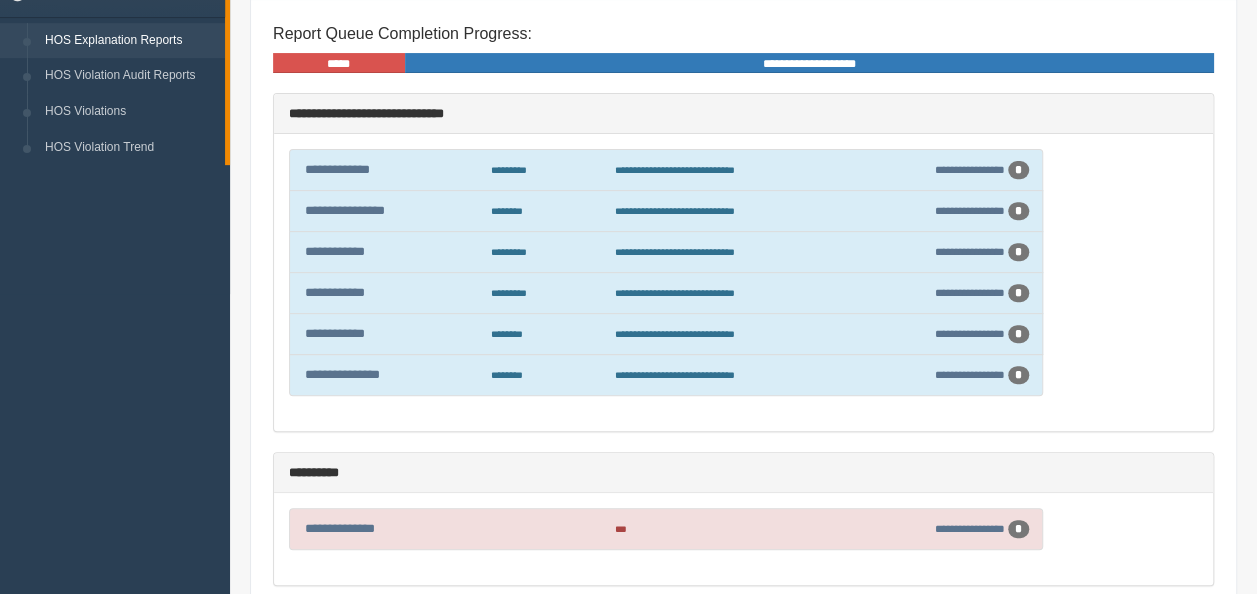 scroll, scrollTop: 400, scrollLeft: 0, axis: vertical 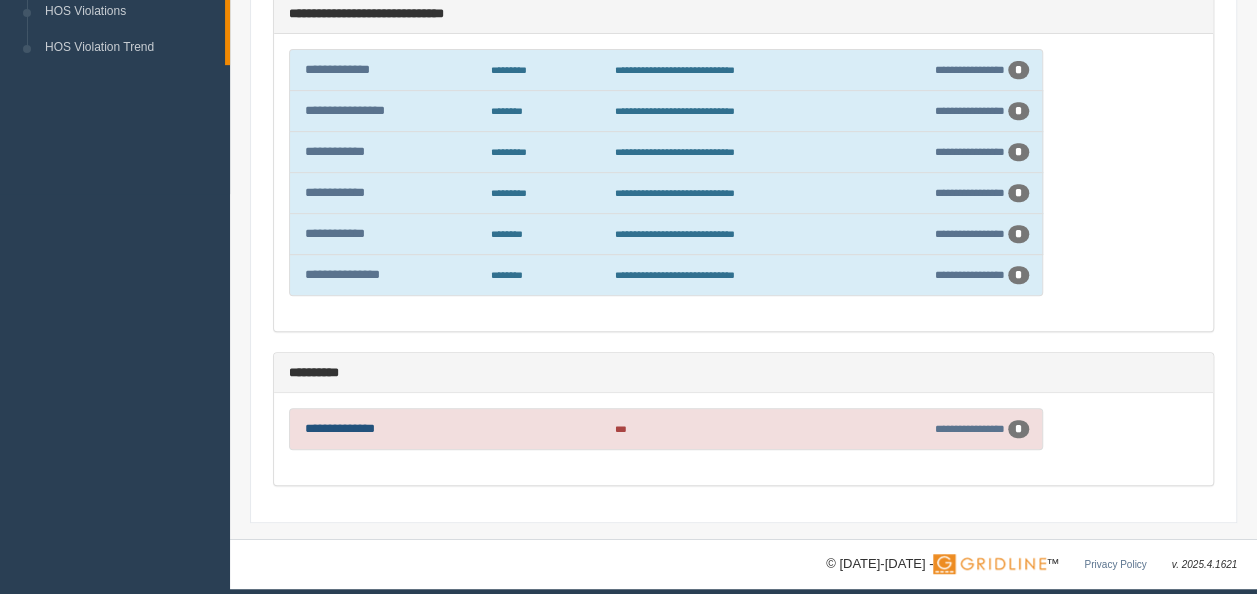 click on "**********" at bounding box center [340, 428] 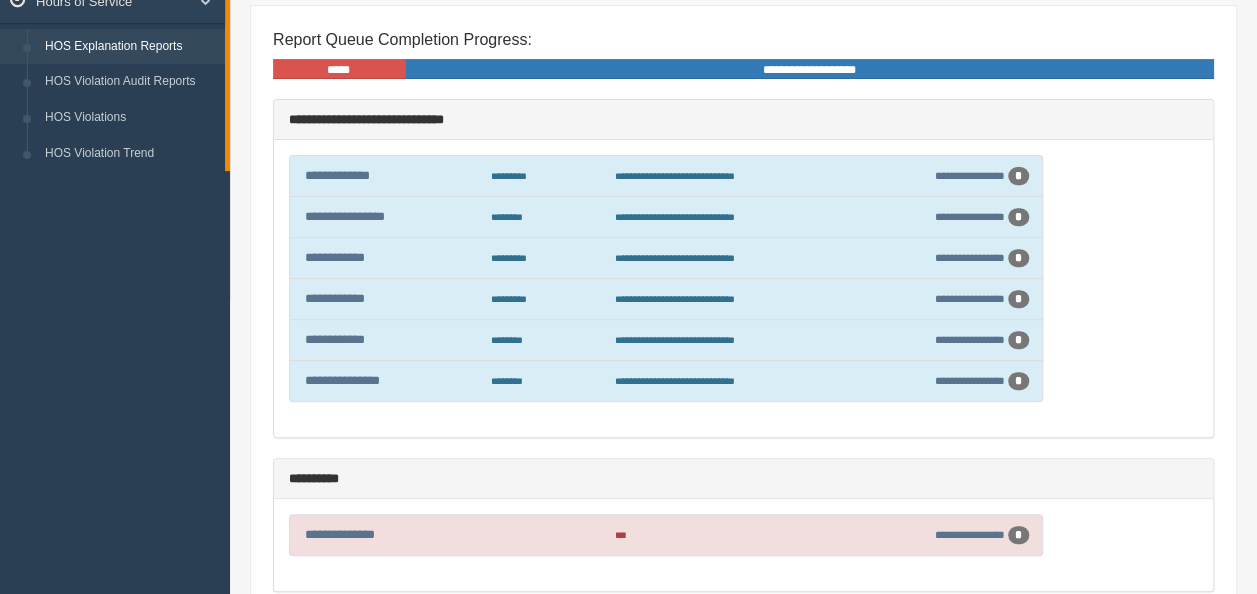 scroll, scrollTop: 300, scrollLeft: 0, axis: vertical 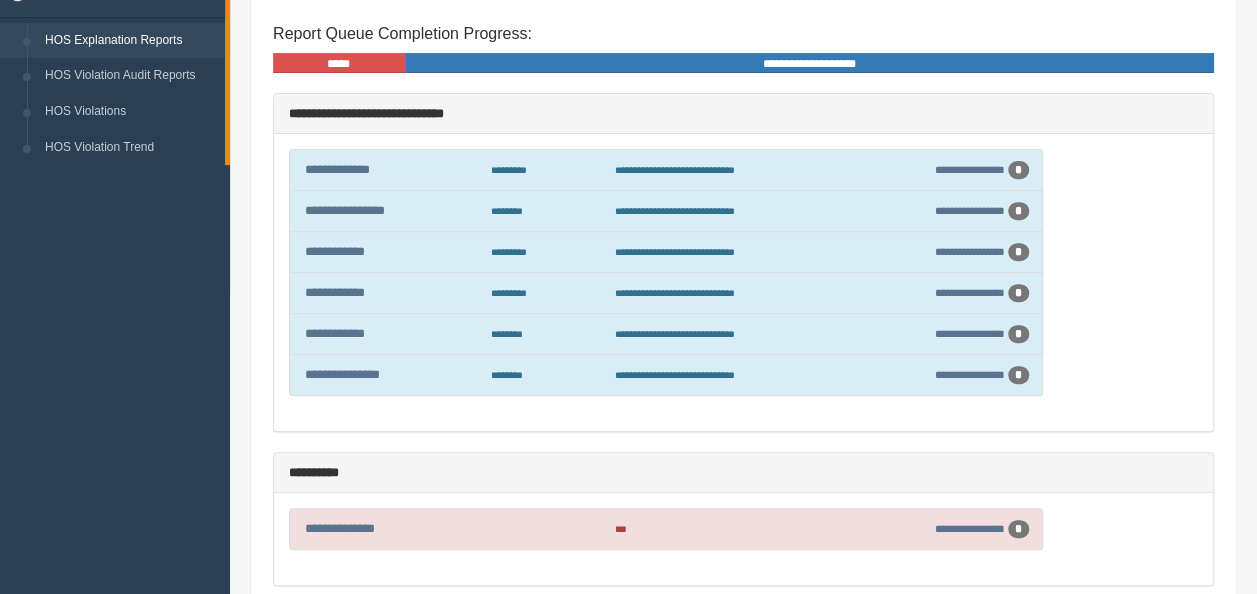 click on "**********" at bounding box center (388, 528) 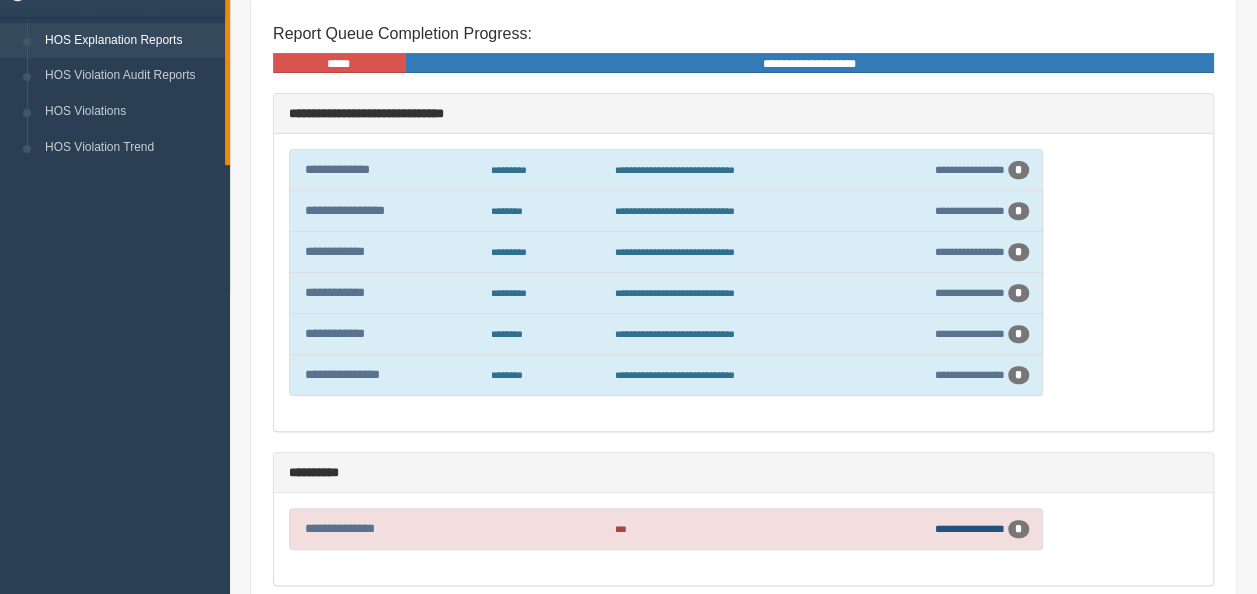 click on "**********" at bounding box center (970, 528) 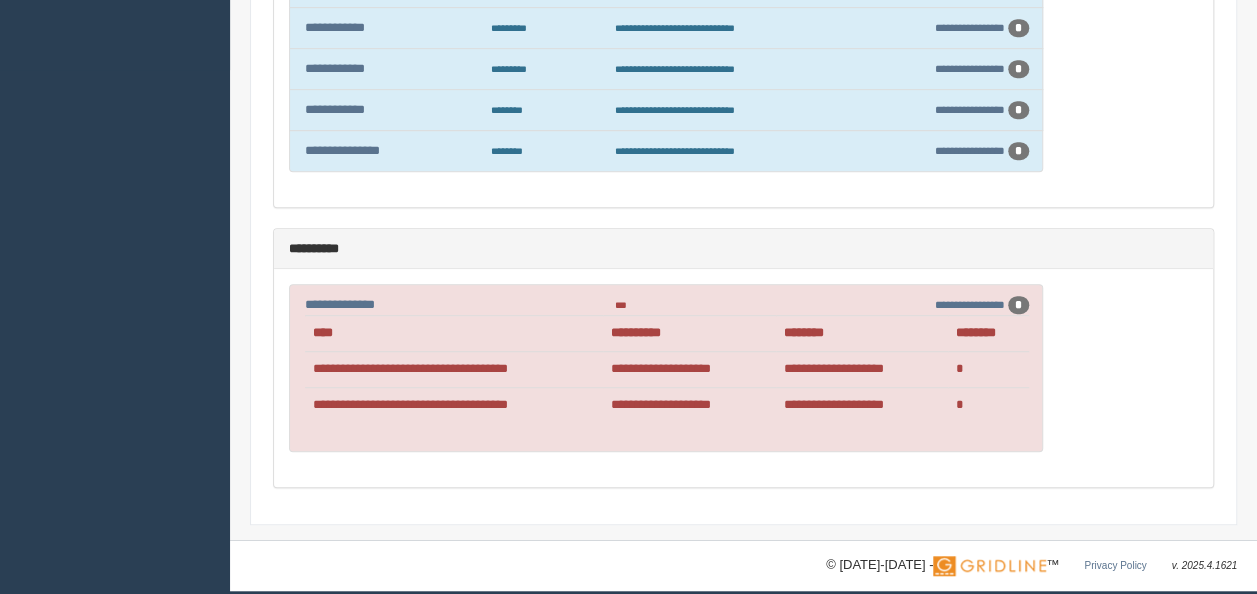 scroll, scrollTop: 529, scrollLeft: 0, axis: vertical 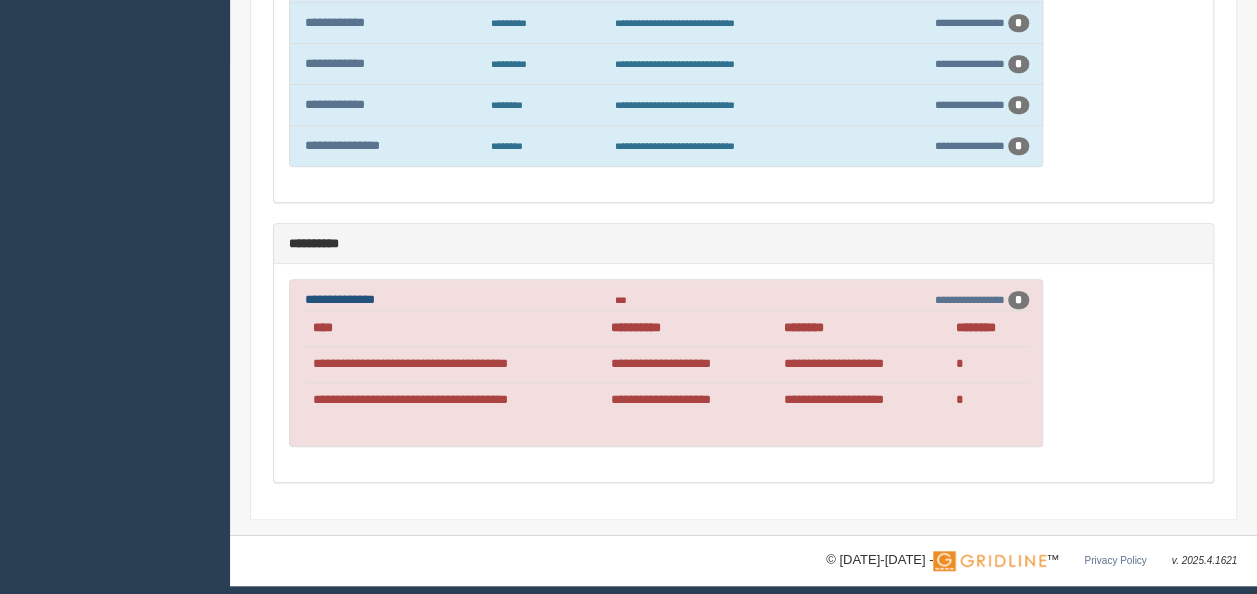 click on "**********" at bounding box center [340, 299] 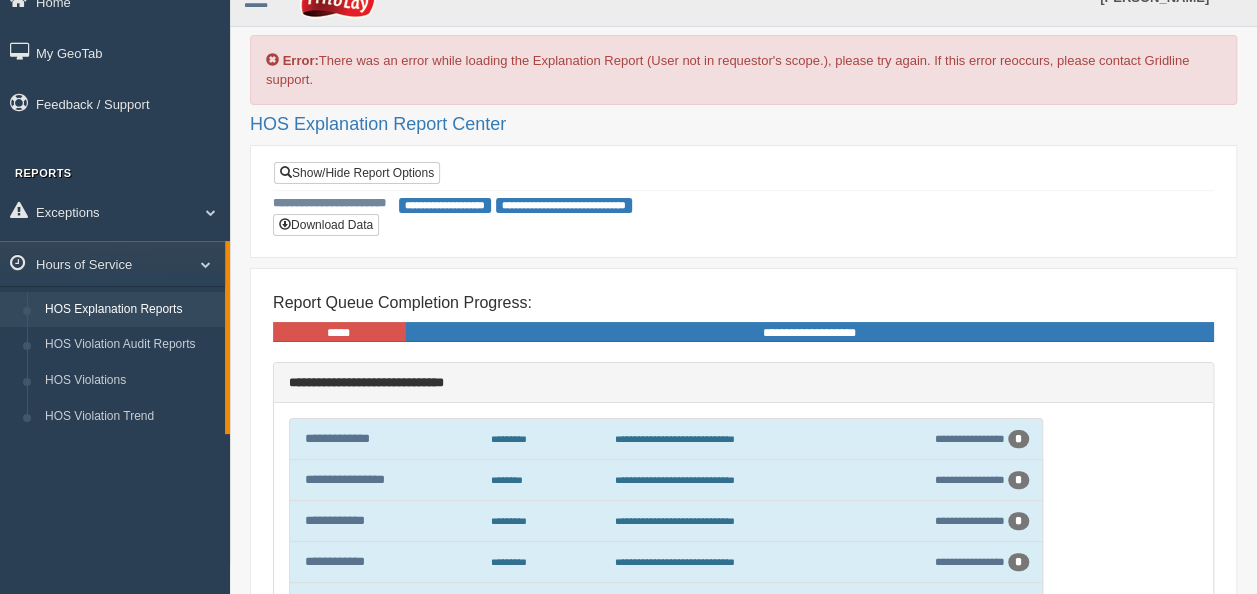 scroll, scrollTop: 29, scrollLeft: 0, axis: vertical 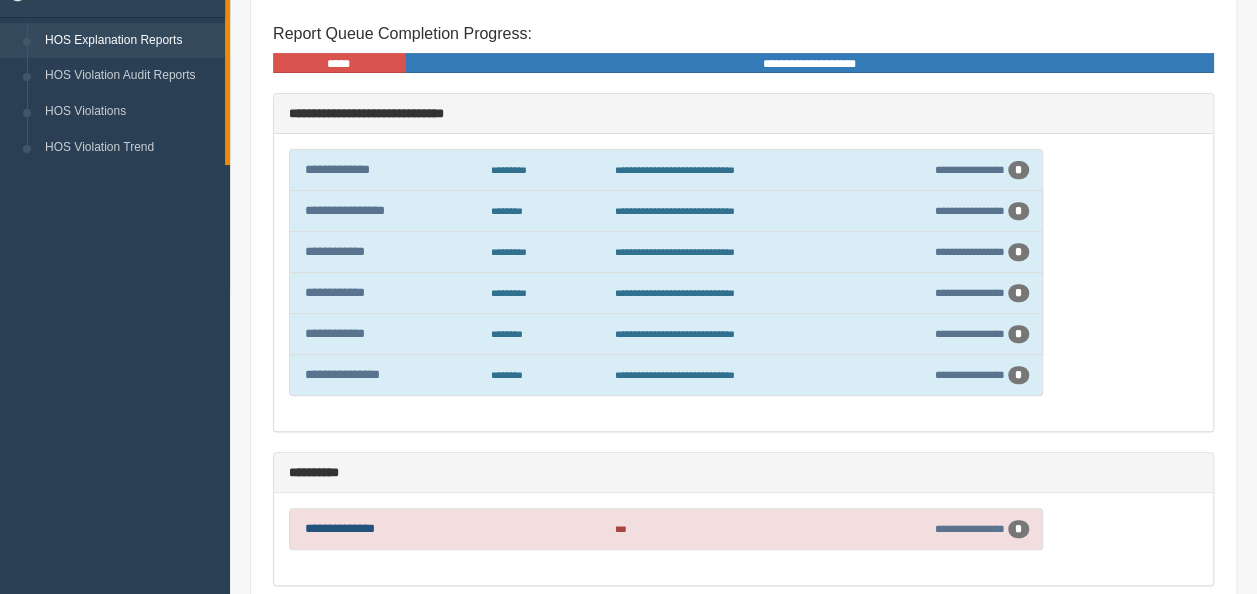 click on "**********" at bounding box center (340, 528) 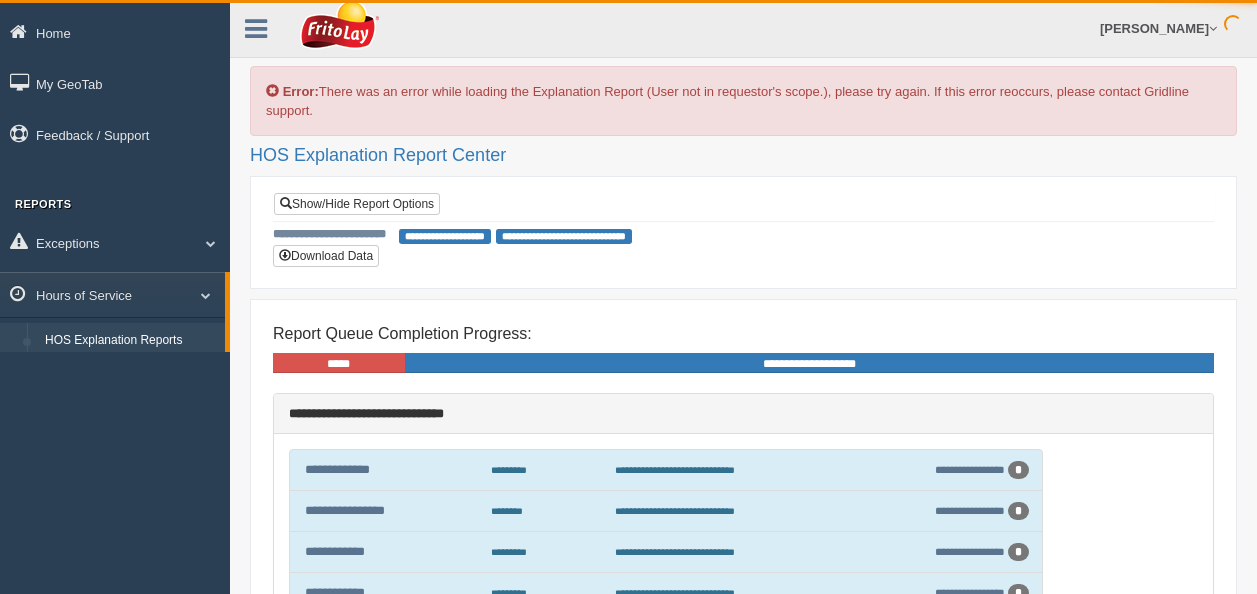 scroll, scrollTop: 0, scrollLeft: 0, axis: both 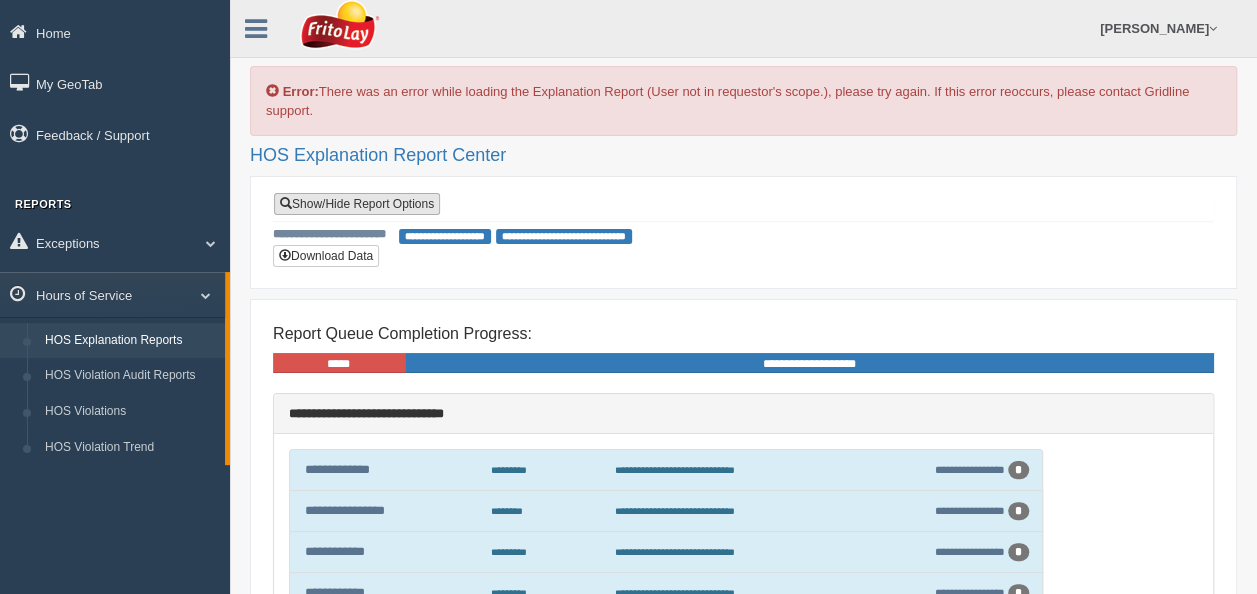 click on "Show/Hide Report Options" at bounding box center (357, 204) 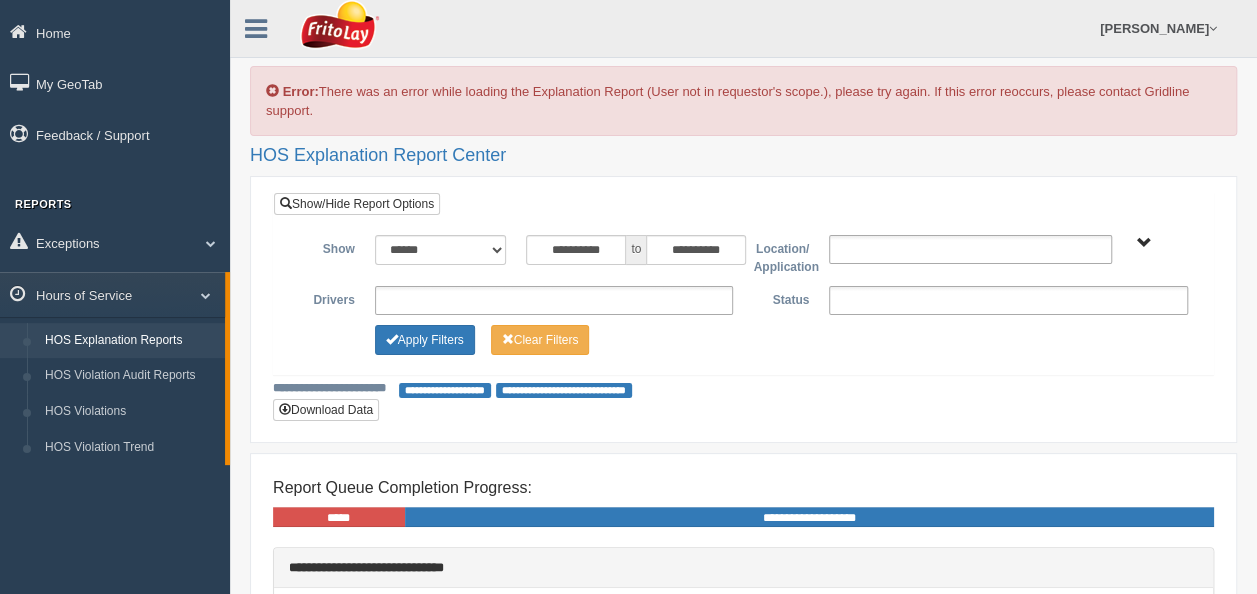 click on "INLAND NW DISTRICT 335-30020992" at bounding box center [1144, 243] 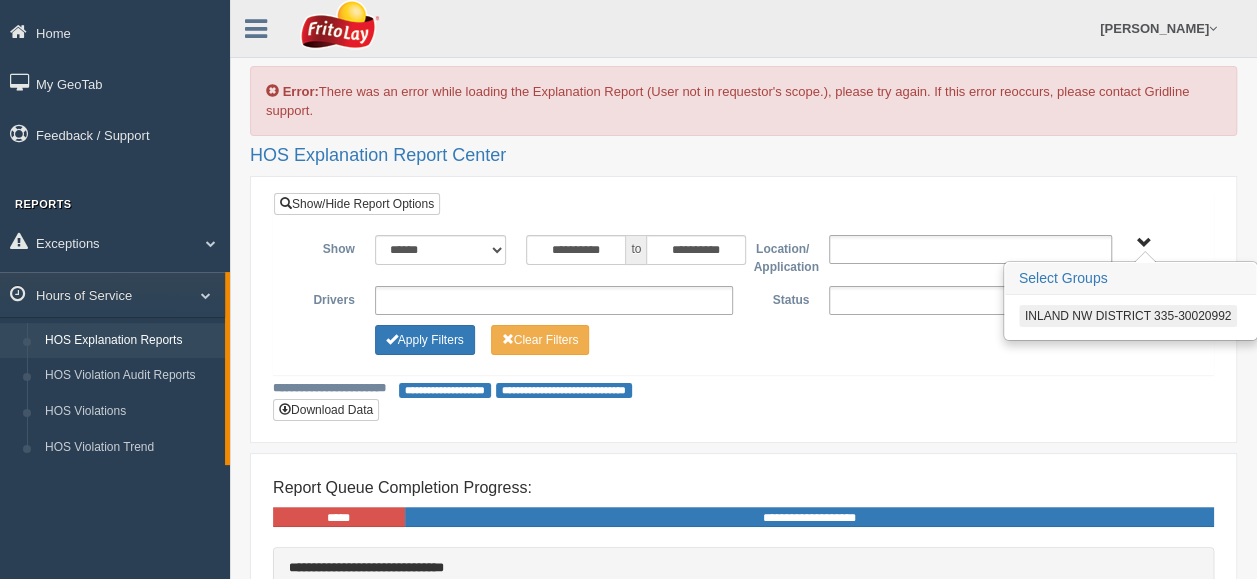 click at bounding box center [970, 249] 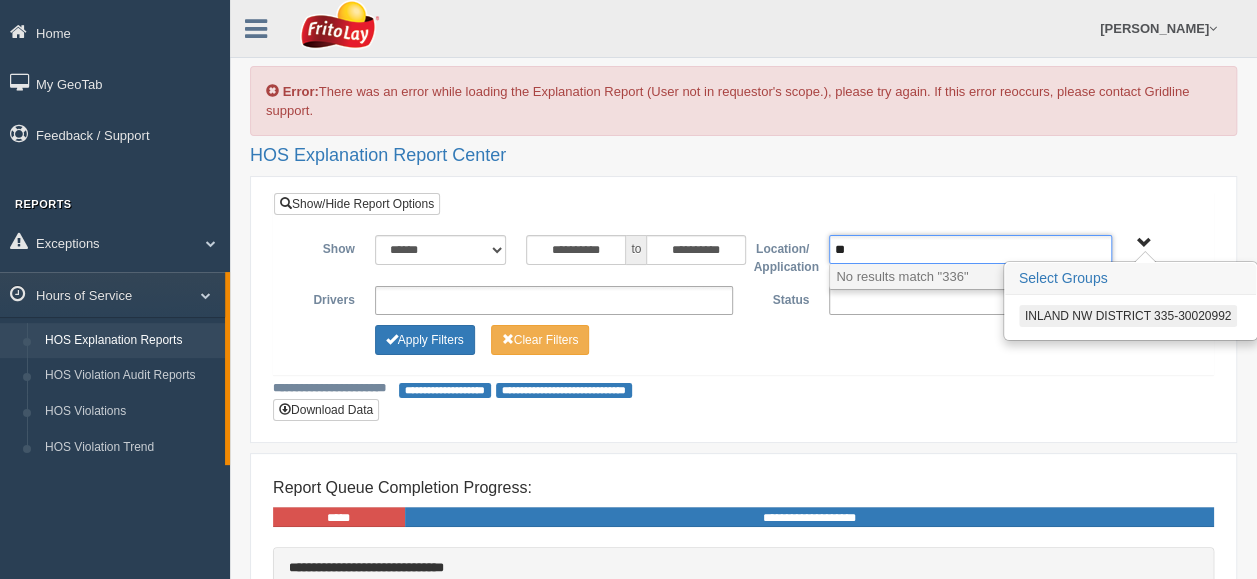 type on "*" 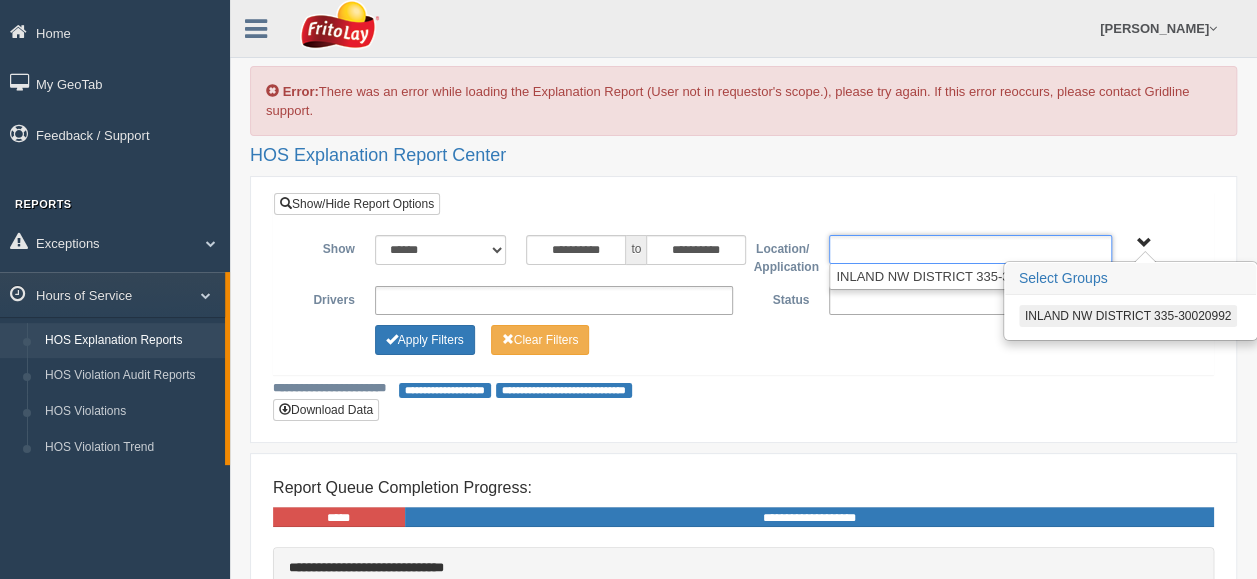 click on "Apply Filters
Clear Filters" at bounding box center [743, 337] 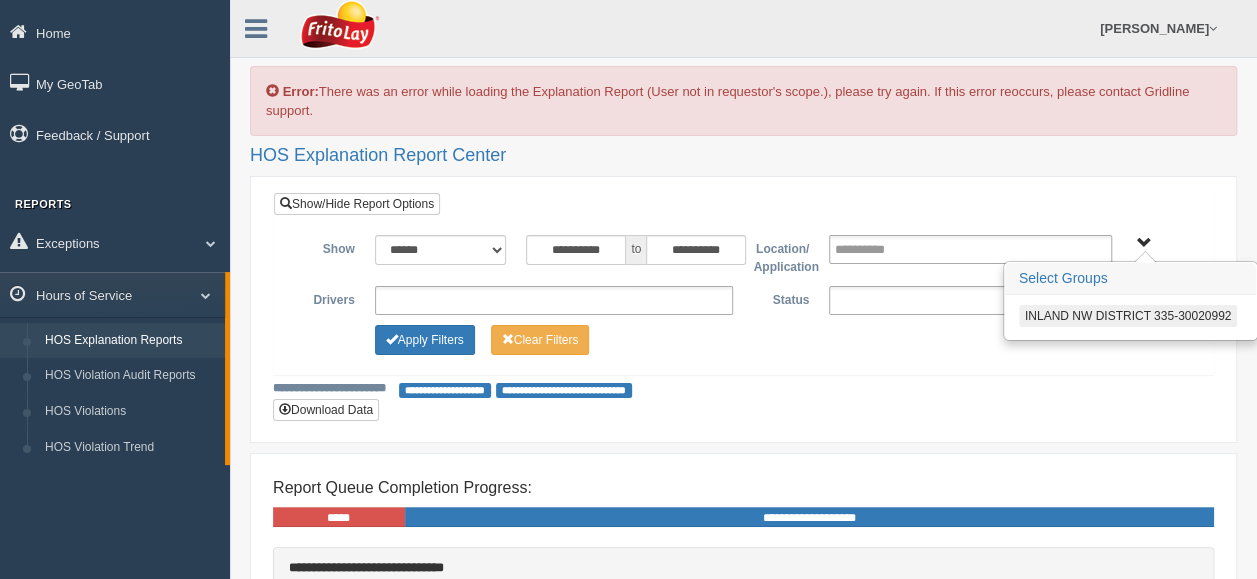 click on "INLAND NW DISTRICT 335-30020992" at bounding box center (1144, 243) 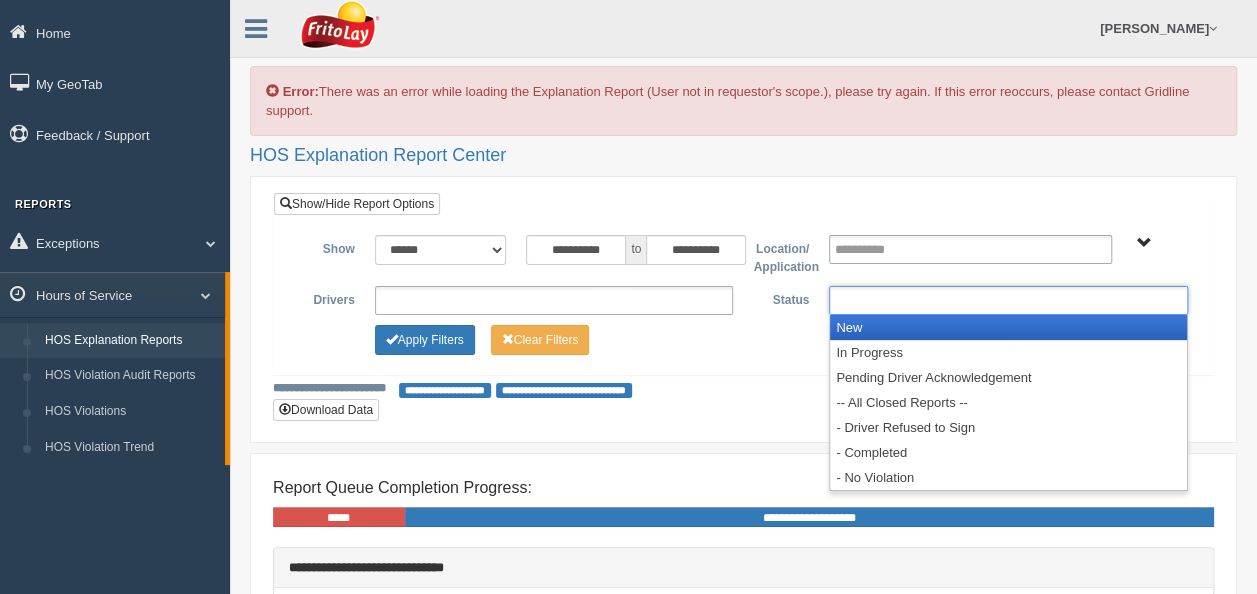 click at bounding box center (1008, 300) 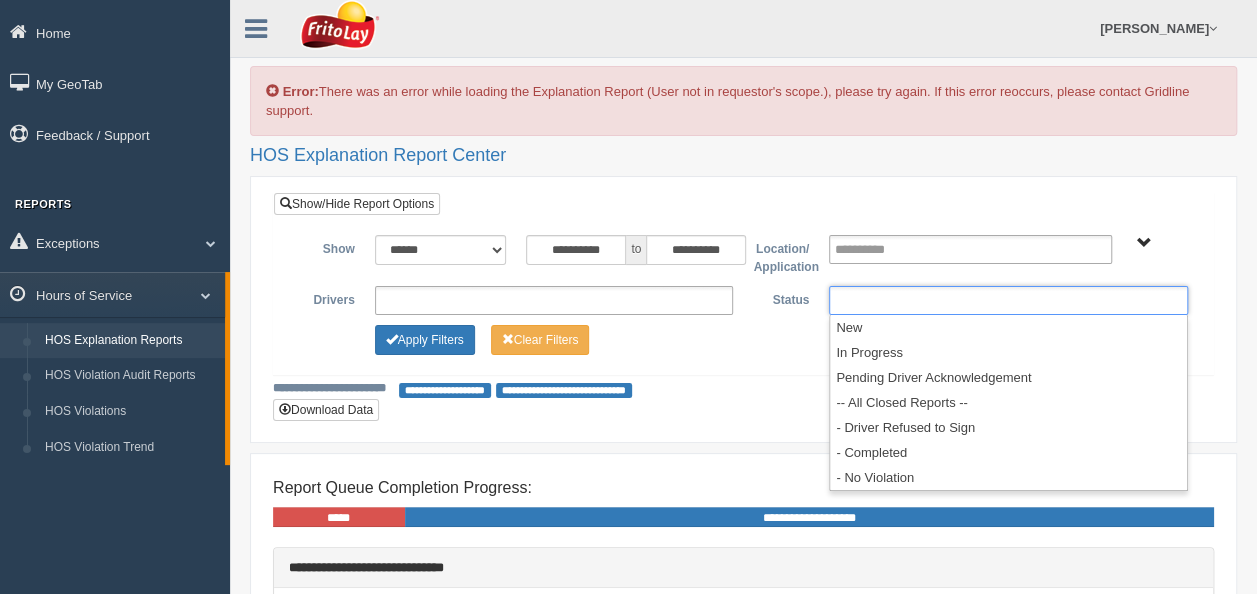 click on "**********" at bounding box center [743, 297] 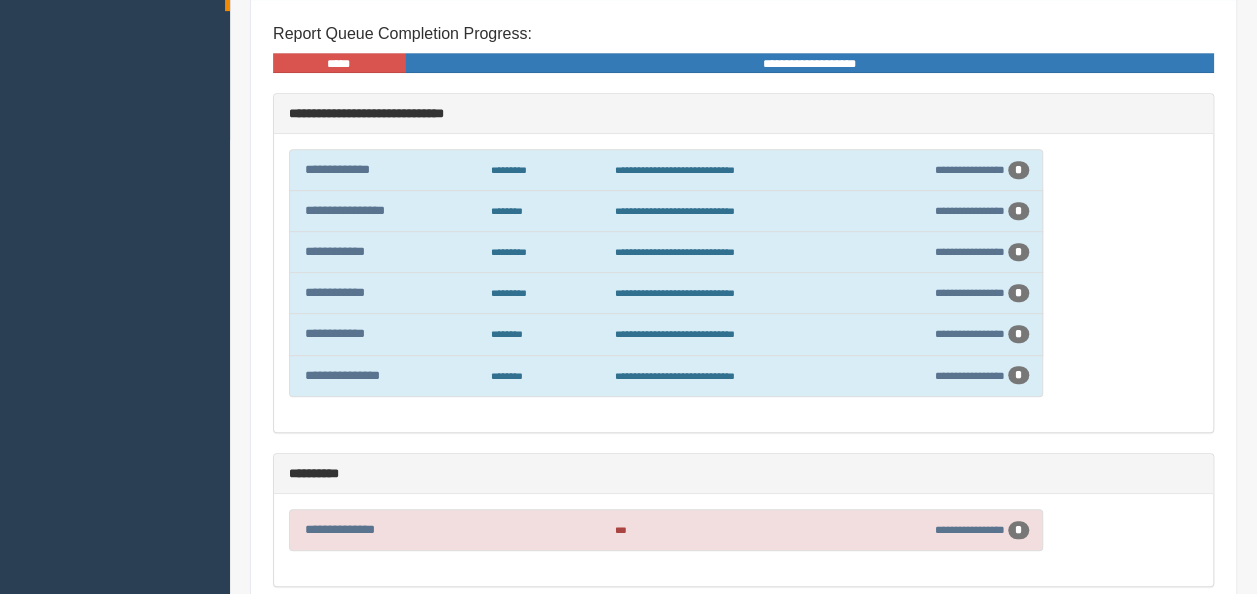 scroll, scrollTop: 556, scrollLeft: 0, axis: vertical 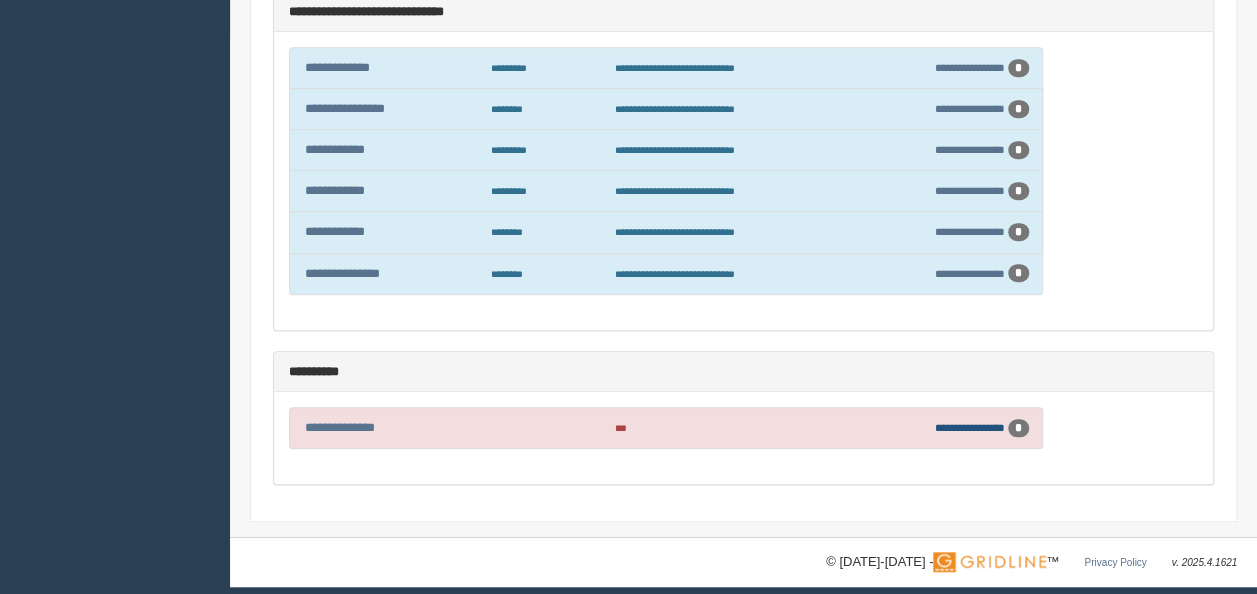 click on "**********" at bounding box center (970, 427) 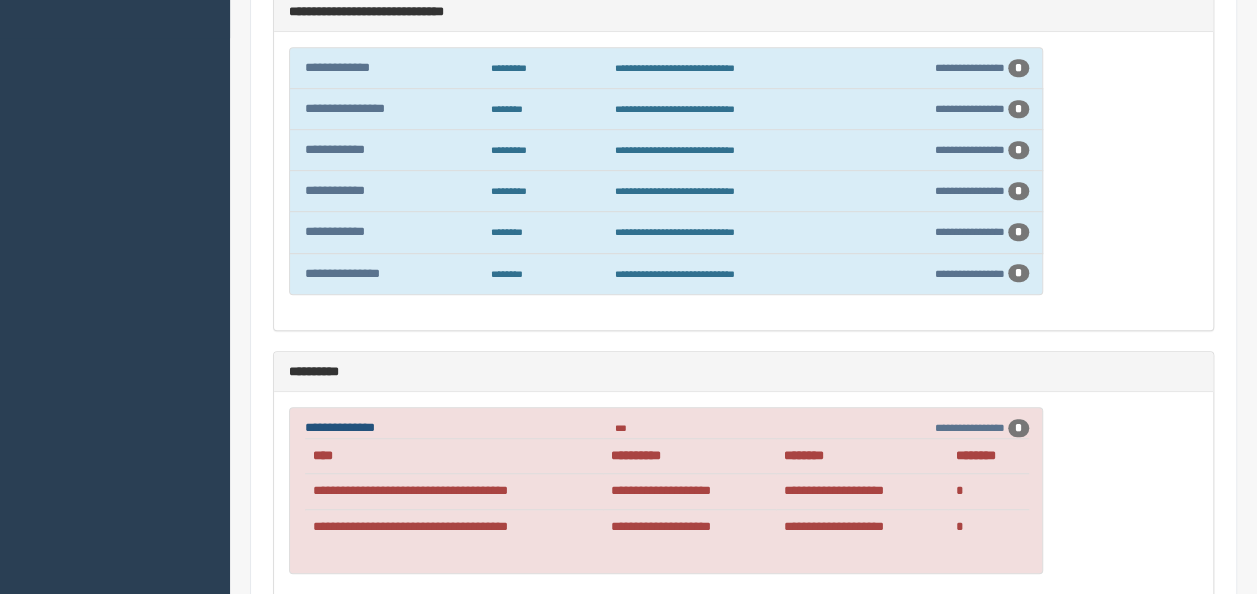 click on "**********" at bounding box center (340, 427) 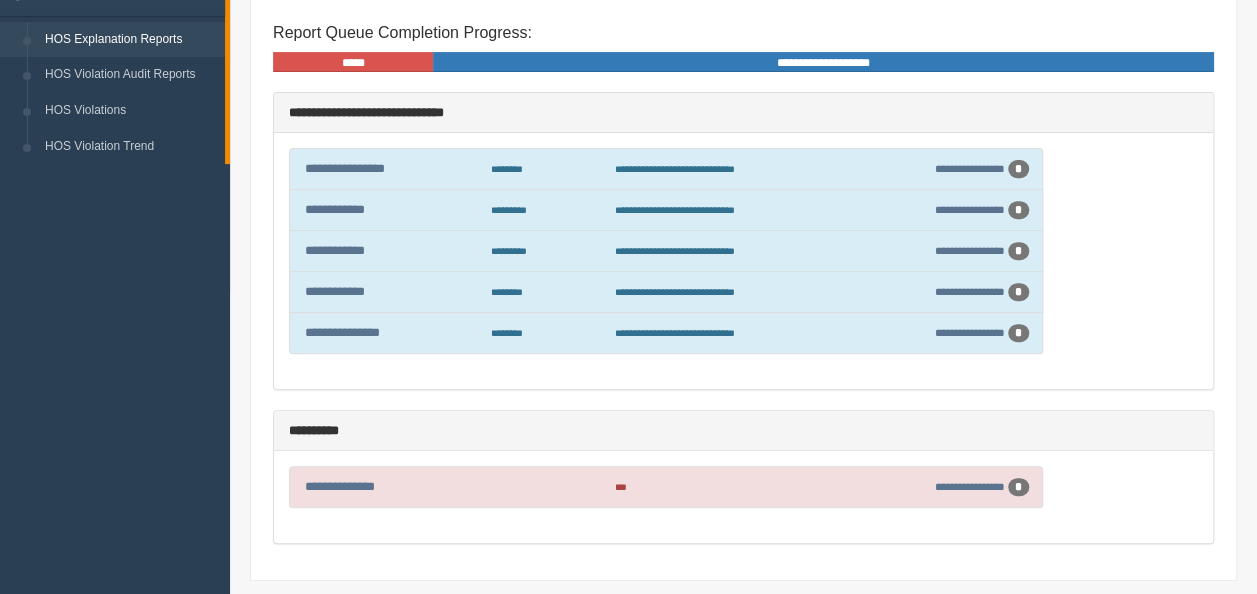 scroll, scrollTop: 363, scrollLeft: 0, axis: vertical 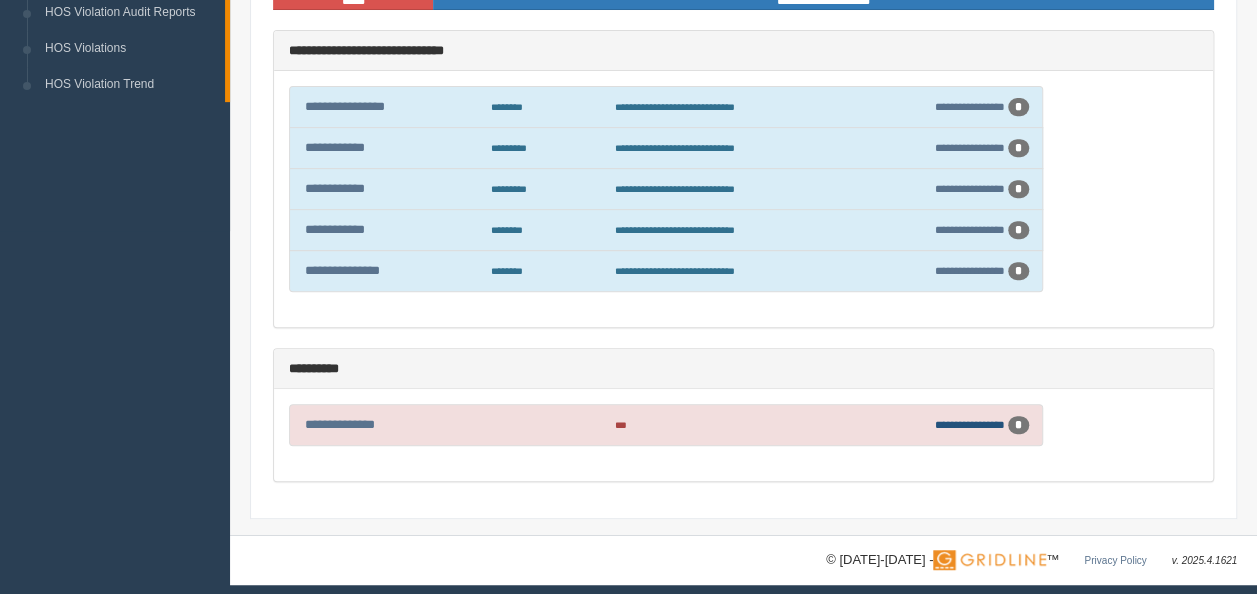 click on "**********" at bounding box center (970, 424) 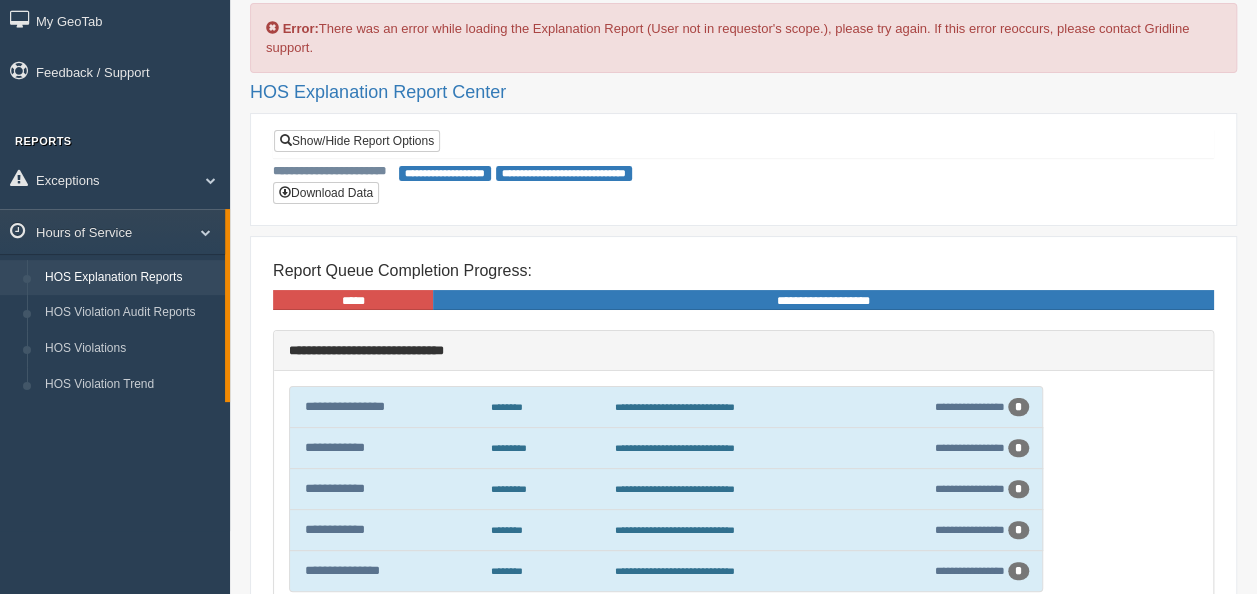 scroll, scrollTop: 0, scrollLeft: 0, axis: both 